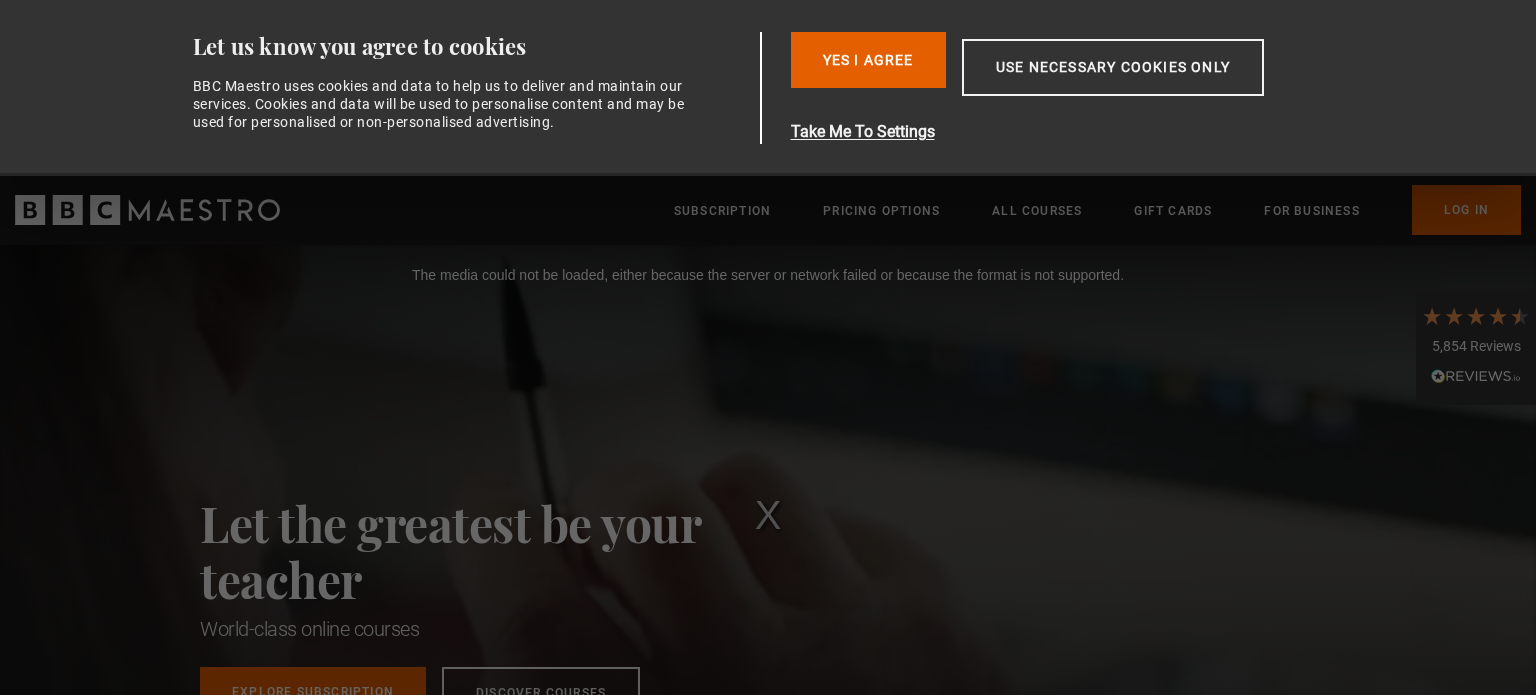 scroll, scrollTop: 0, scrollLeft: 0, axis: both 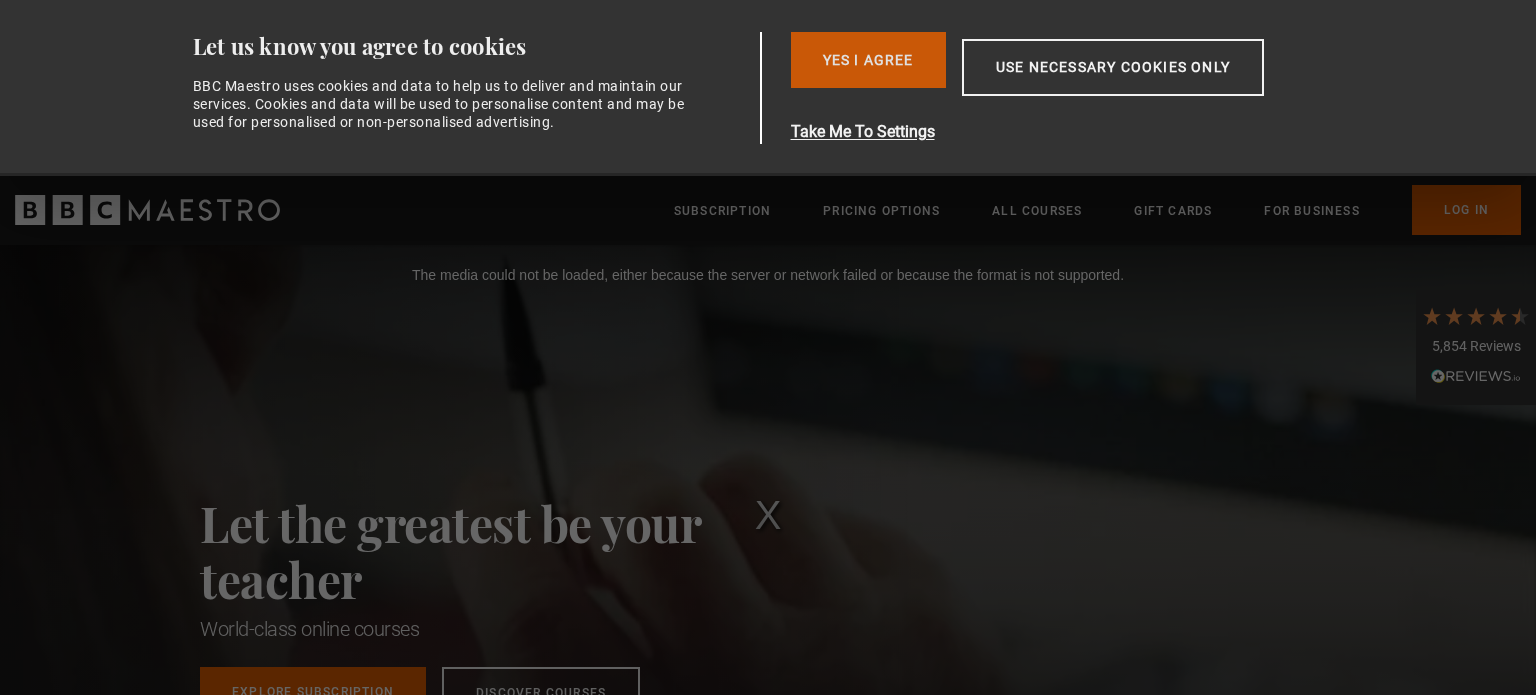 click on "Yes I Agree" at bounding box center (868, 60) 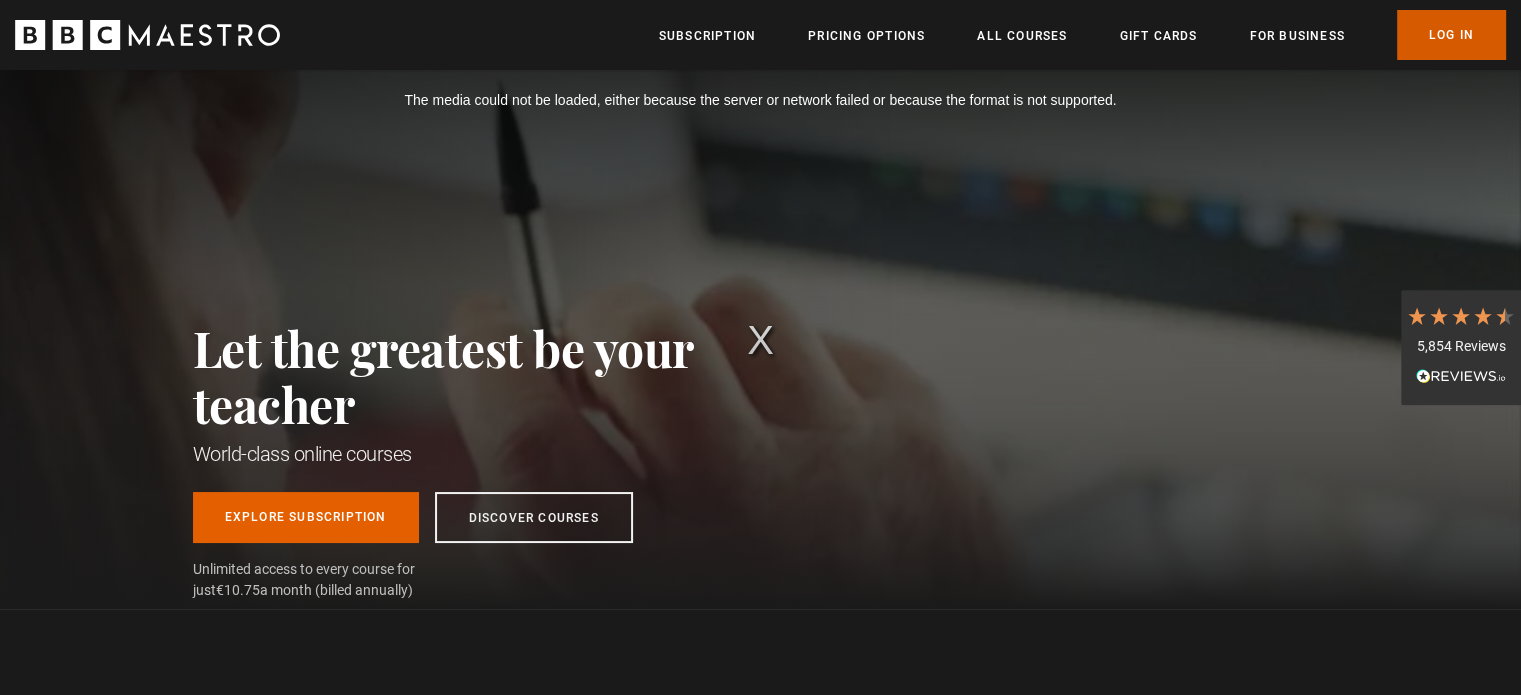 click on "Log In" at bounding box center [1451, 35] 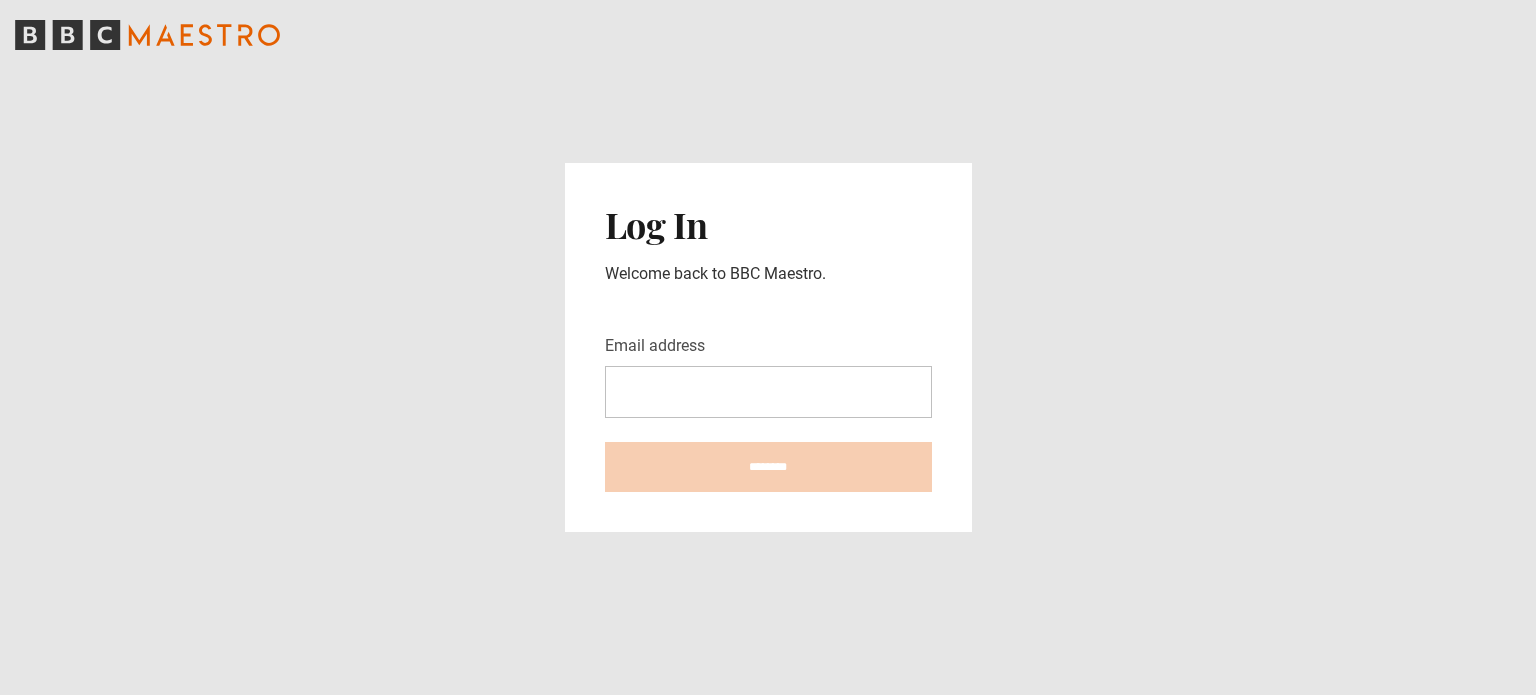 scroll, scrollTop: 0, scrollLeft: 0, axis: both 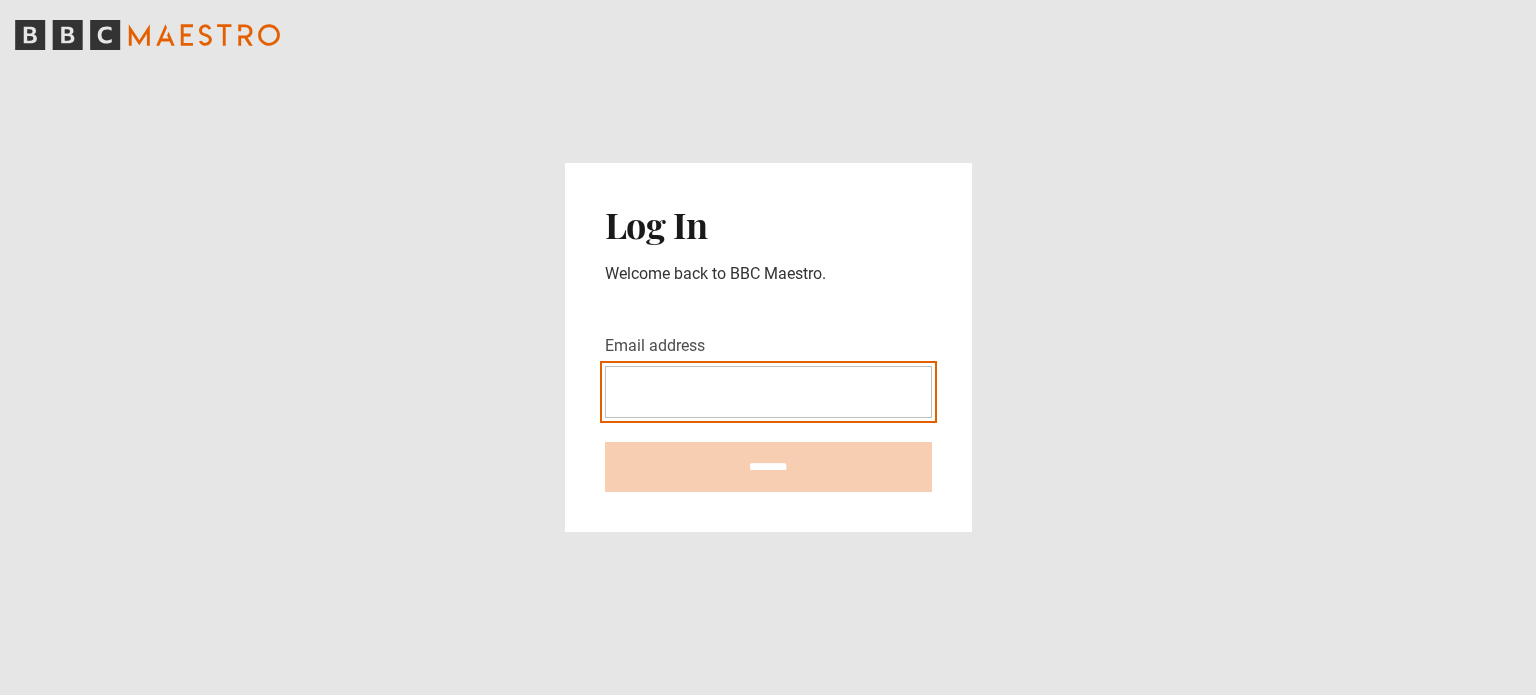 type on "**********" 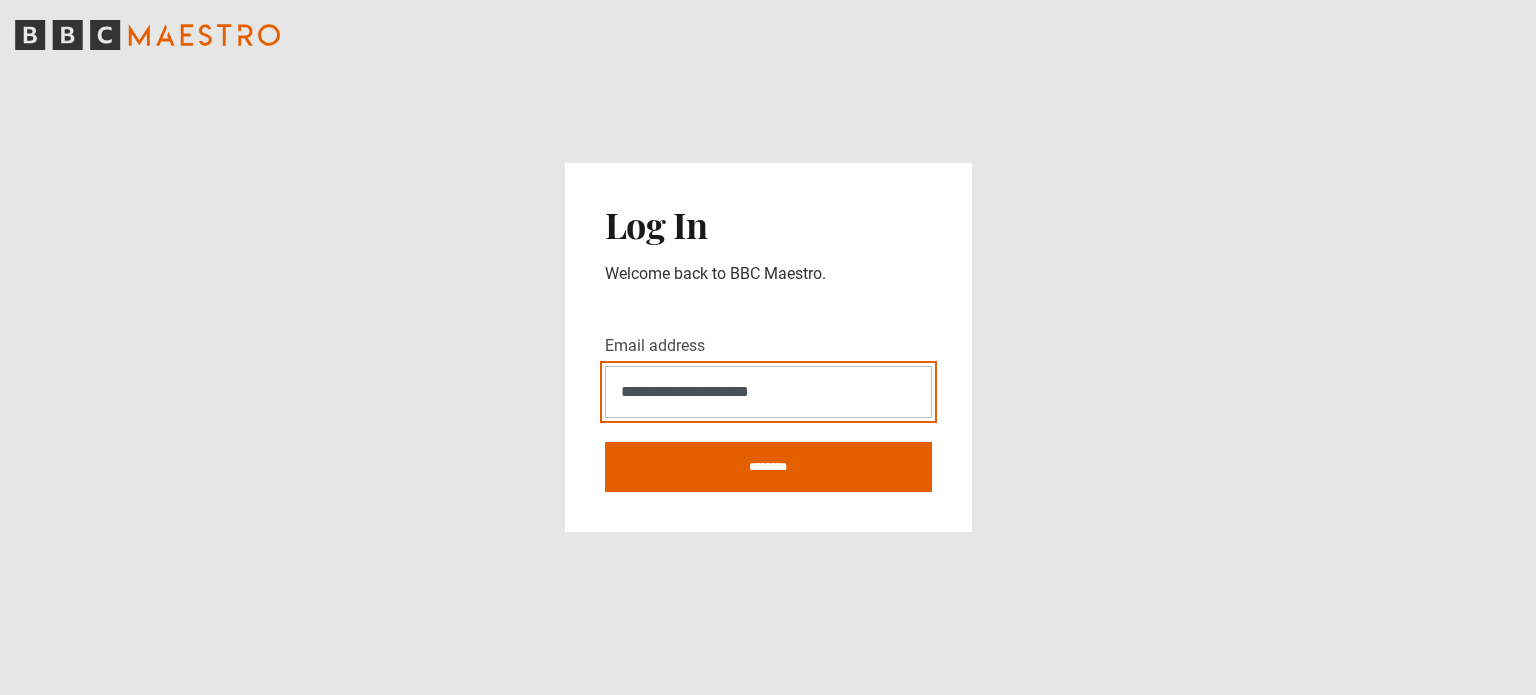 click on "********" at bounding box center (768, 467) 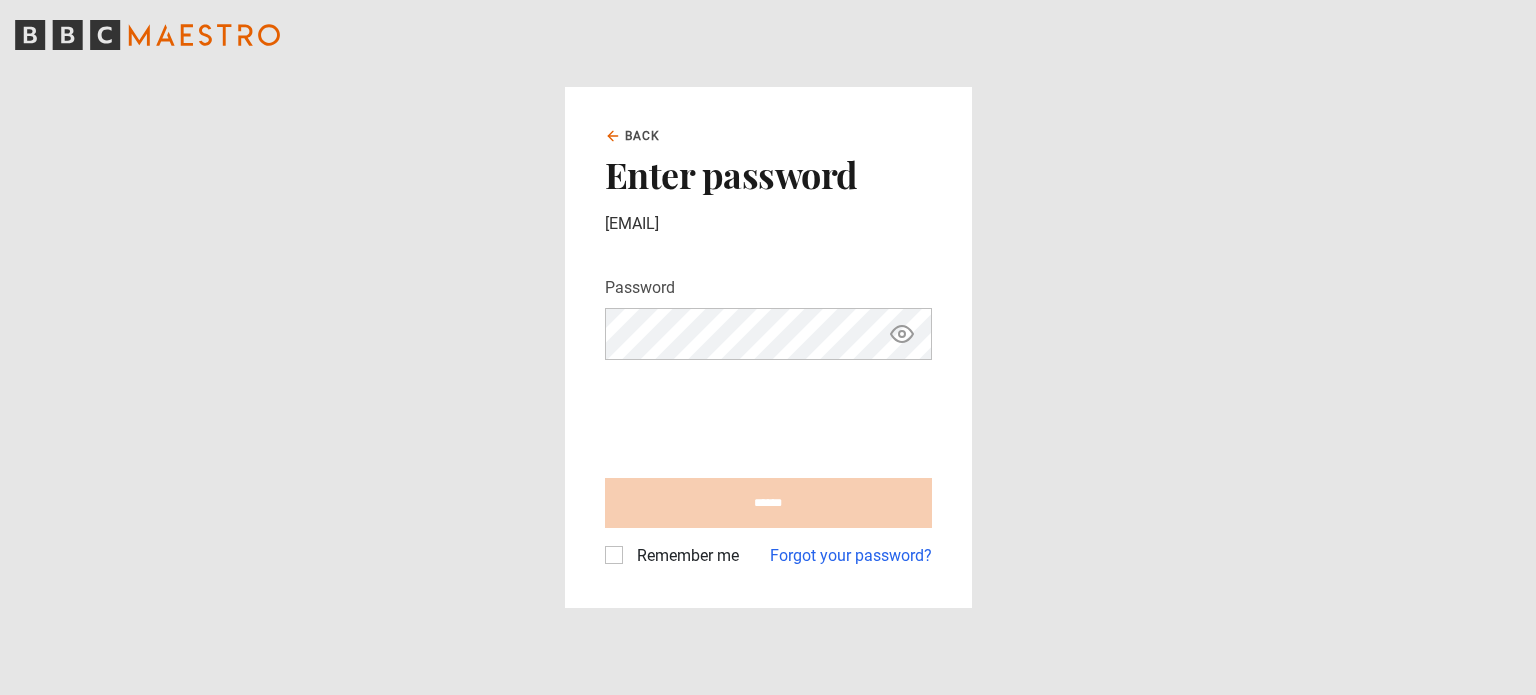 scroll, scrollTop: 0, scrollLeft: 0, axis: both 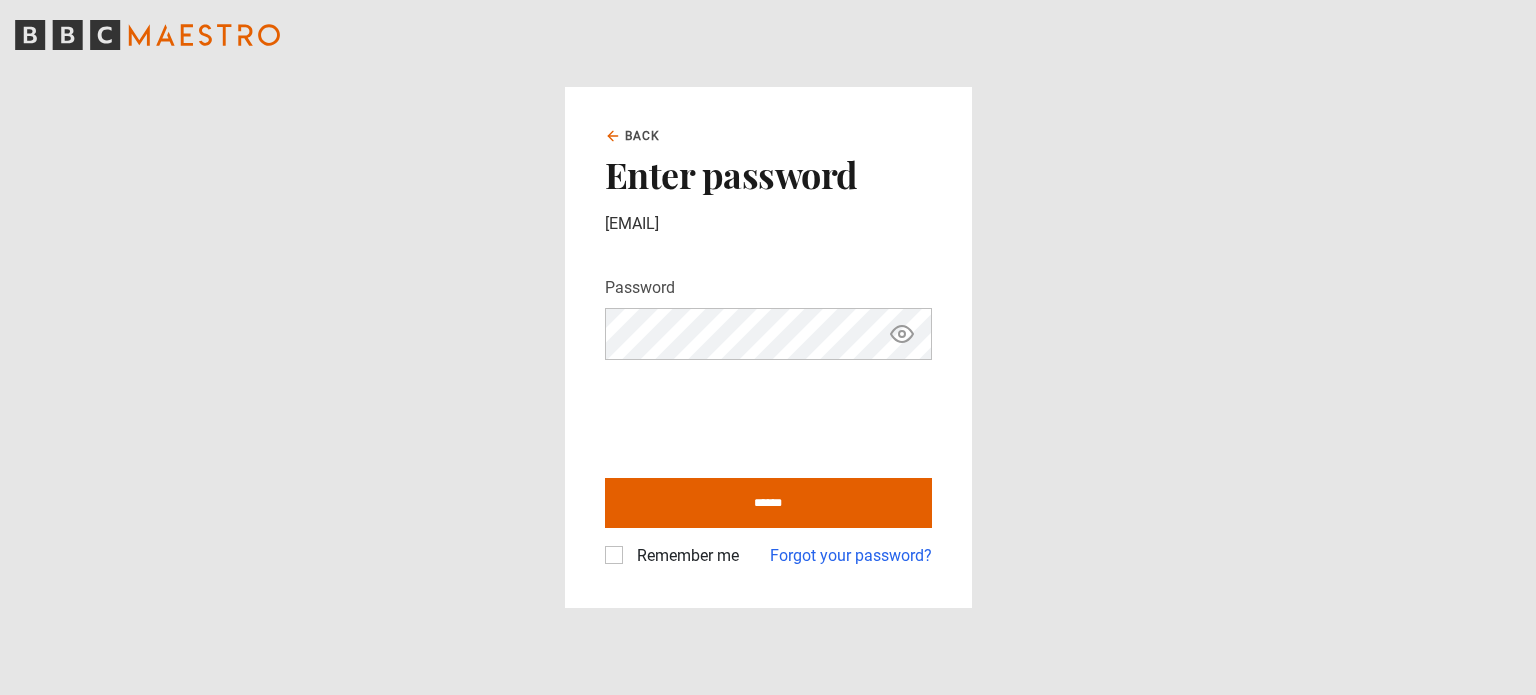 click on "Remember me" at bounding box center [672, 556] 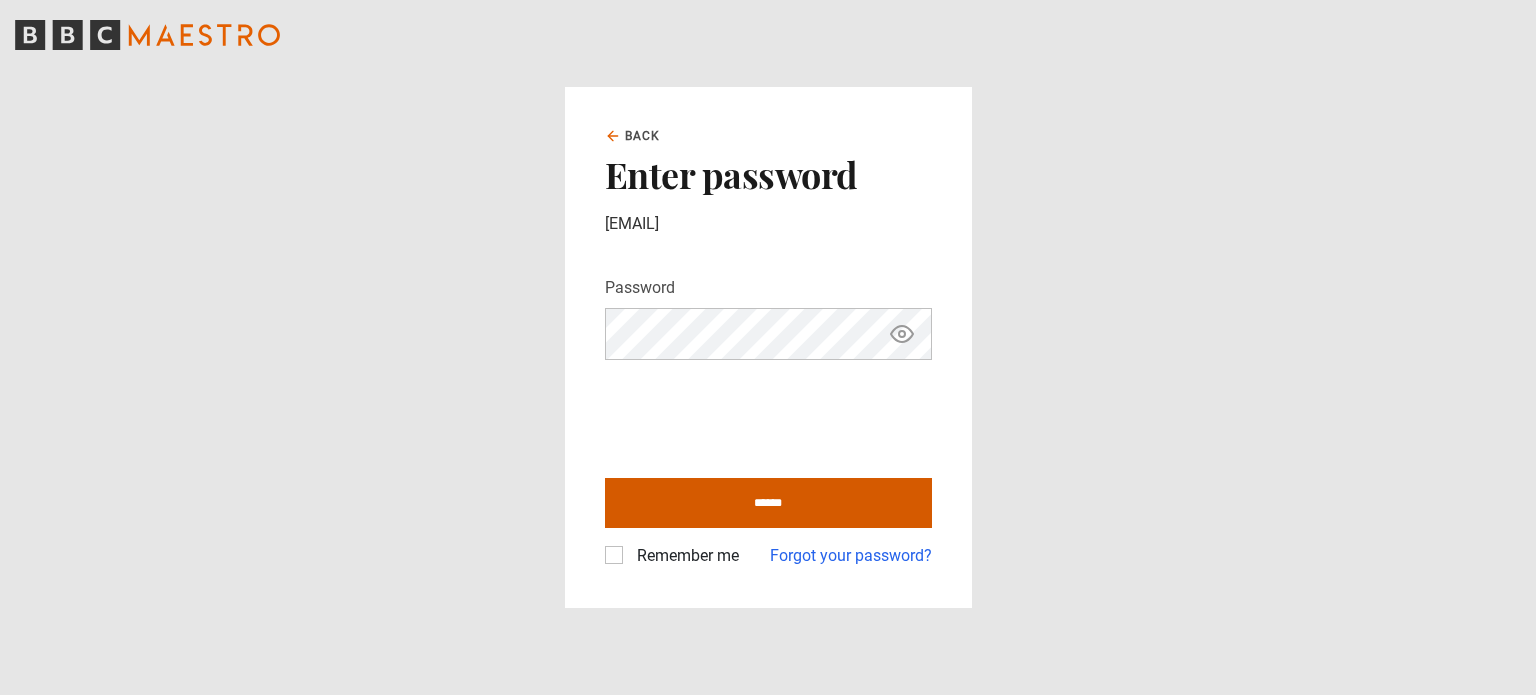 click on "******" at bounding box center (768, 503) 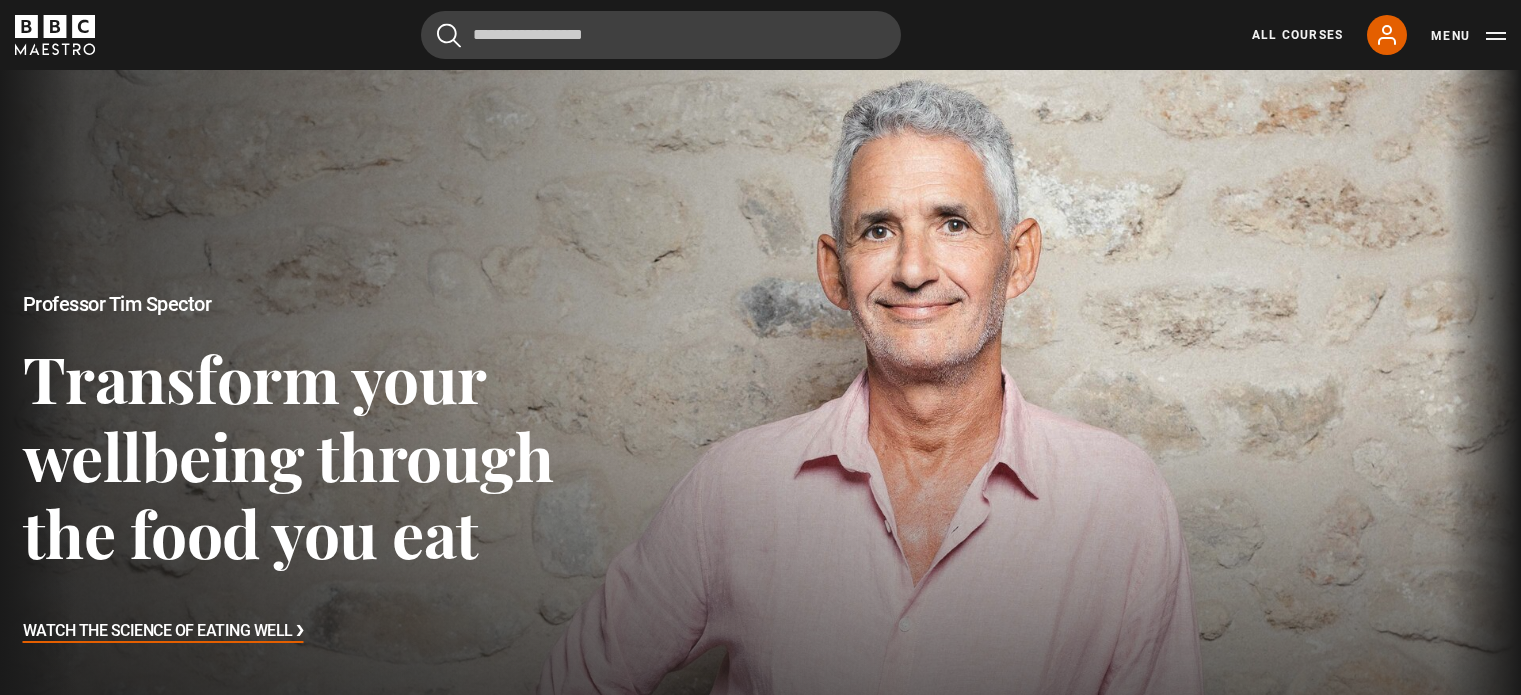scroll, scrollTop: 0, scrollLeft: 0, axis: both 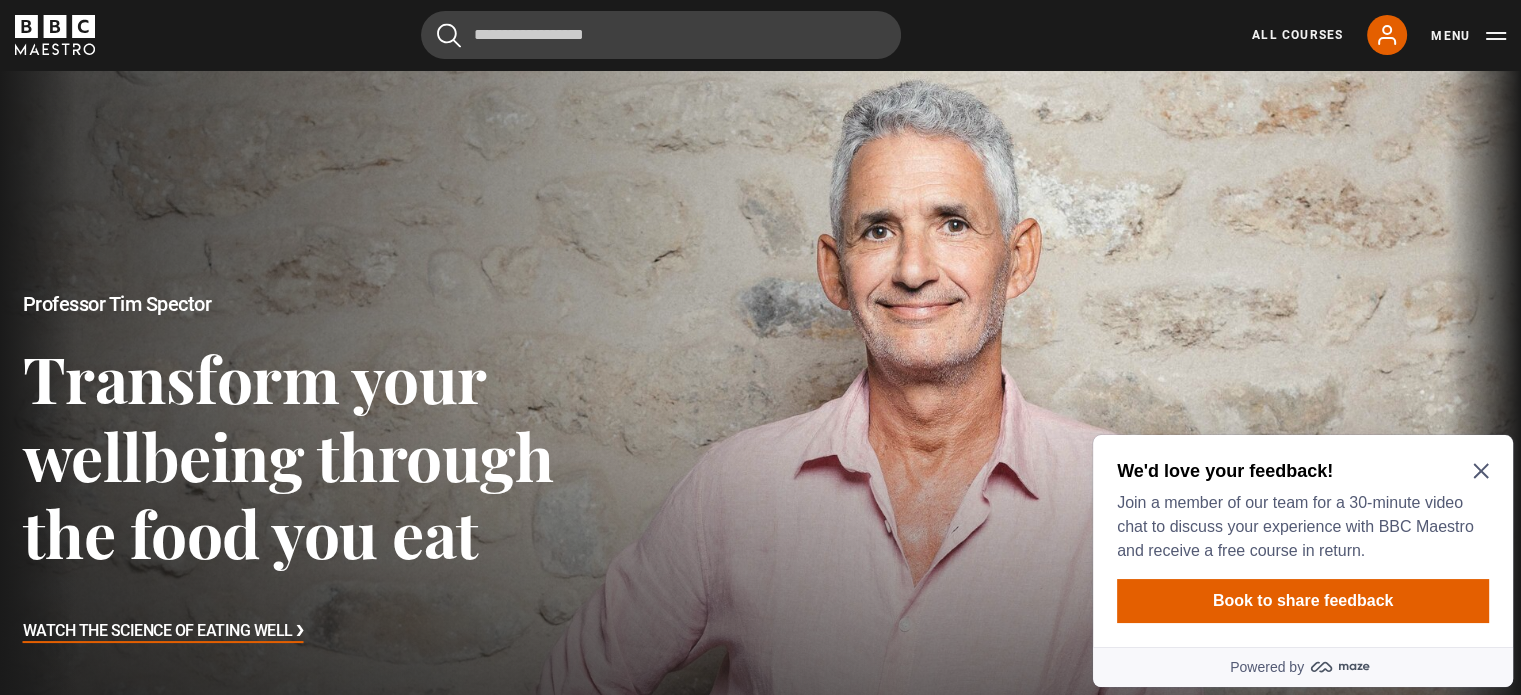 click 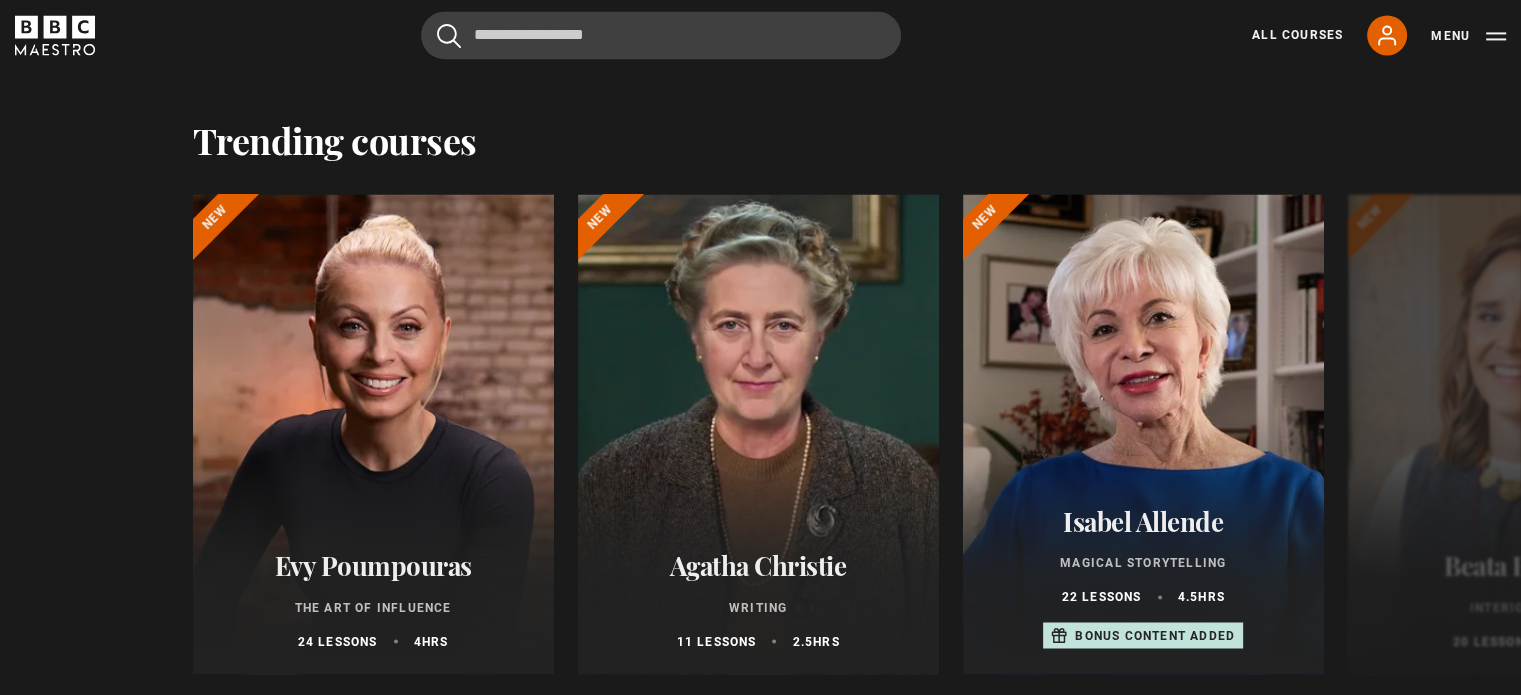 scroll, scrollTop: 3200, scrollLeft: 0, axis: vertical 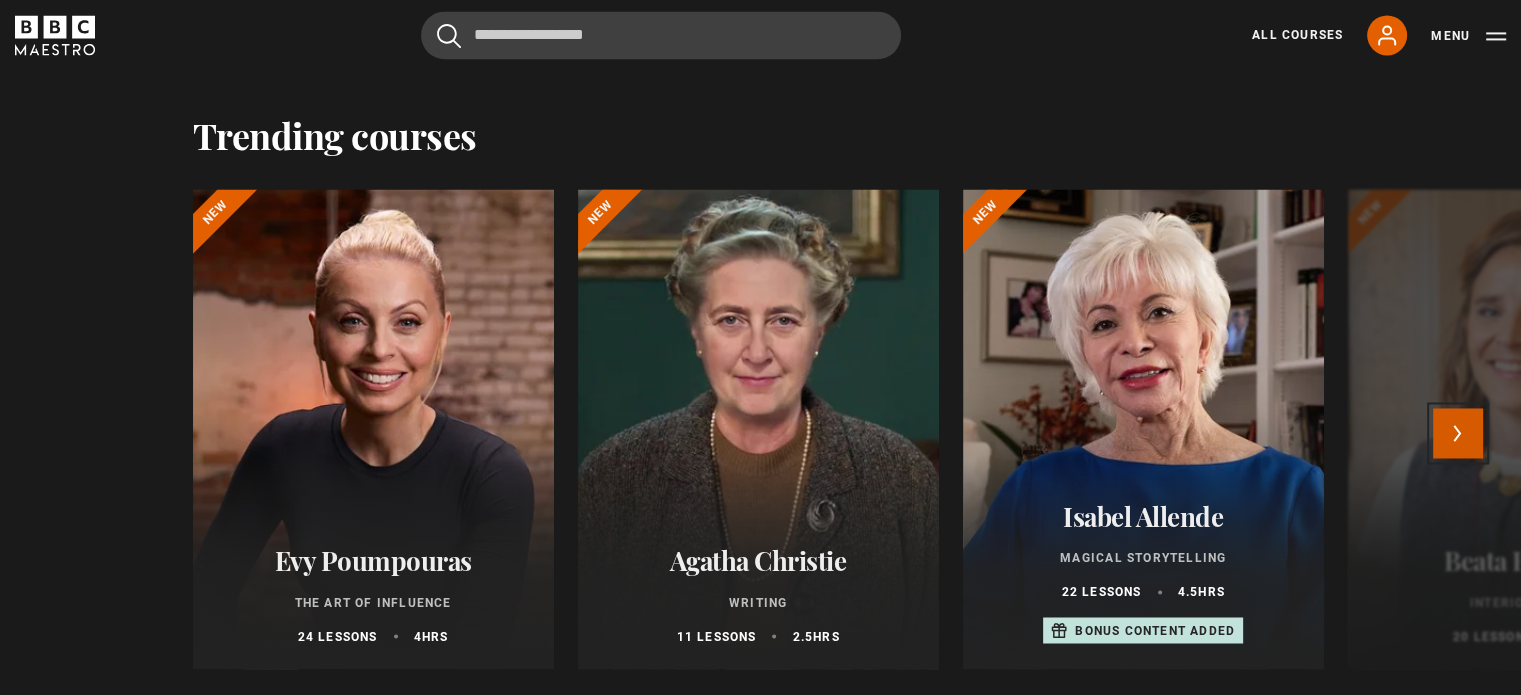 click on "Next" at bounding box center [1458, 433] 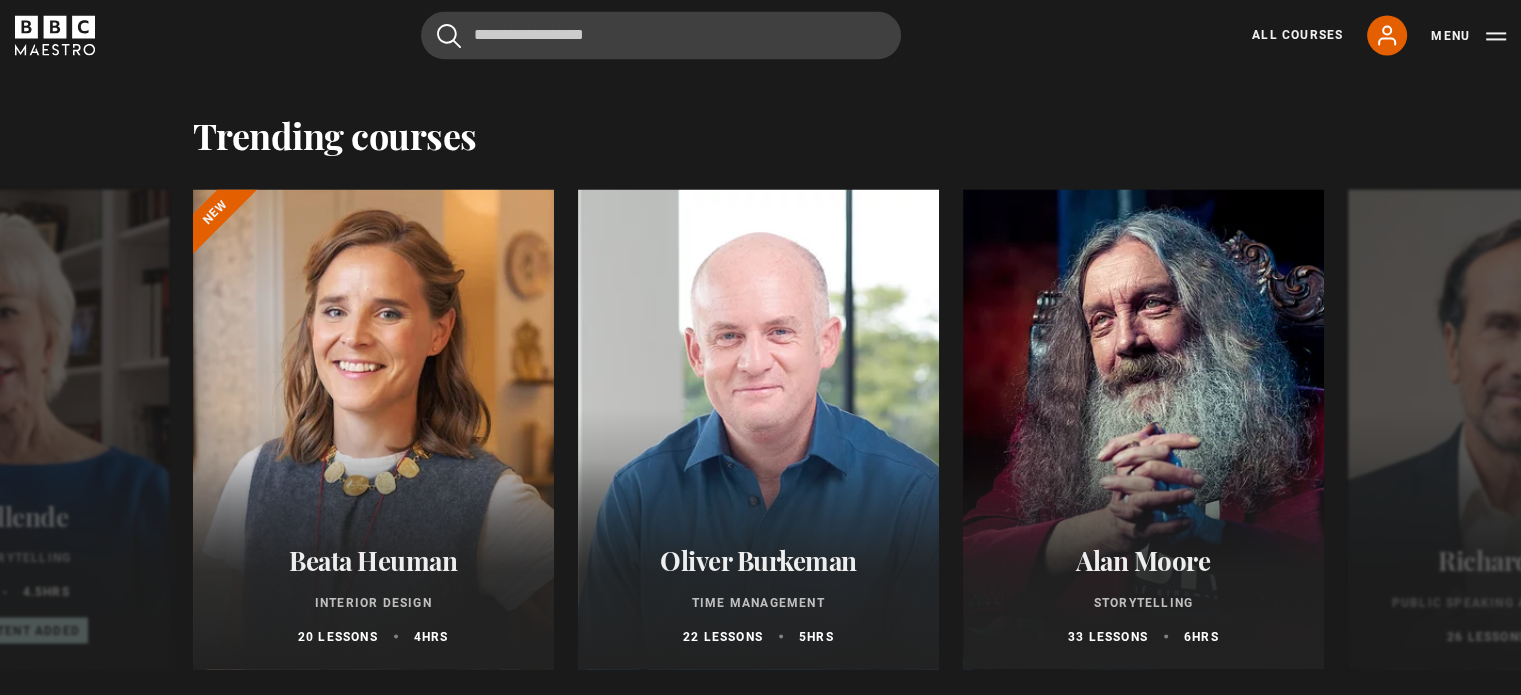 drag, startPoint x: 350, startPoint y: 361, endPoint x: 876, endPoint y: 131, distance: 574.0871 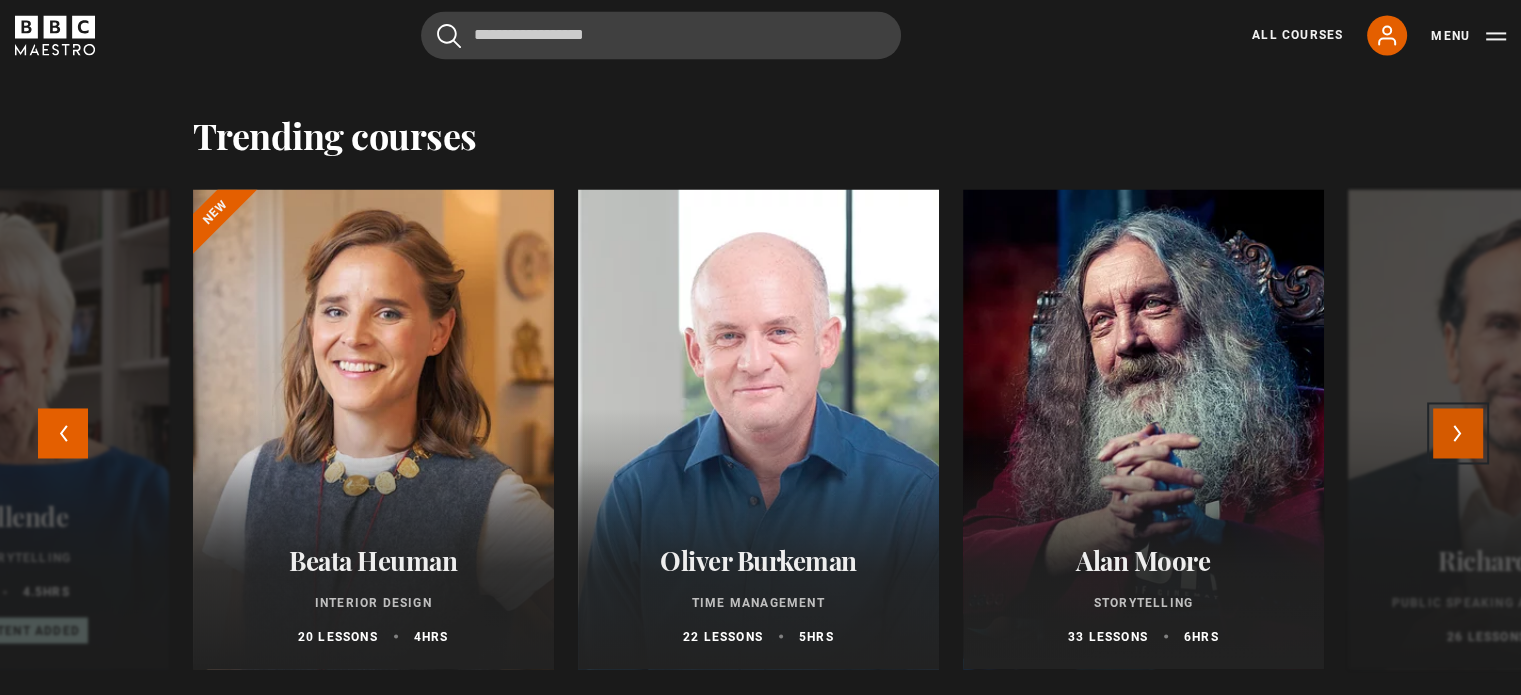click on "Next" at bounding box center (1458, 433) 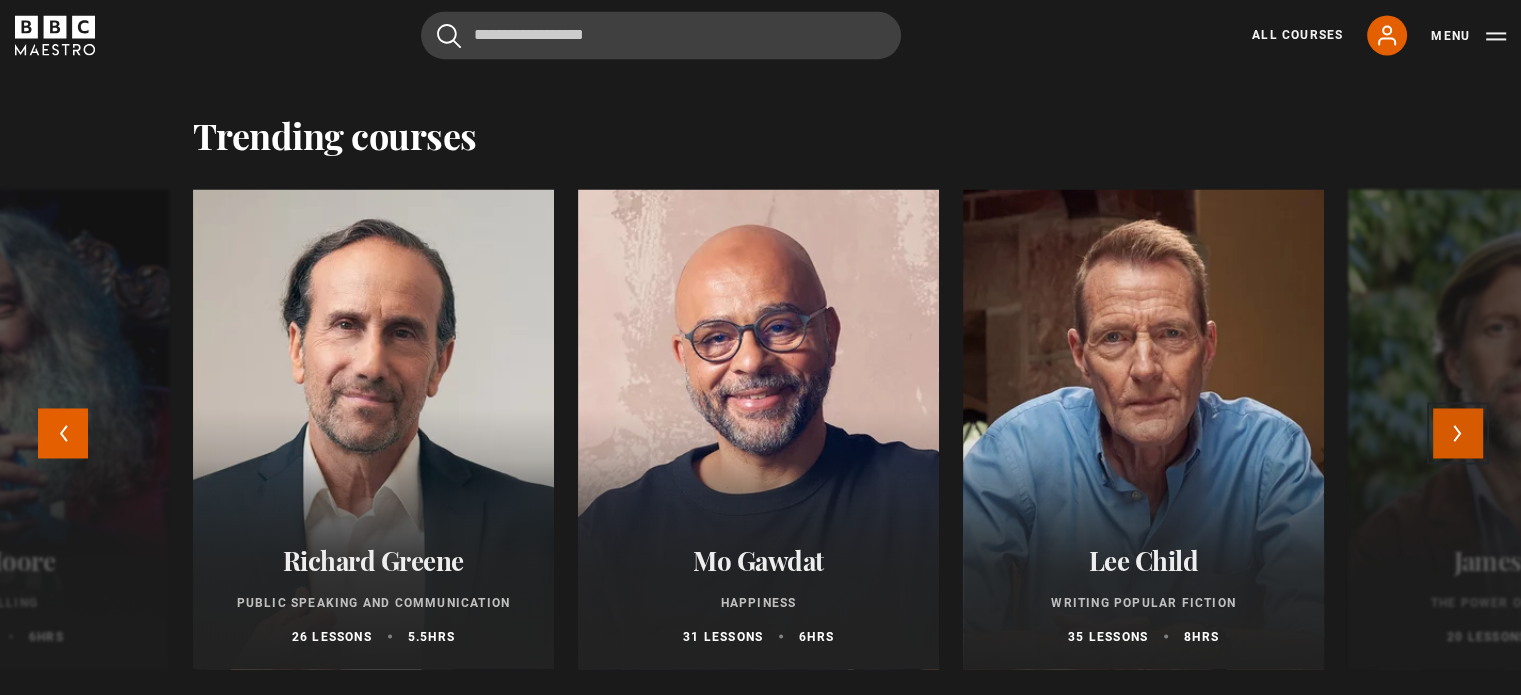 click on "Next" at bounding box center (1458, 433) 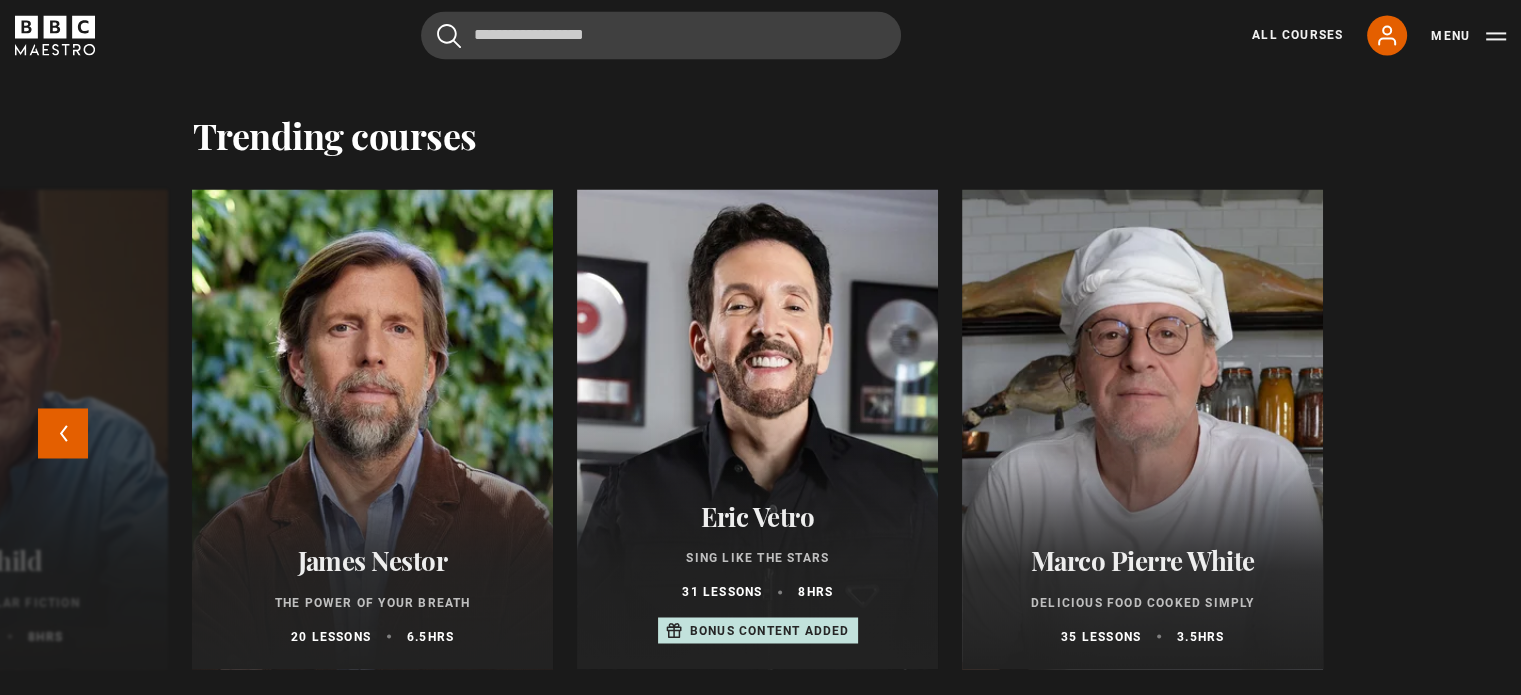 drag, startPoint x: 791, startPoint y: 345, endPoint x: 1400, endPoint y: 325, distance: 609.3283 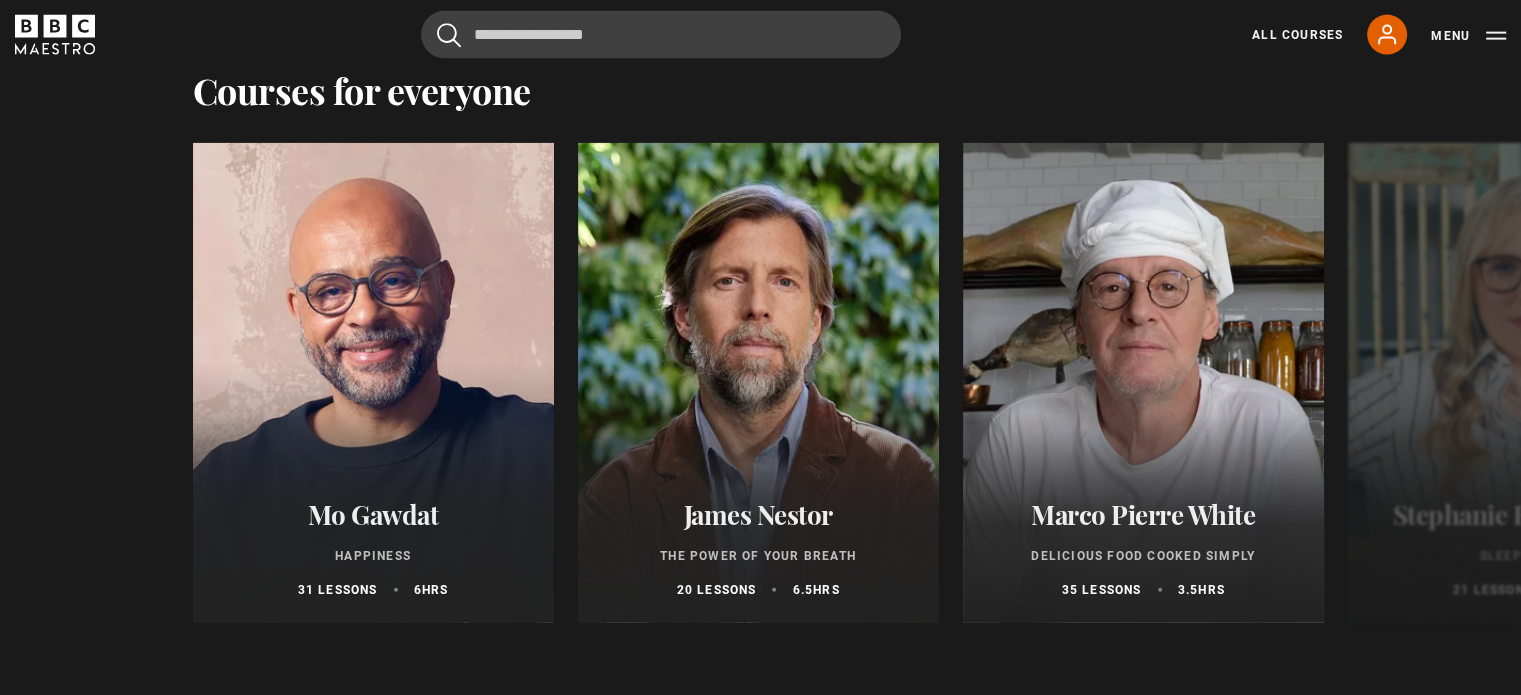 scroll, scrollTop: 4800, scrollLeft: 0, axis: vertical 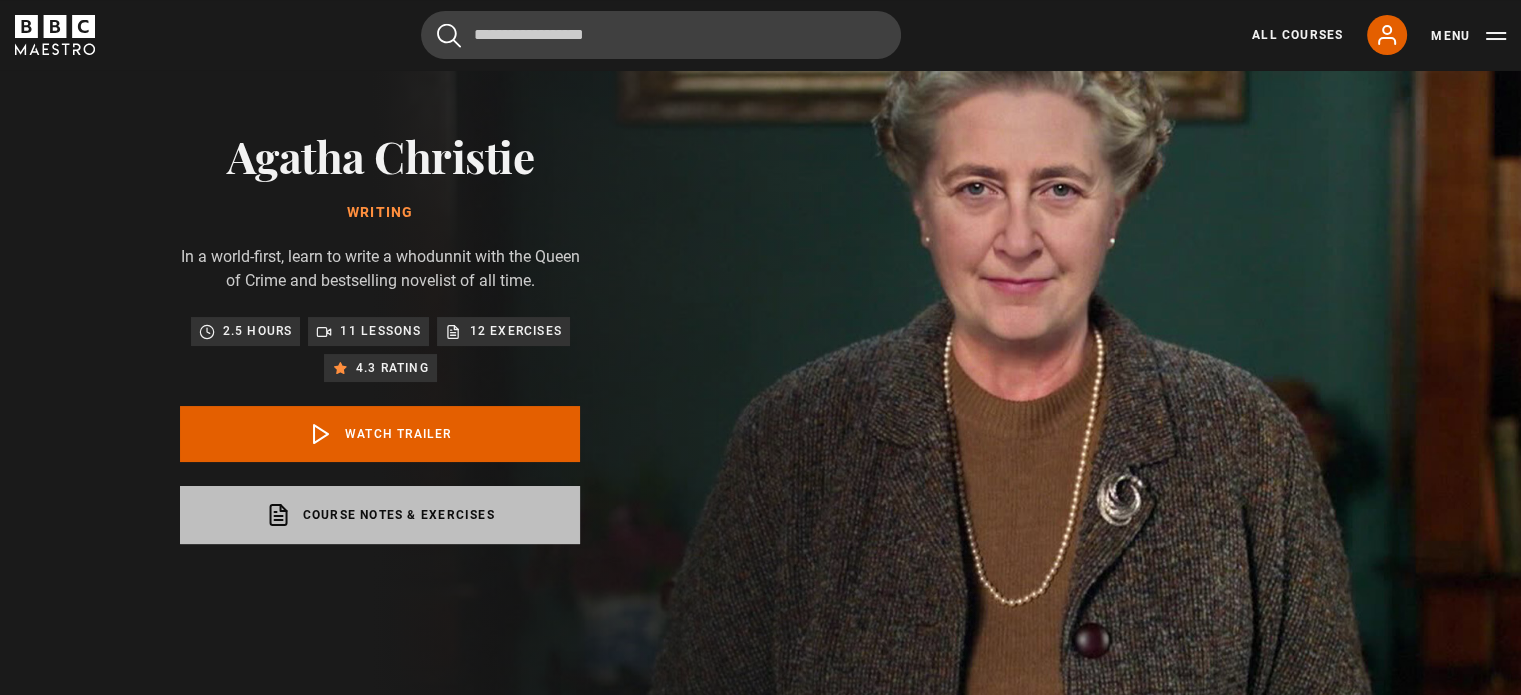 click on "Course notes & exercises
opens in a new tab" at bounding box center [380, 515] 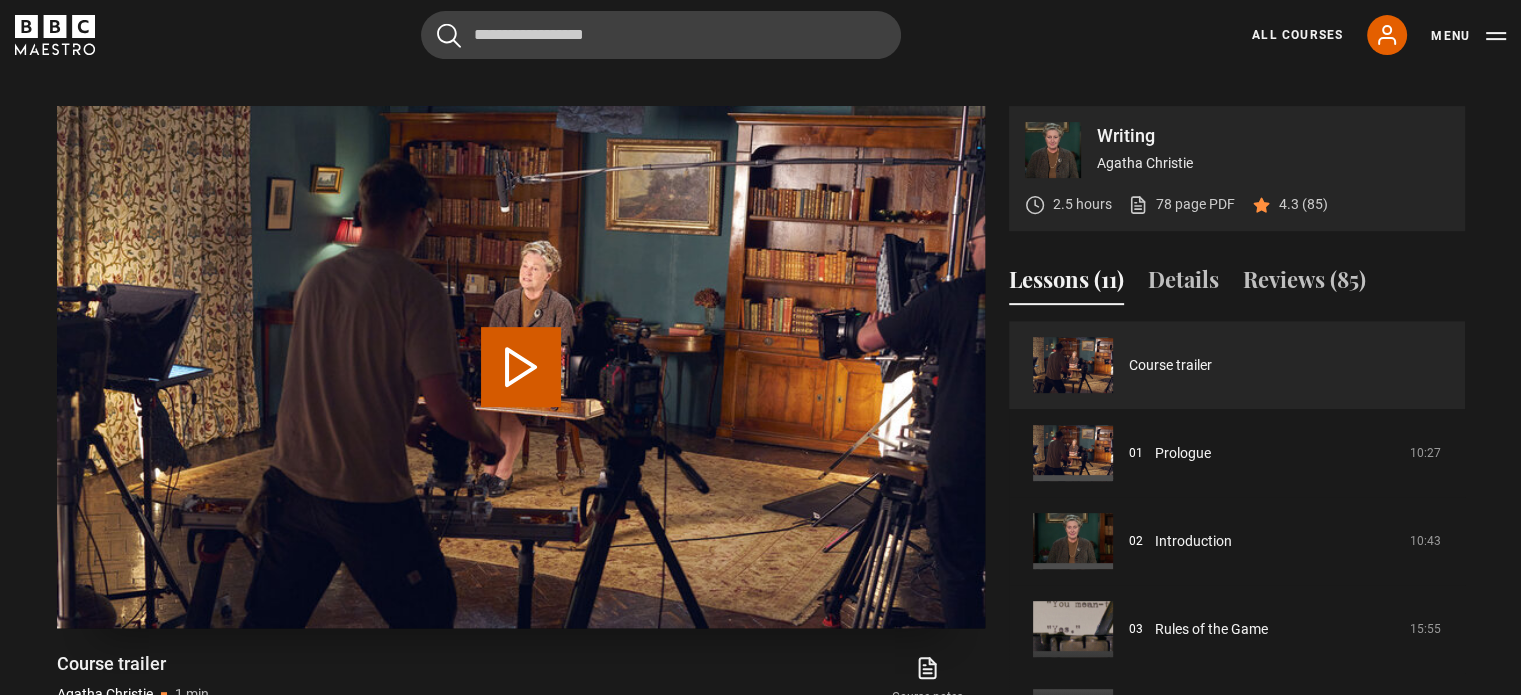 scroll, scrollTop: 800, scrollLeft: 0, axis: vertical 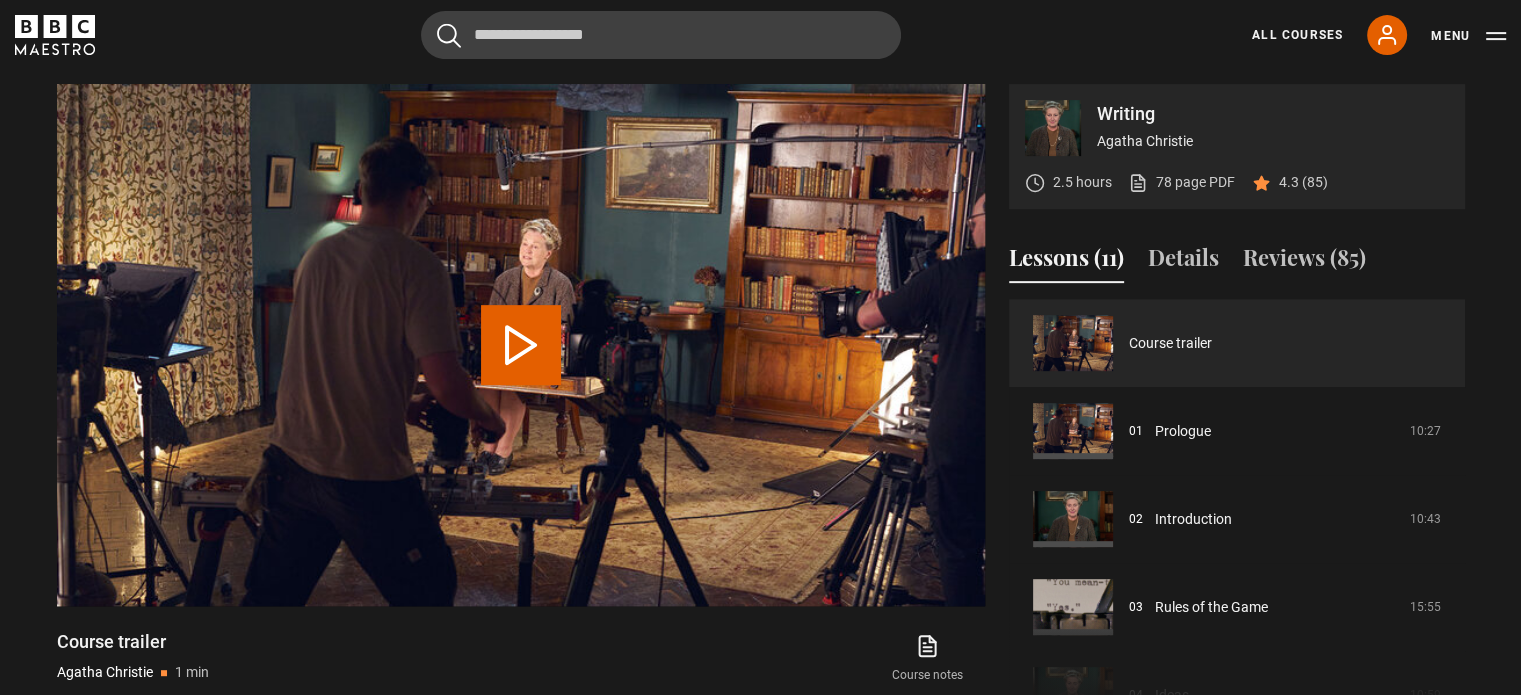 drag, startPoint x: 1488, startPoint y: 155, endPoint x: 770, endPoint y: 653, distance: 873.8009 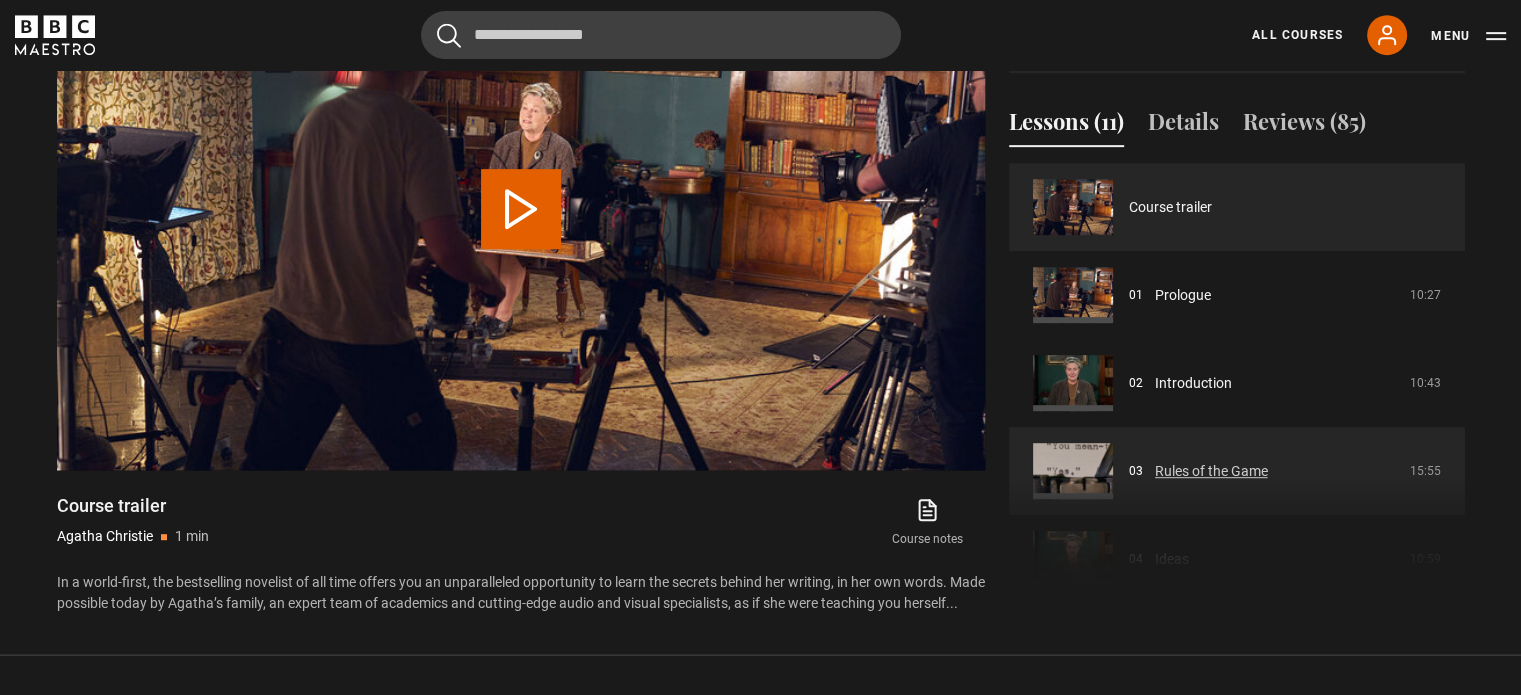 scroll, scrollTop: 900, scrollLeft: 0, axis: vertical 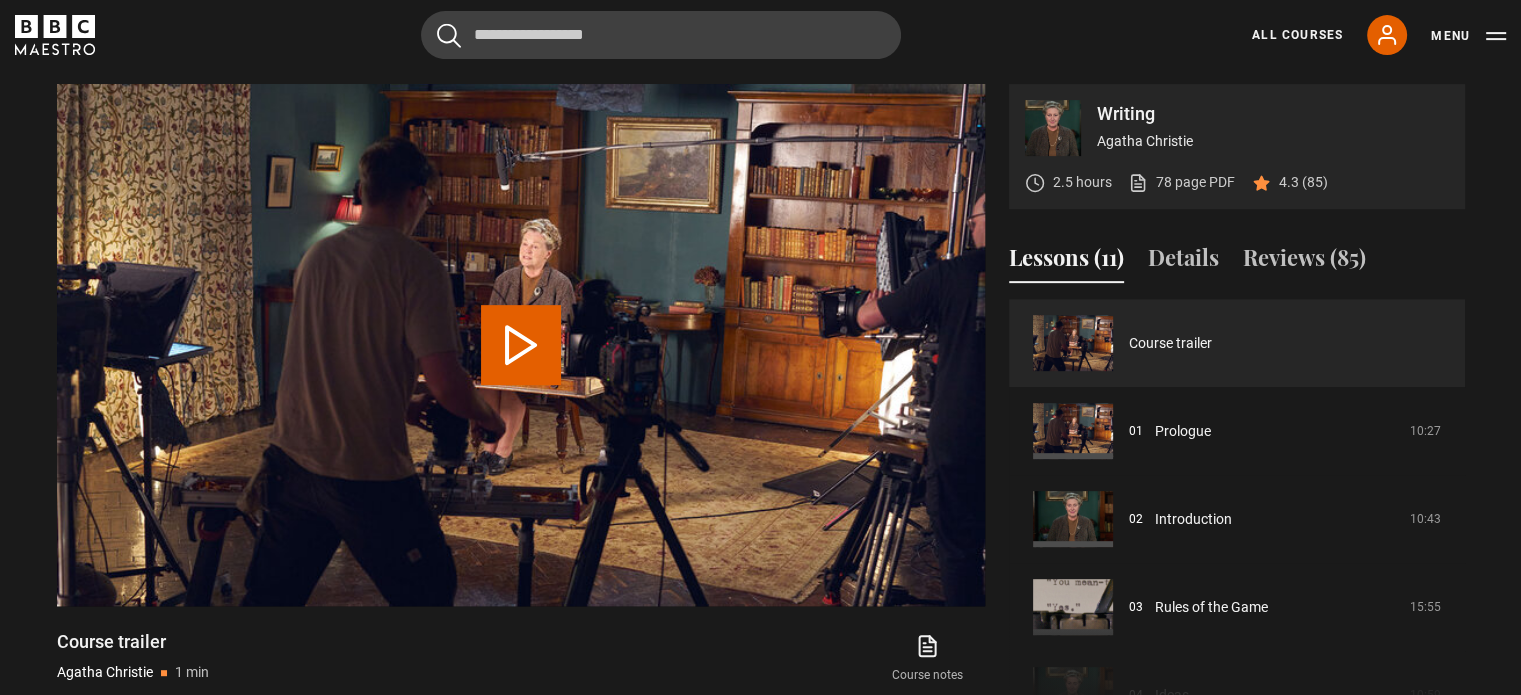 drag, startPoint x: 7, startPoint y: 140, endPoint x: 8, endPoint y: 111, distance: 29.017237 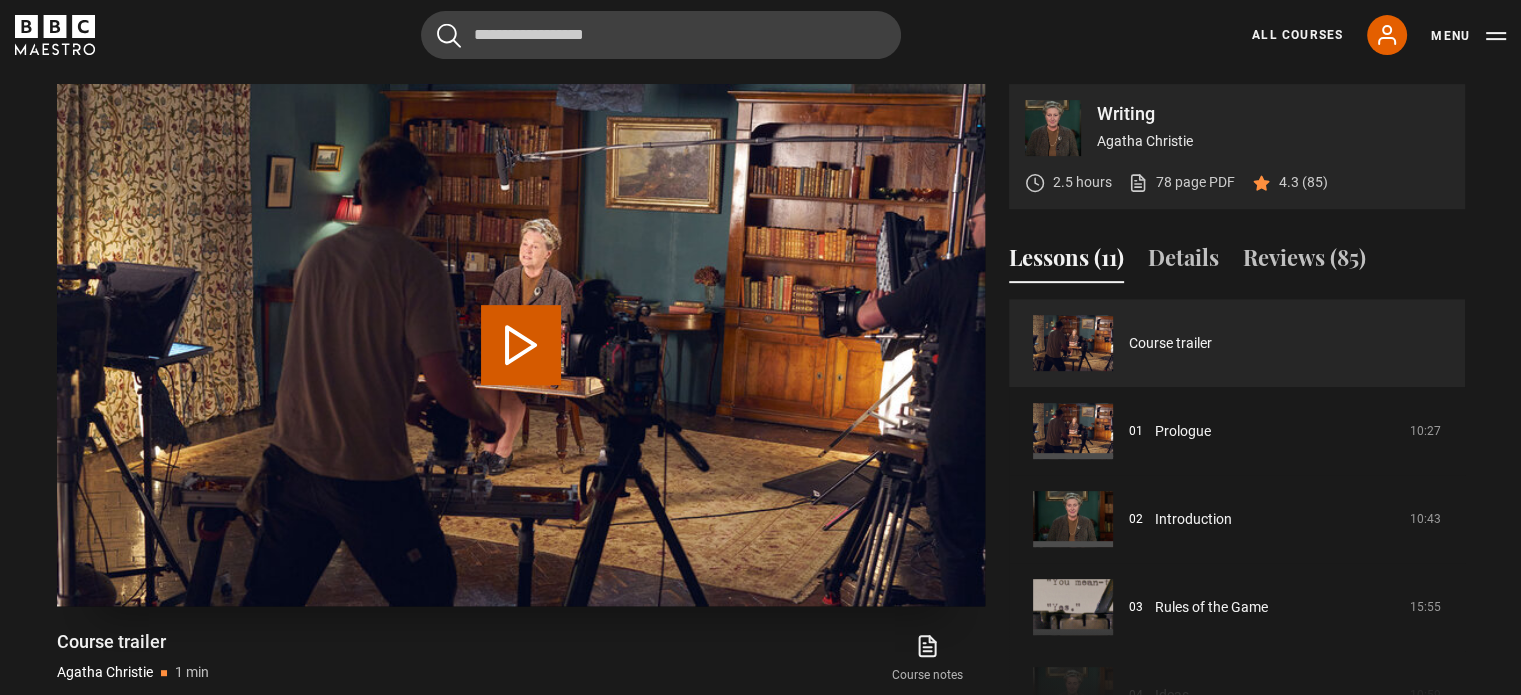 click on "Play Video" at bounding box center (521, 345) 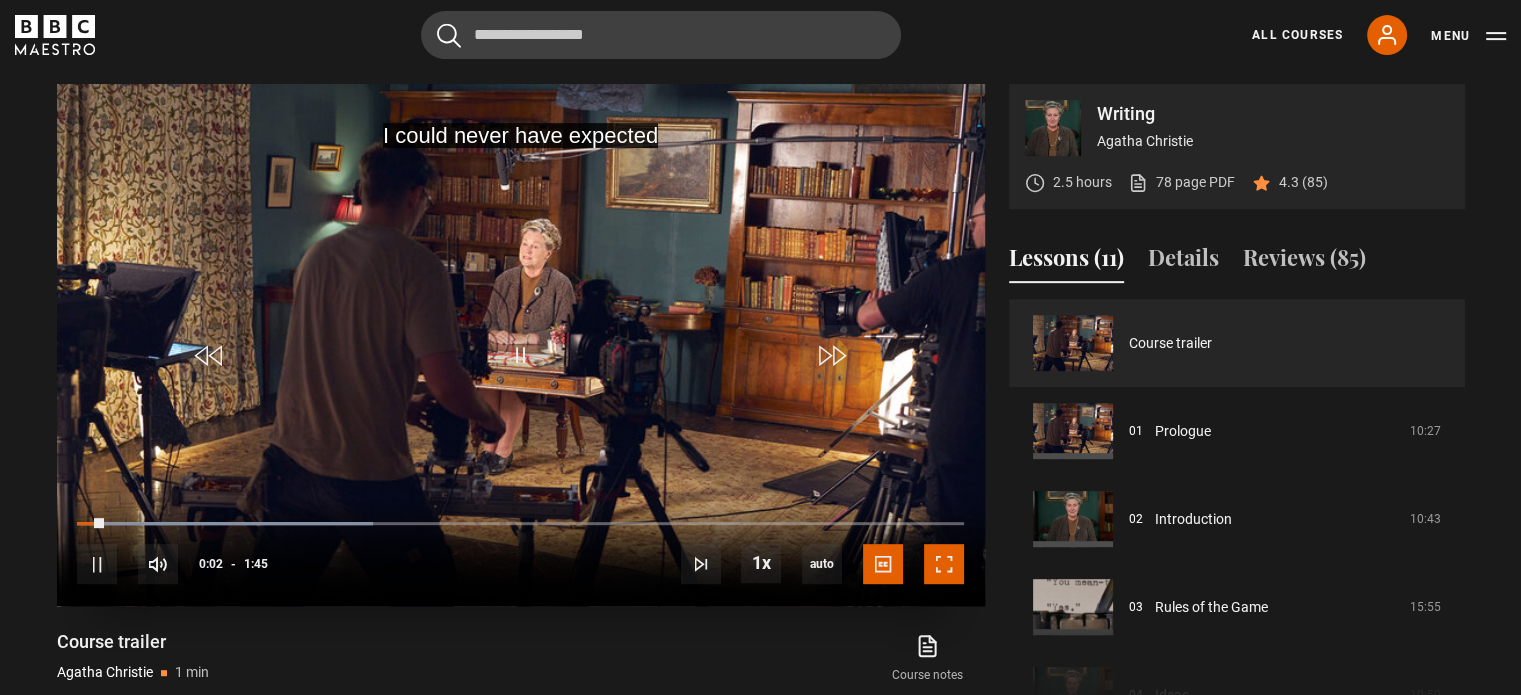 click at bounding box center [944, 564] 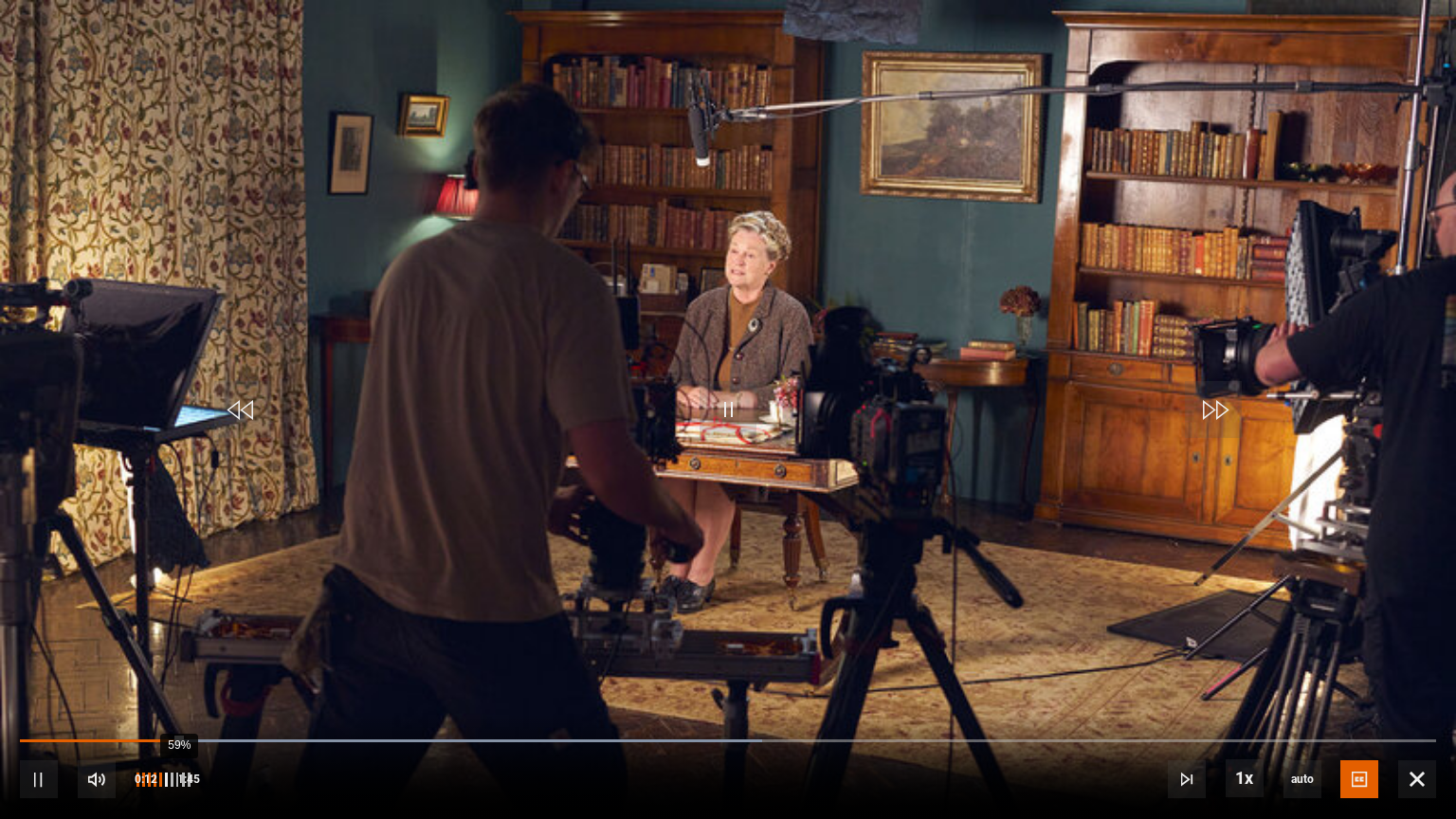 drag, startPoint x: 183, startPoint y: 775, endPoint x: 169, endPoint y: 775, distance: 14 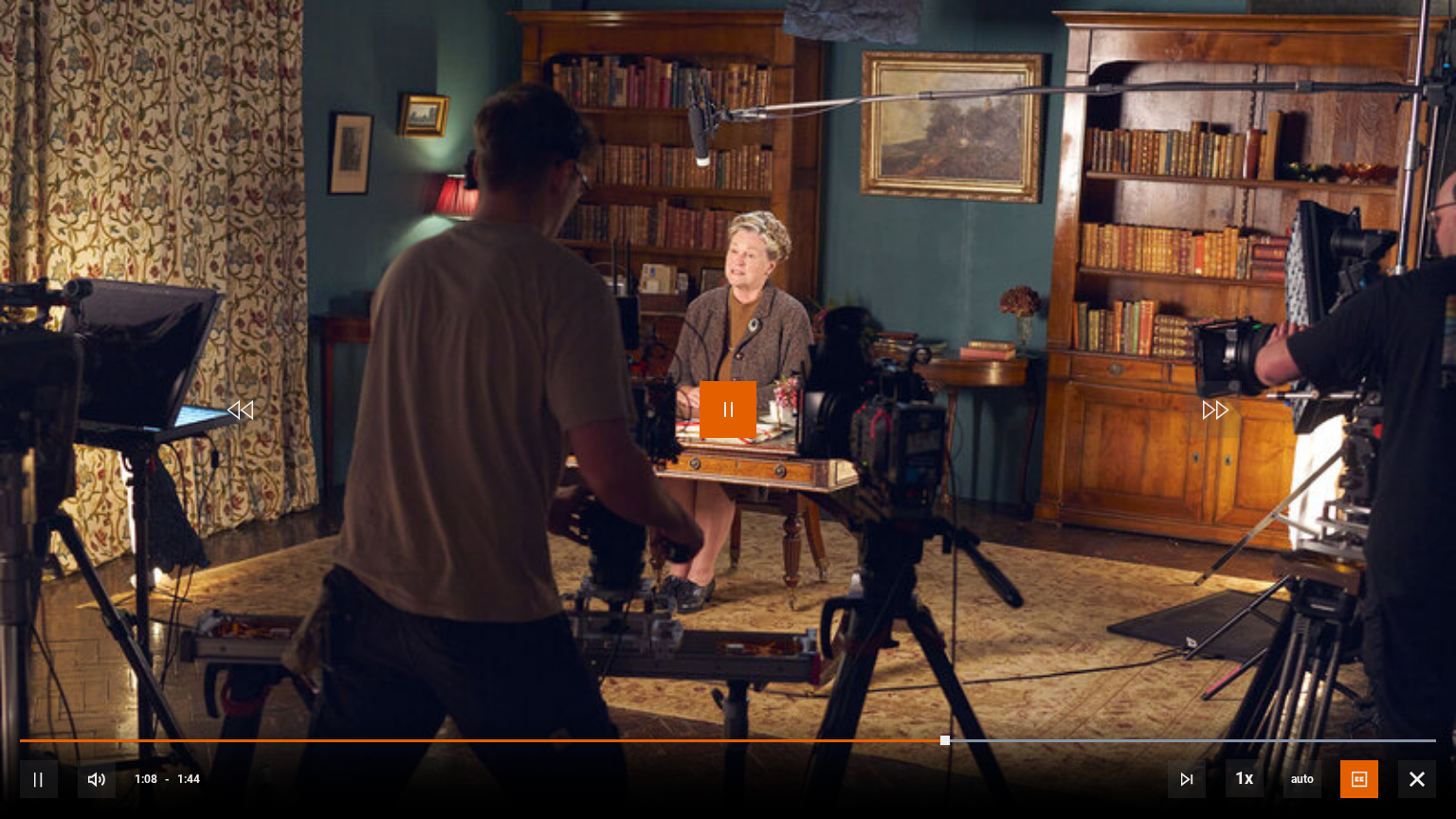 click at bounding box center [728, 410] 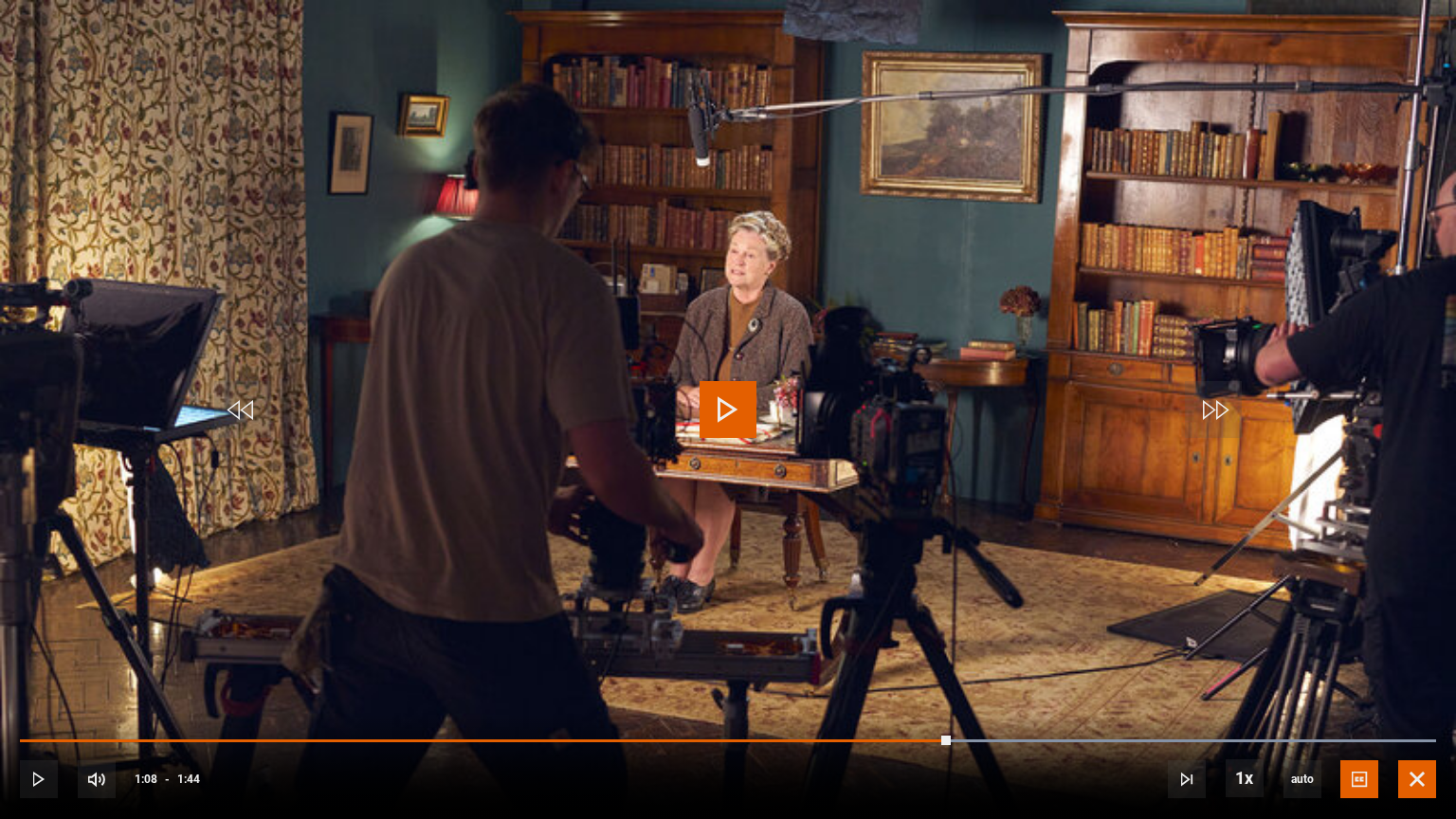 click at bounding box center (1417, 779) 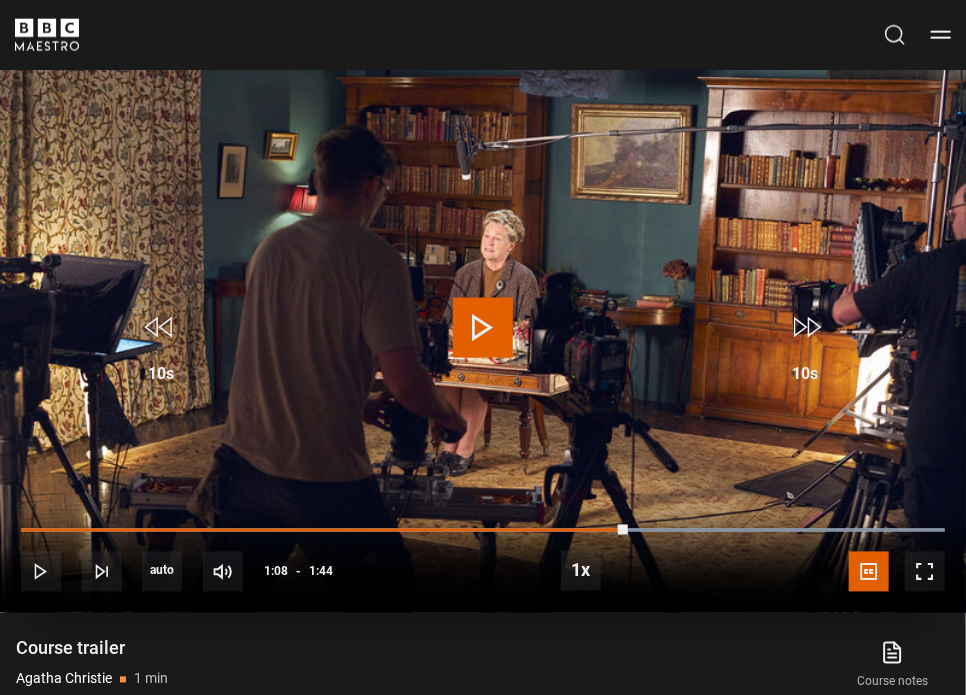 click at bounding box center [483, 341] 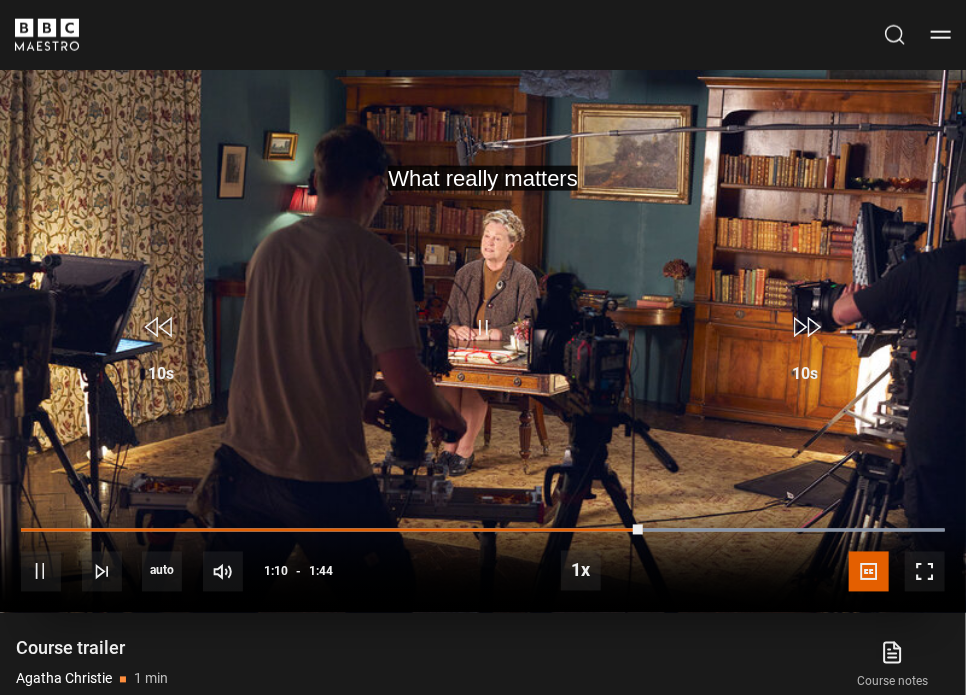 click at bounding box center [483, 341] 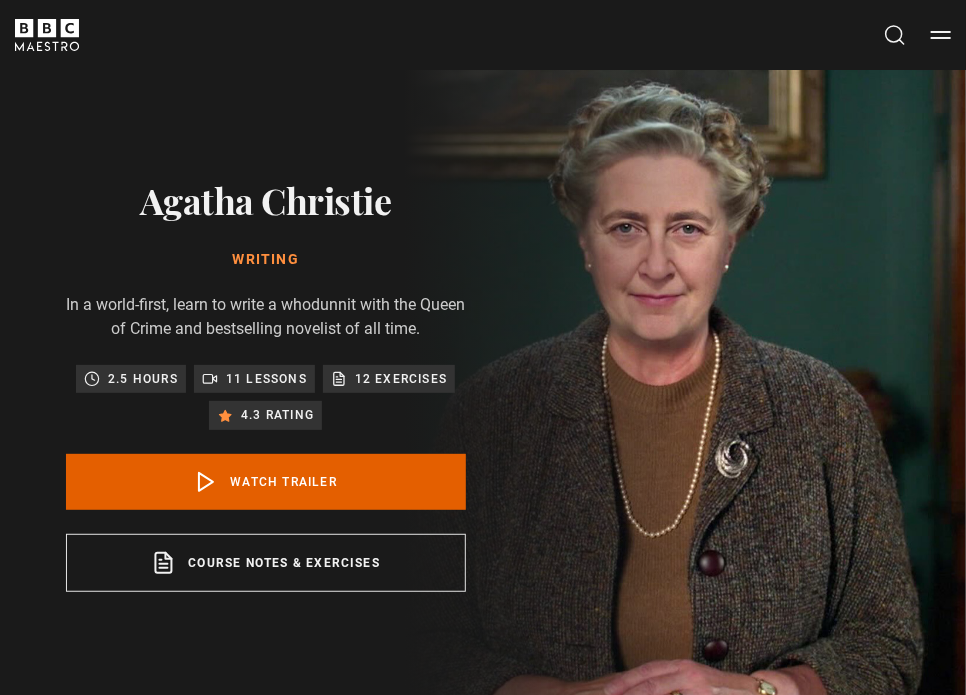 scroll, scrollTop: 0, scrollLeft: 0, axis: both 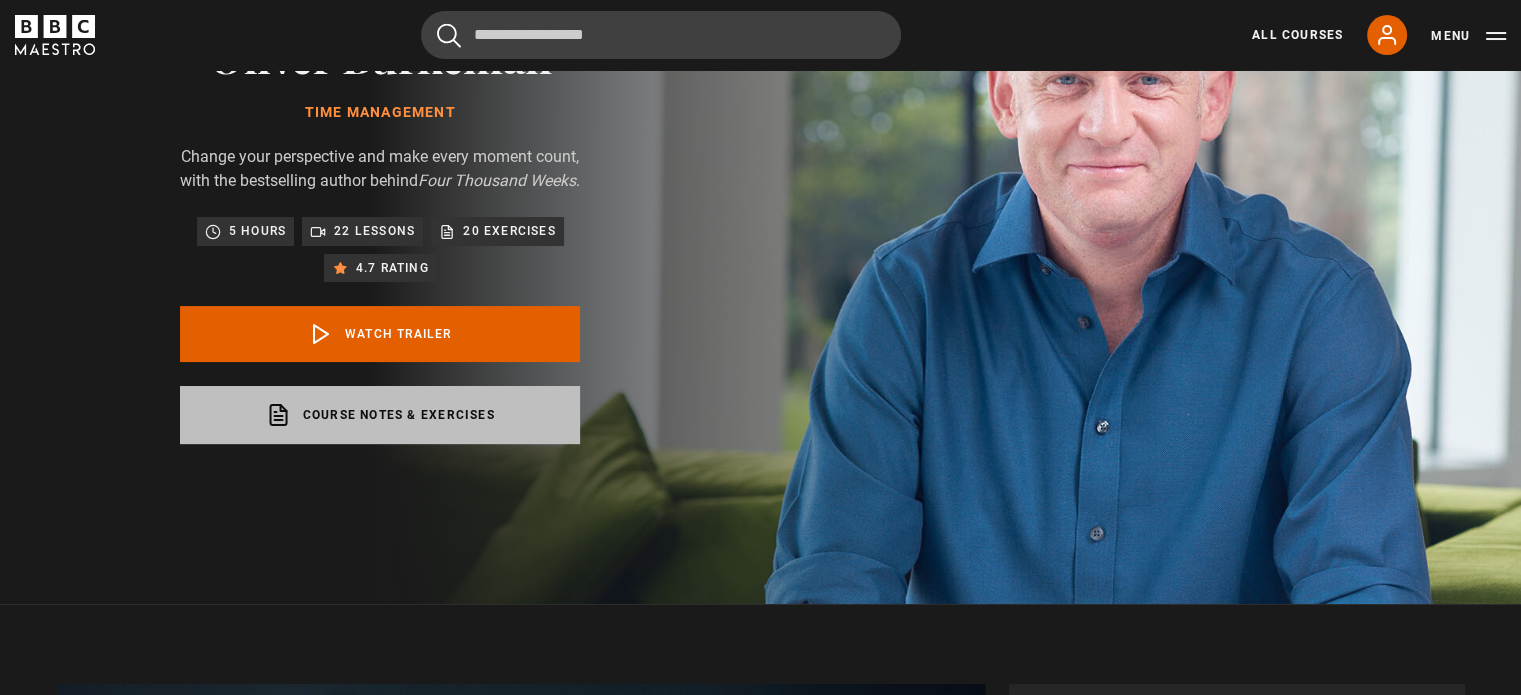 click on "Course notes & exercises
opens in a new tab" at bounding box center (380, 415) 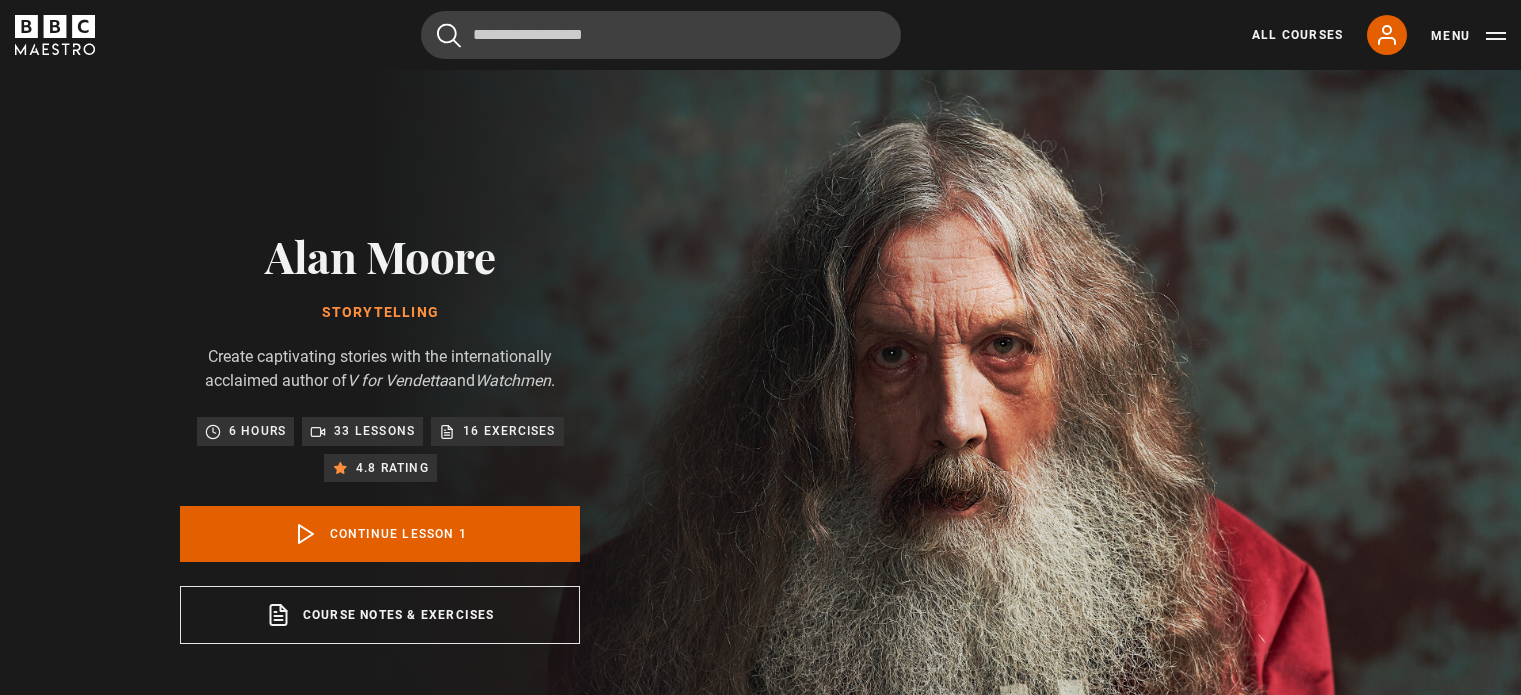 scroll, scrollTop: 0, scrollLeft: 0, axis: both 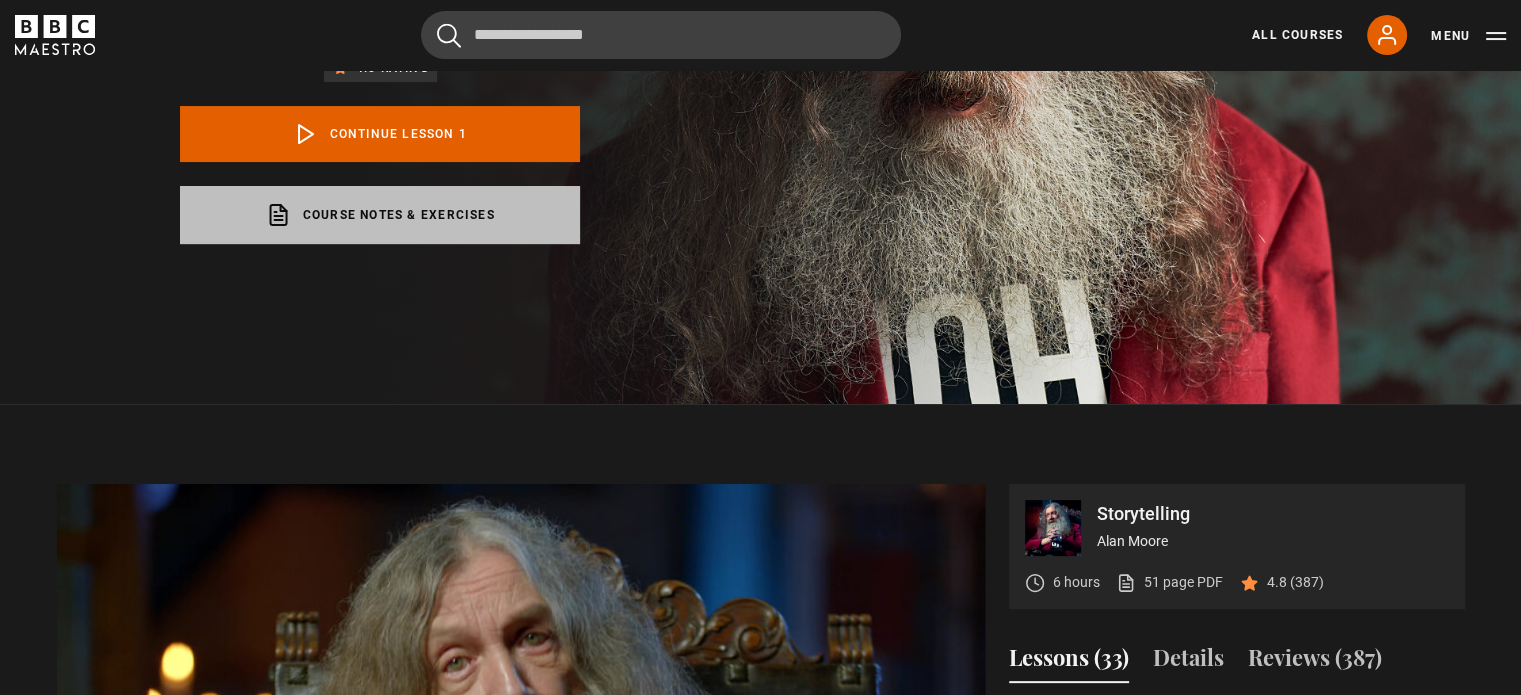 click on "Course notes & exercises
opens in a new tab" at bounding box center [380, 215] 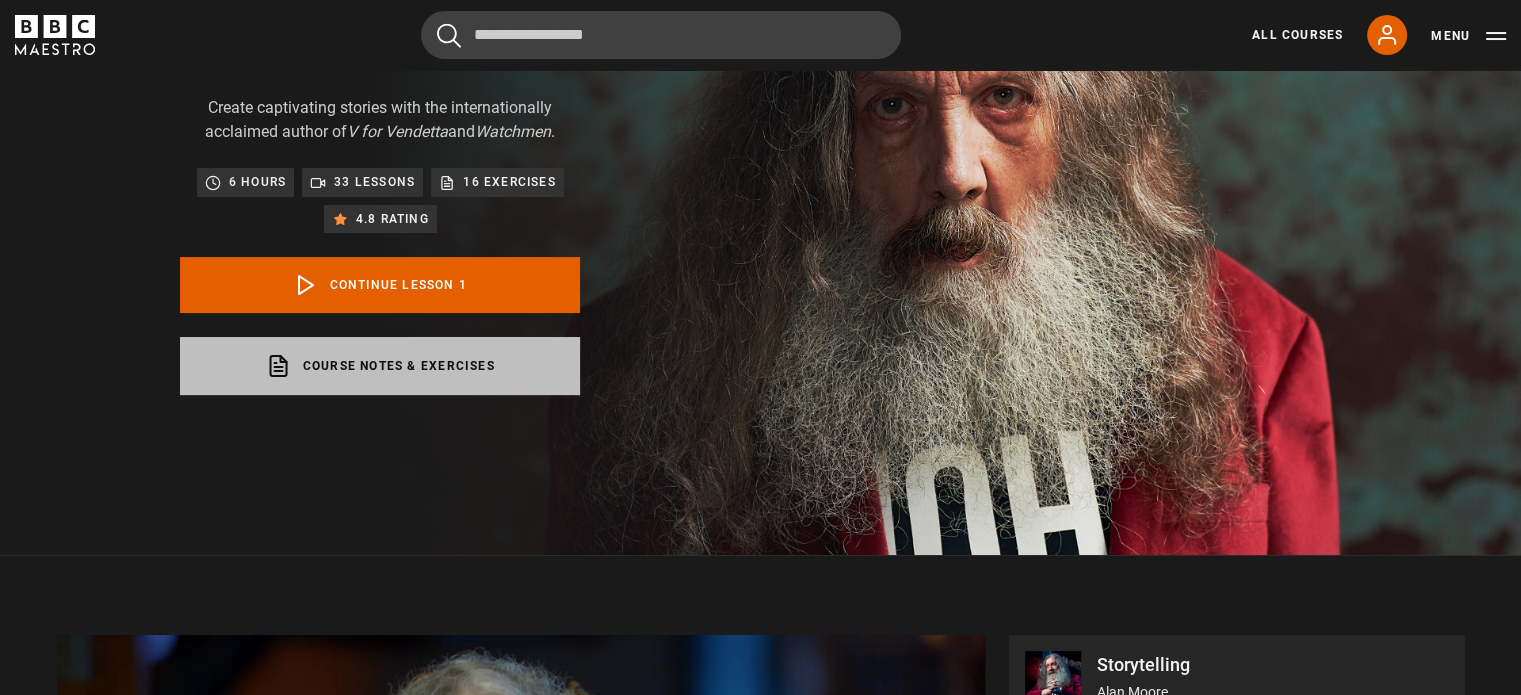 scroll, scrollTop: 0, scrollLeft: 0, axis: both 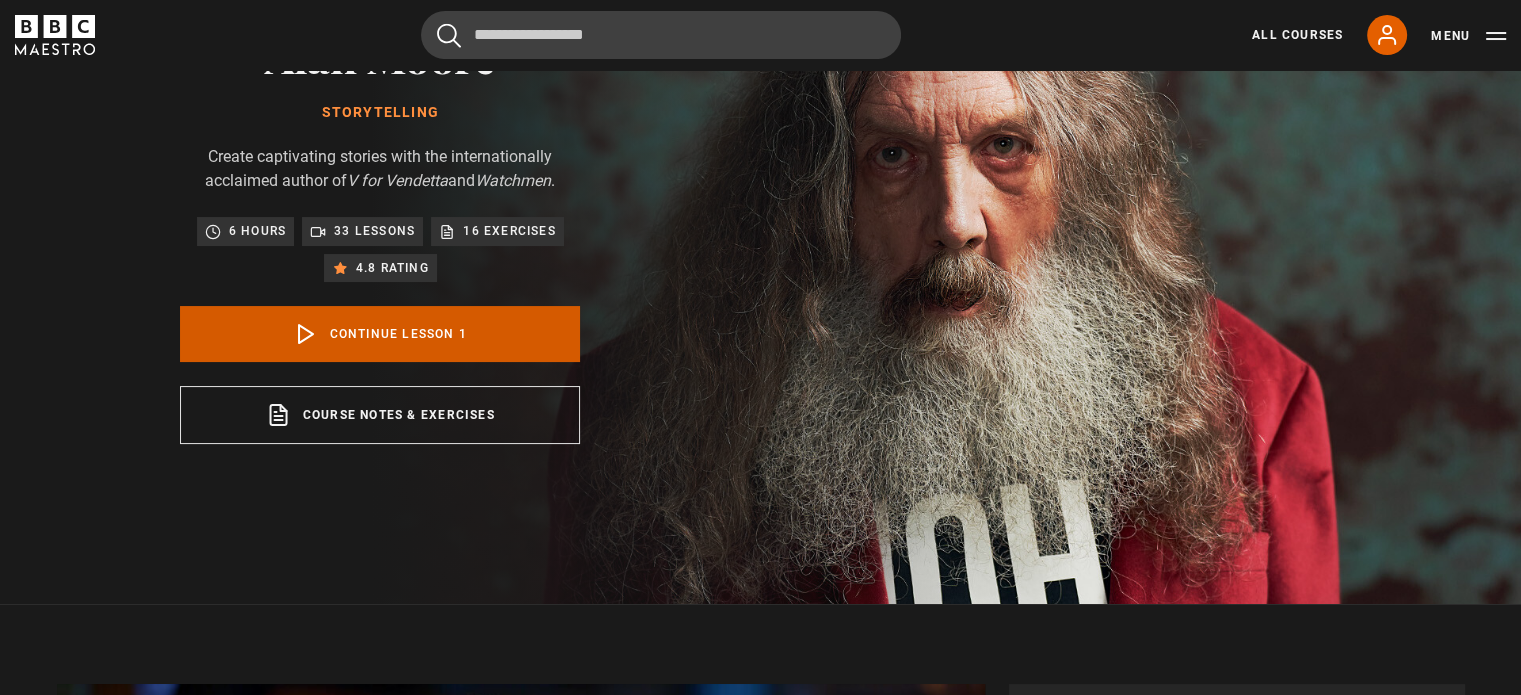 click on "Continue lesson 1" at bounding box center [380, 334] 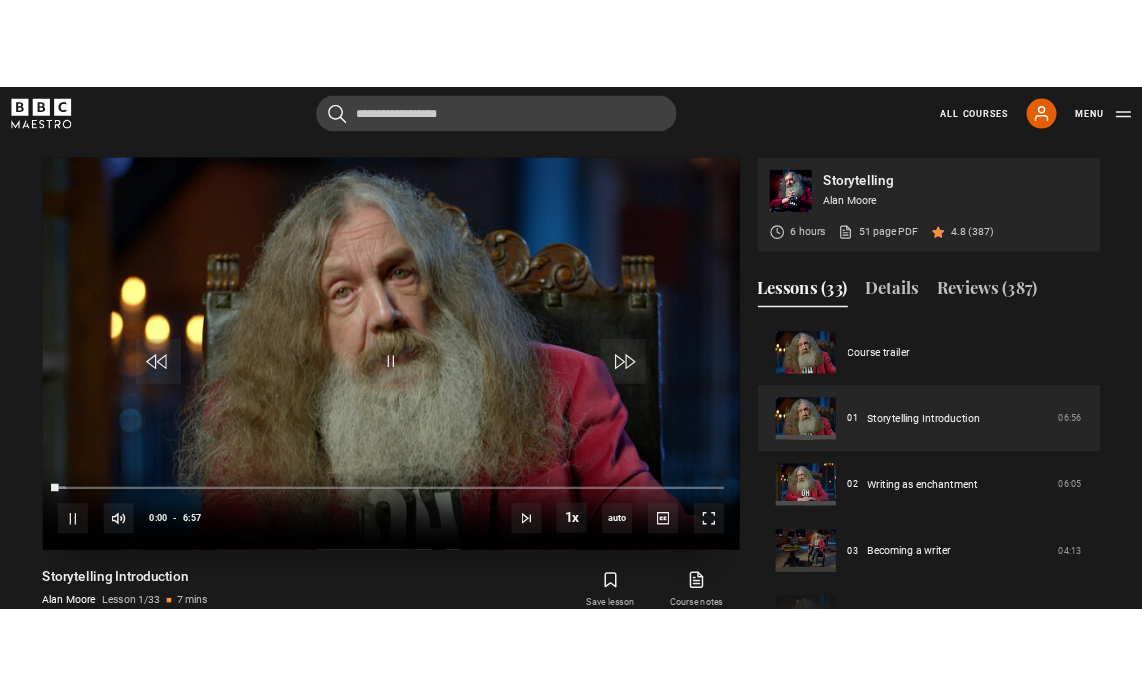 scroll, scrollTop: 804, scrollLeft: 0, axis: vertical 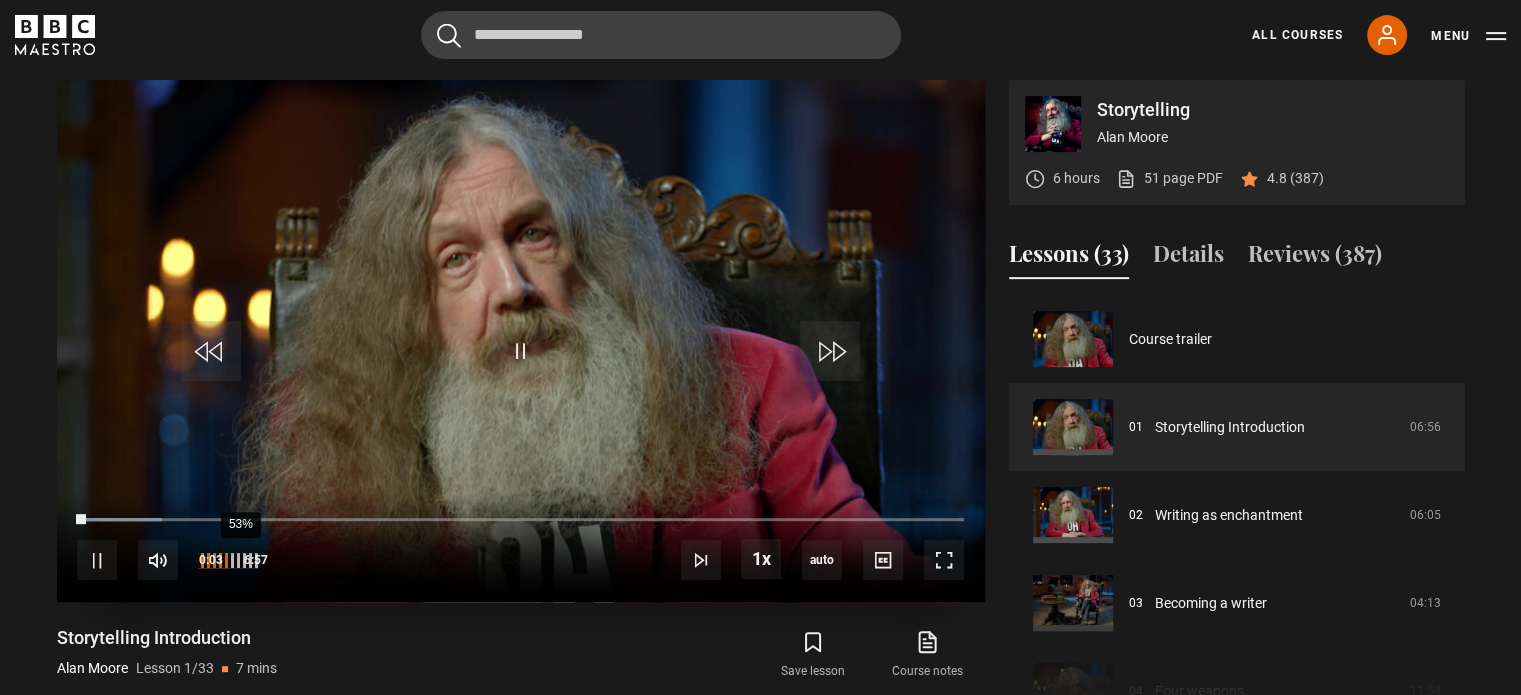 drag, startPoint x: 244, startPoint y: 551, endPoint x: 227, endPoint y: 556, distance: 17.720045 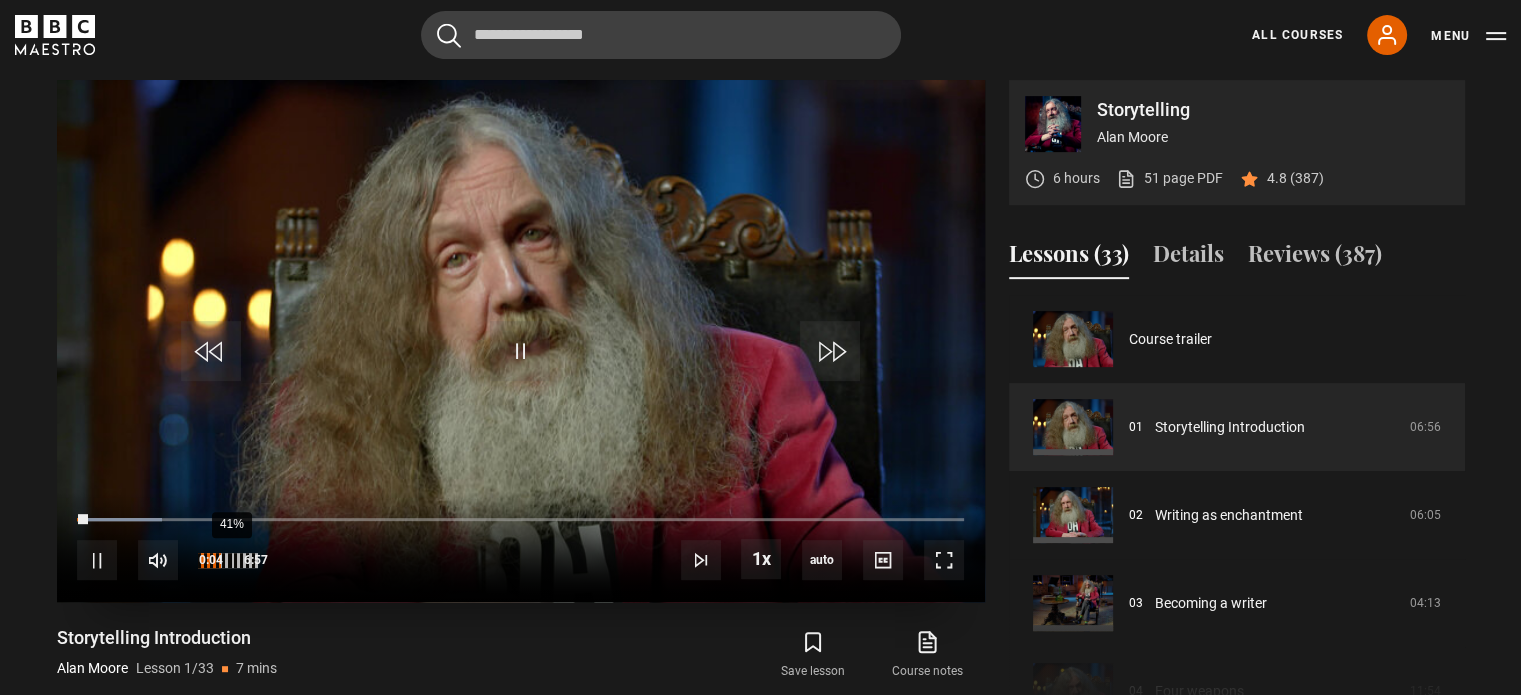 drag, startPoint x: 236, startPoint y: 565, endPoint x: 219, endPoint y: 567, distance: 17.117243 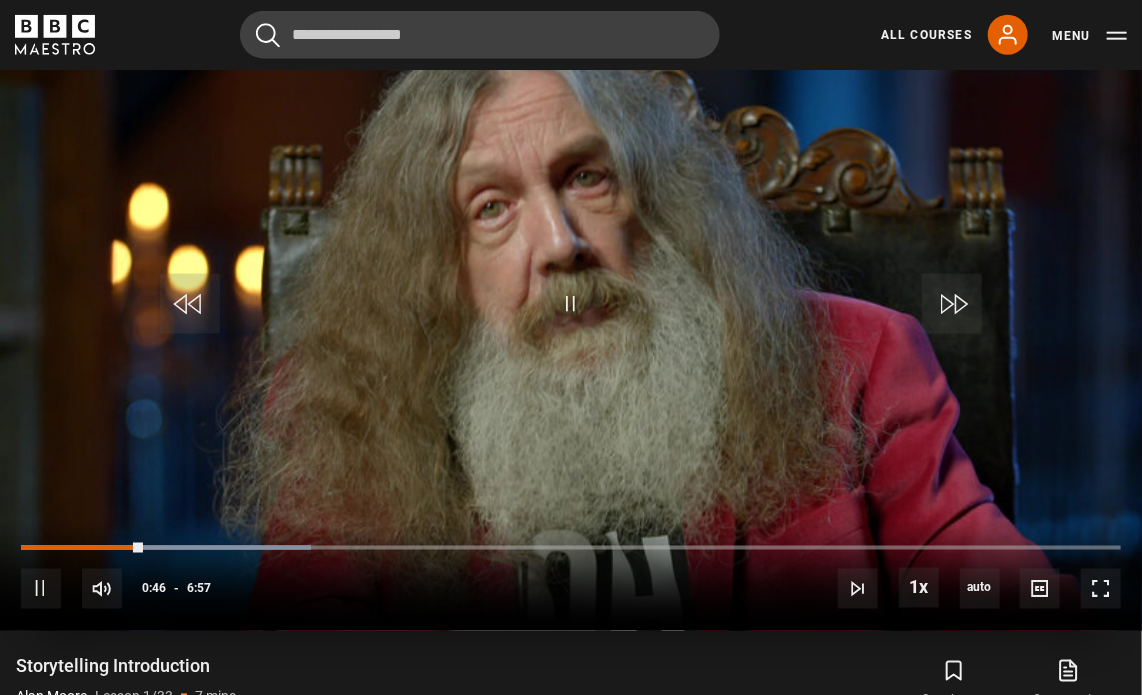 scroll, scrollTop: 904, scrollLeft: 0, axis: vertical 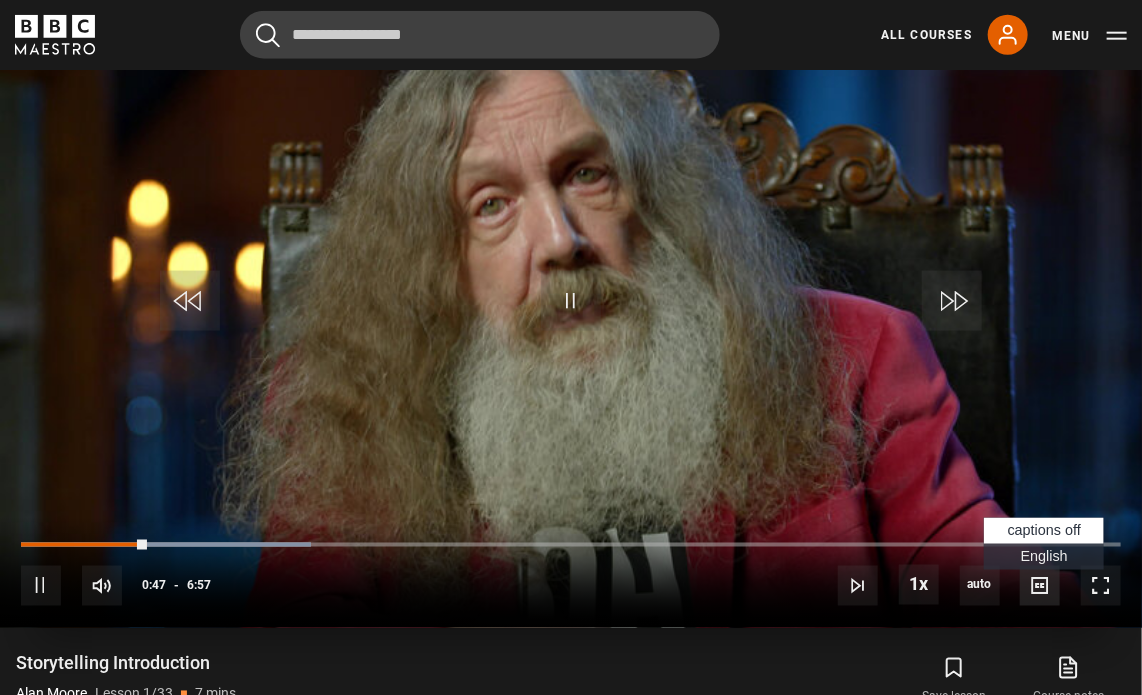 click at bounding box center (1040, 586) 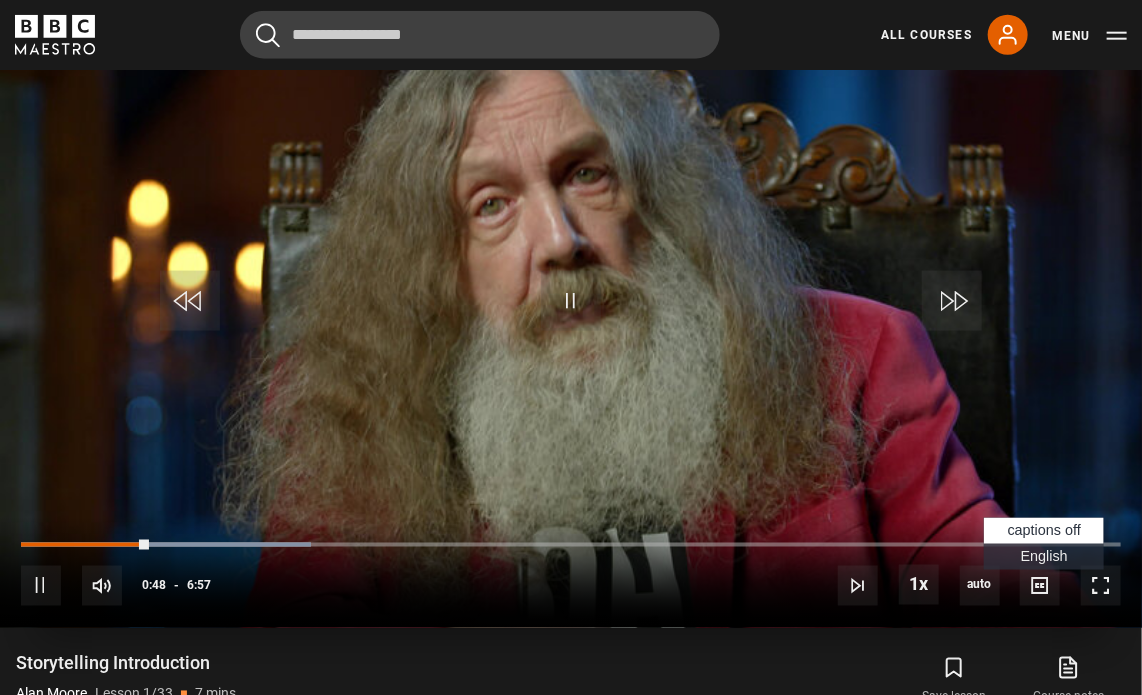 click on "English  Captions" at bounding box center (1044, 557) 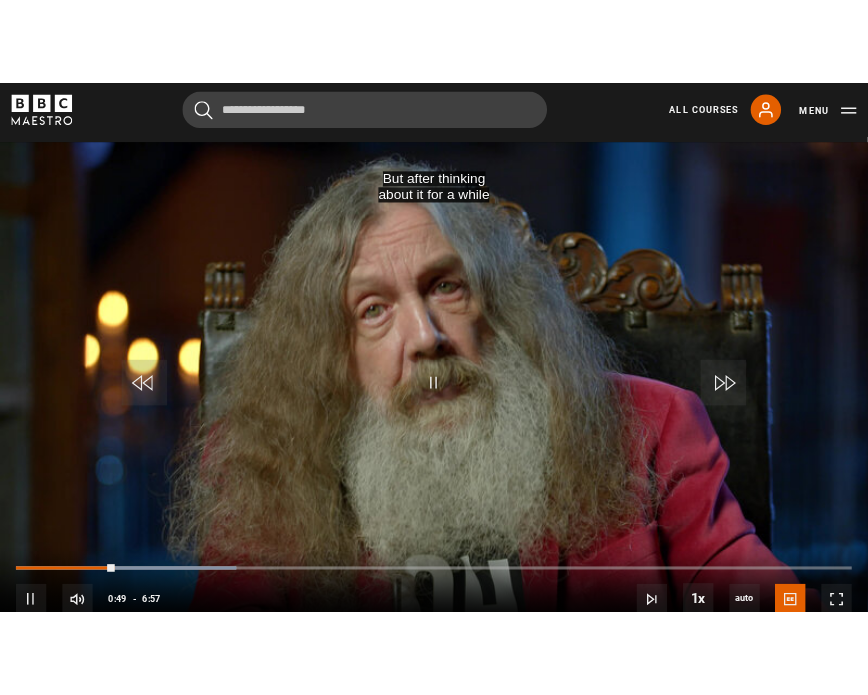 scroll, scrollTop: 804, scrollLeft: 0, axis: vertical 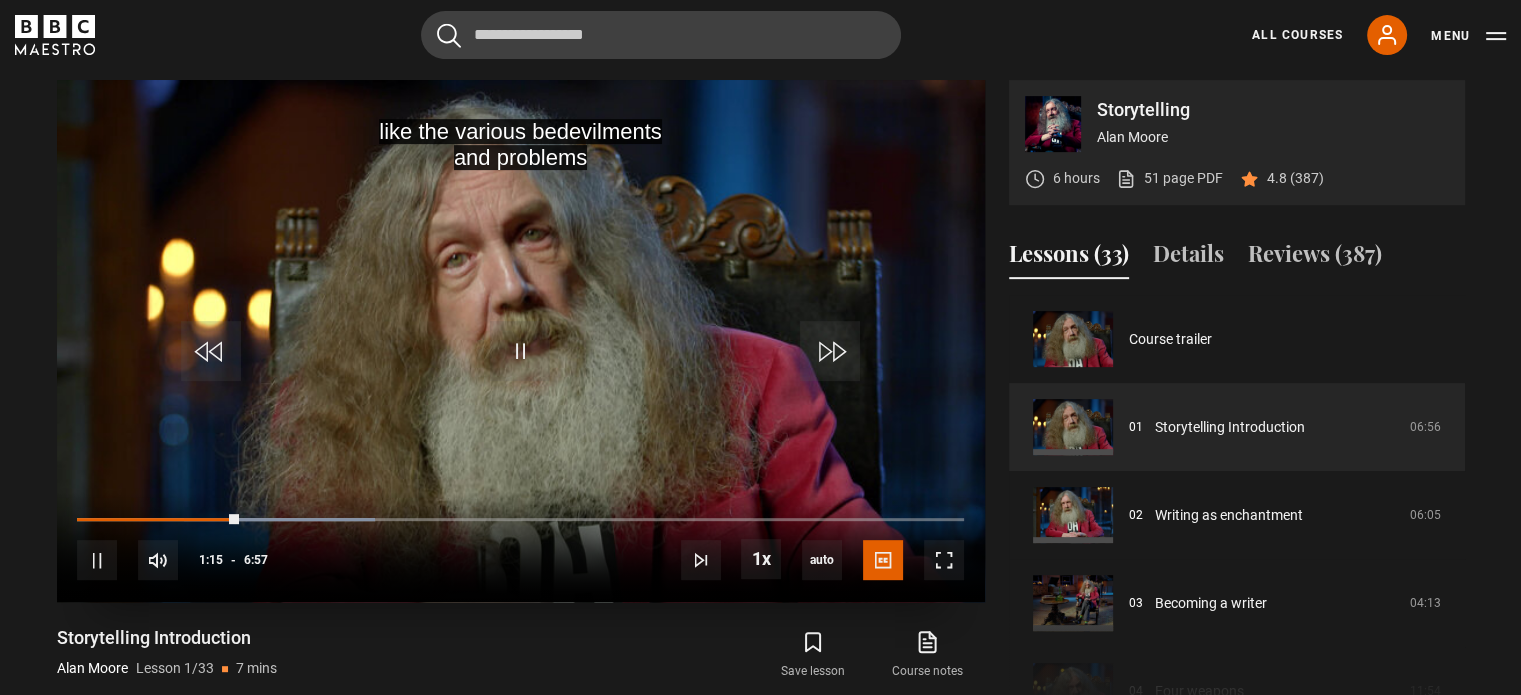 click at bounding box center (521, 341) 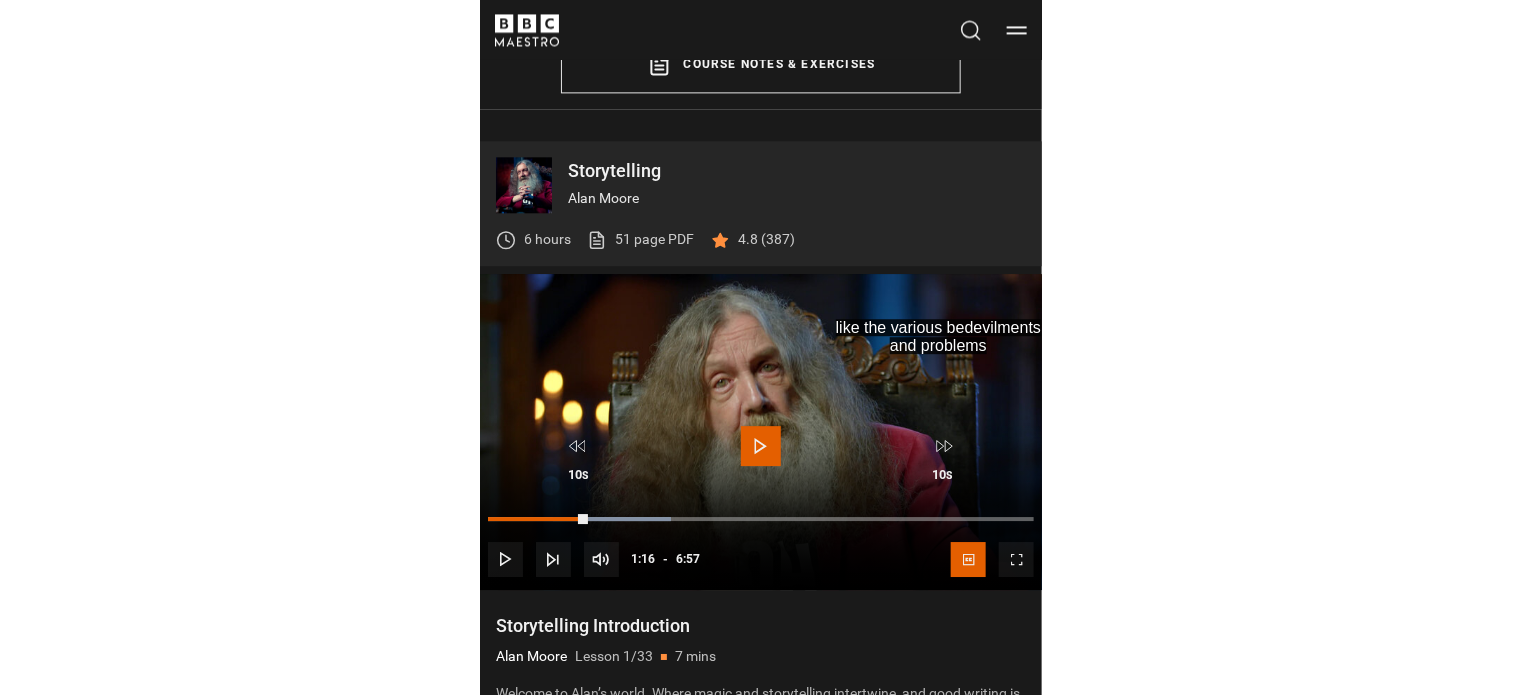 scroll, scrollTop: 988, scrollLeft: 0, axis: vertical 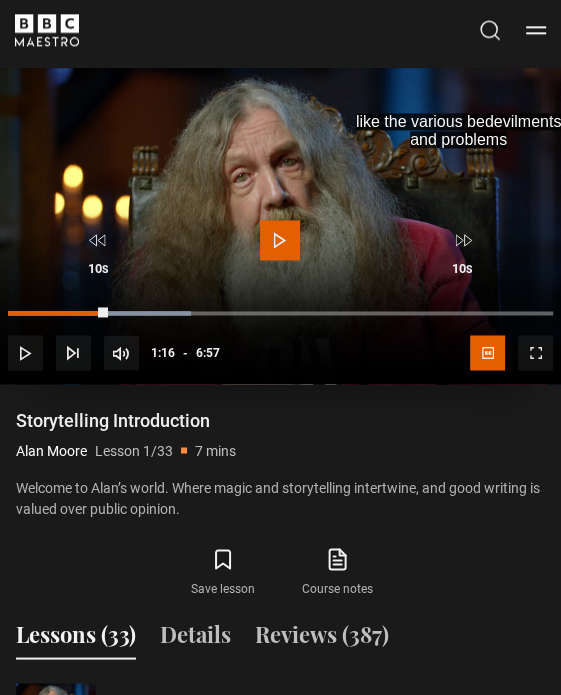 click at bounding box center (280, 240) 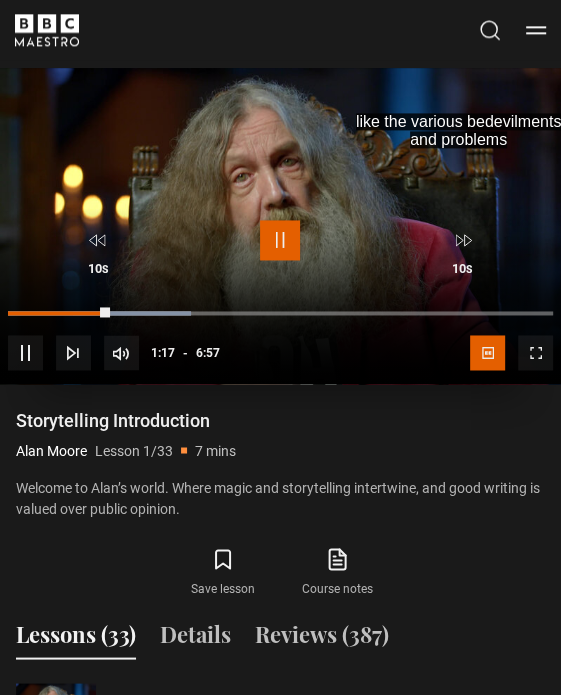 click at bounding box center [280, 240] 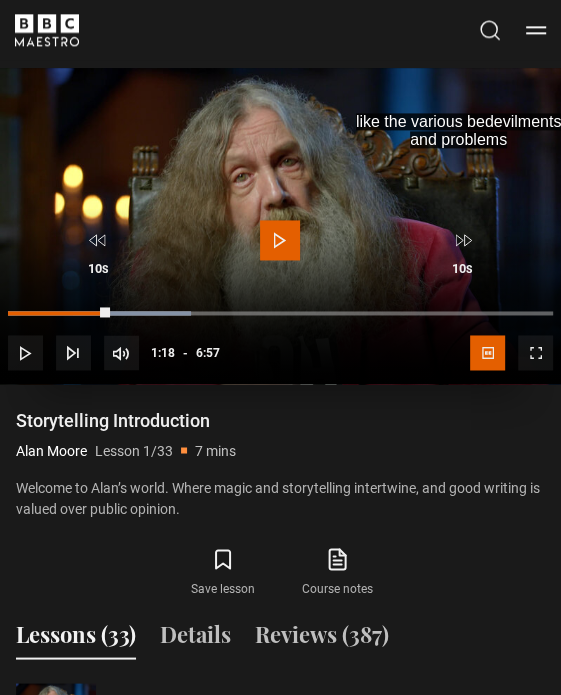 click at bounding box center [280, 240] 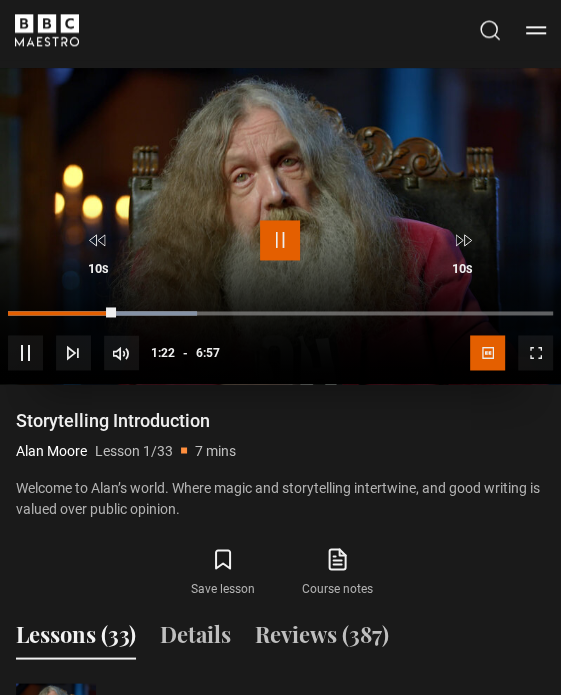 click at bounding box center [280, 240] 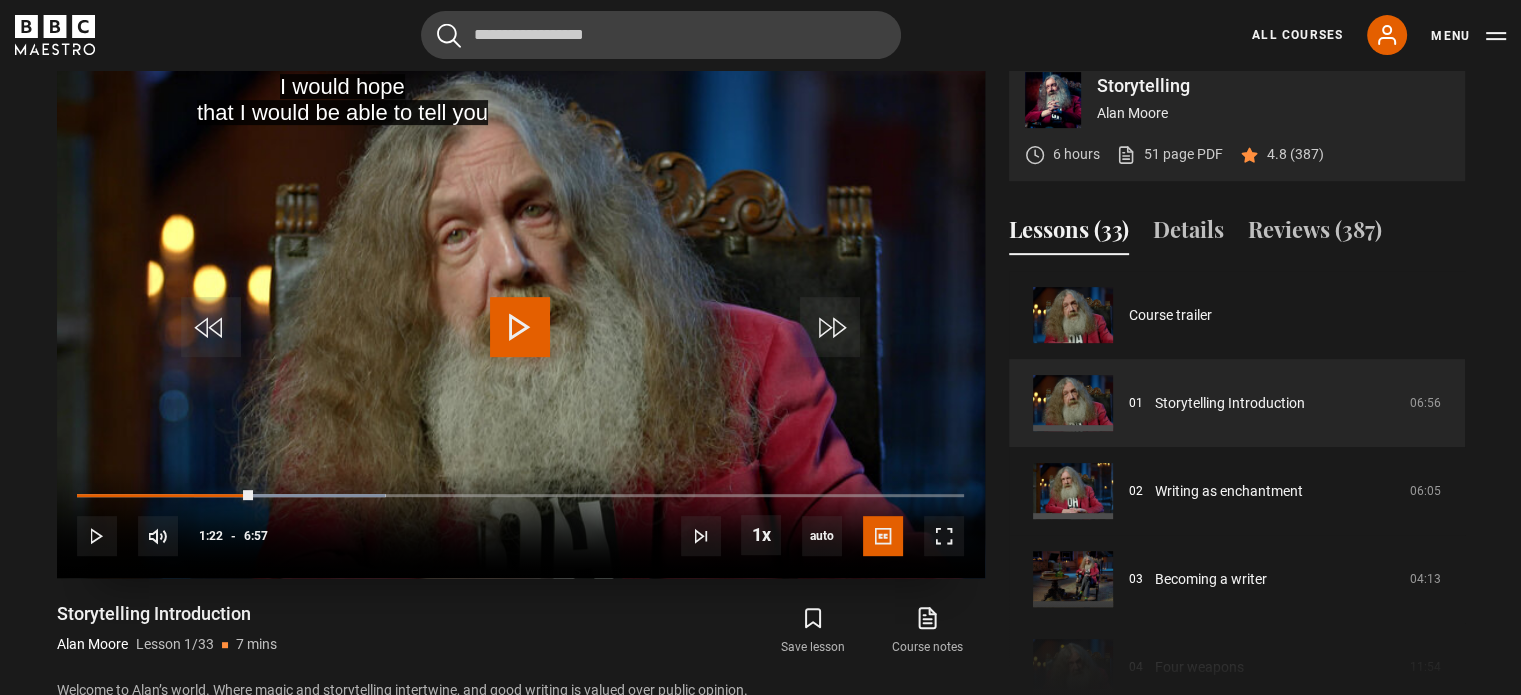 scroll, scrollTop: 688, scrollLeft: 0, axis: vertical 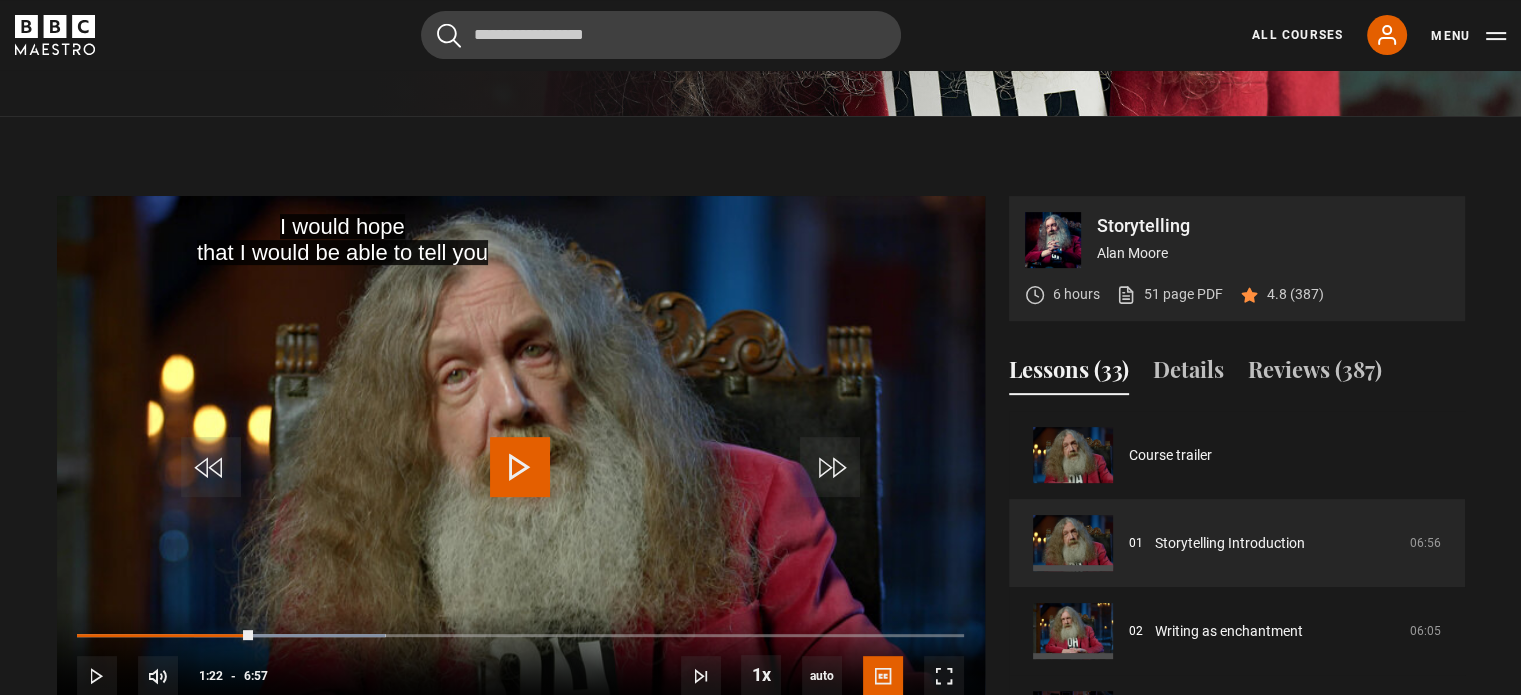 drag, startPoint x: 479, startPoint y: 479, endPoint x: 497, endPoint y: 471, distance: 19.697716 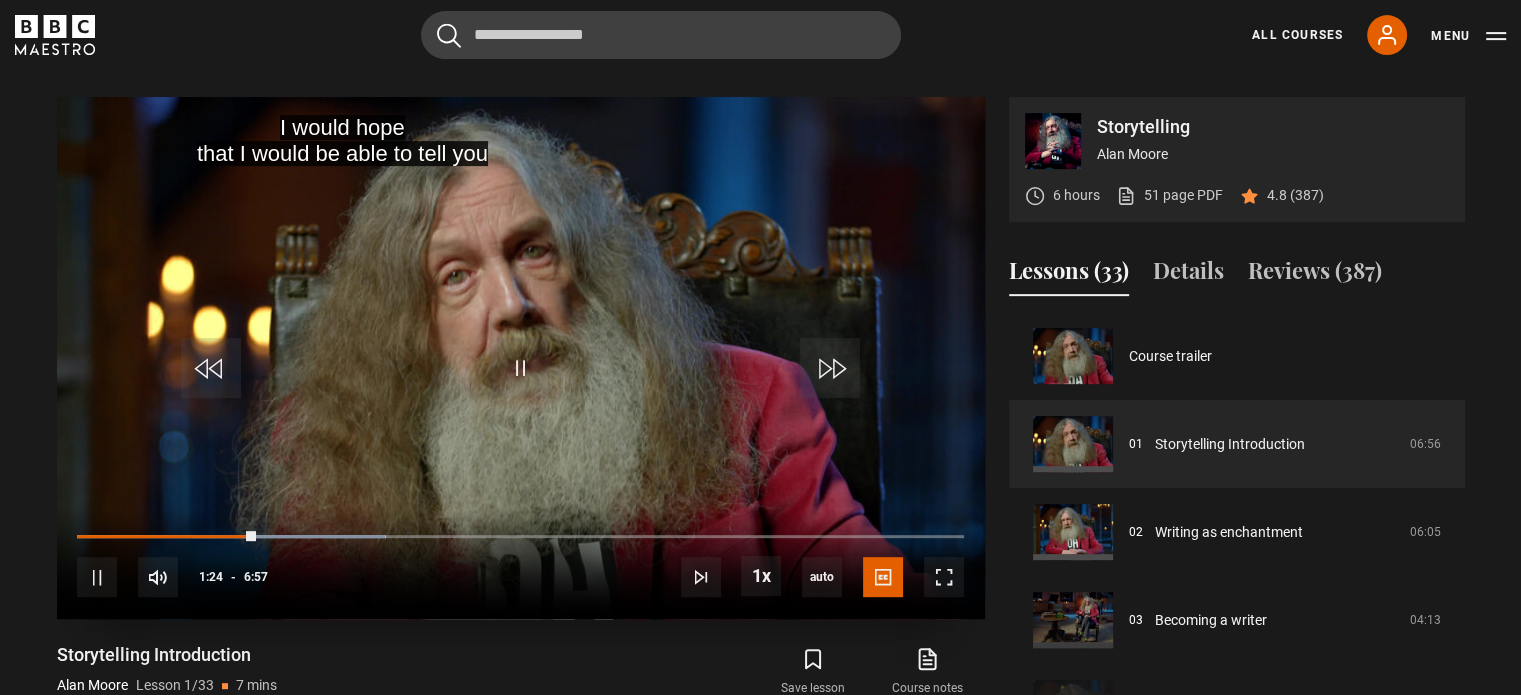 scroll, scrollTop: 788, scrollLeft: 0, axis: vertical 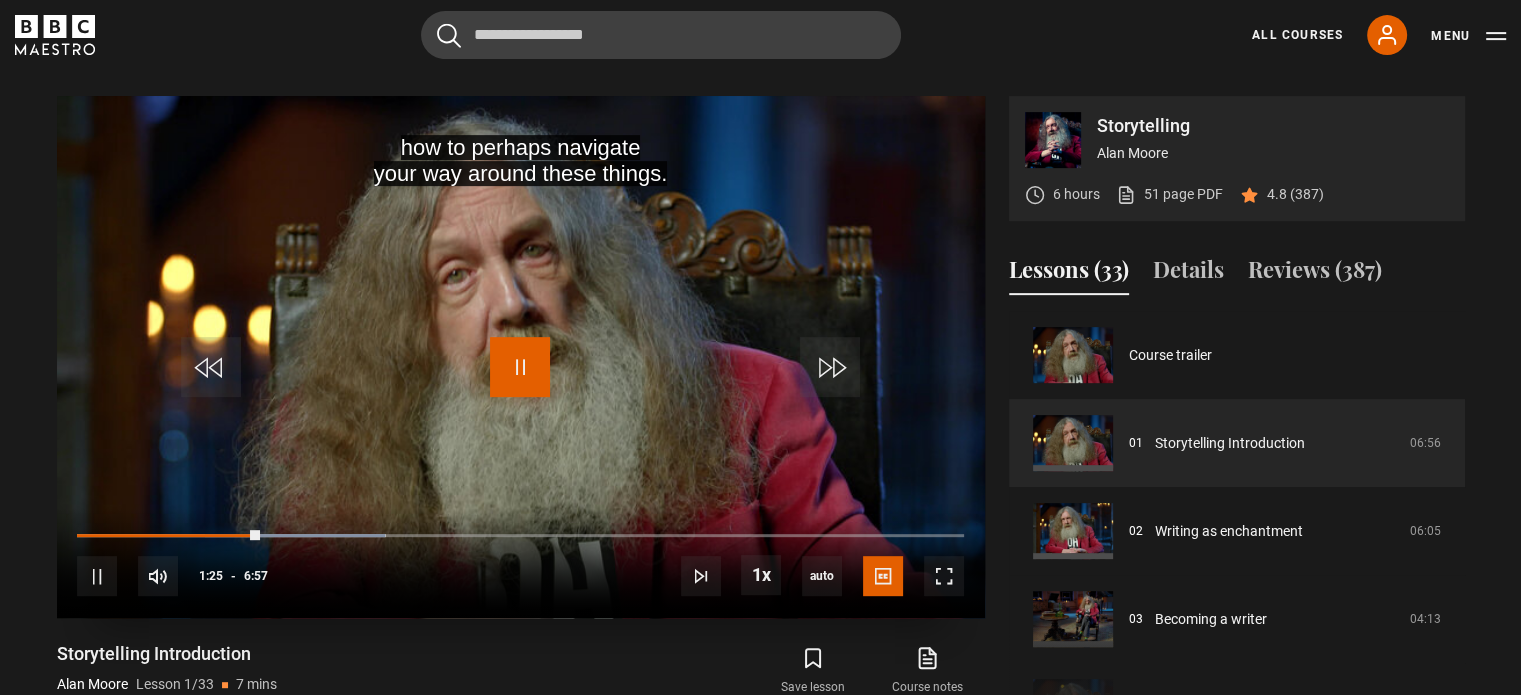 click at bounding box center [520, 367] 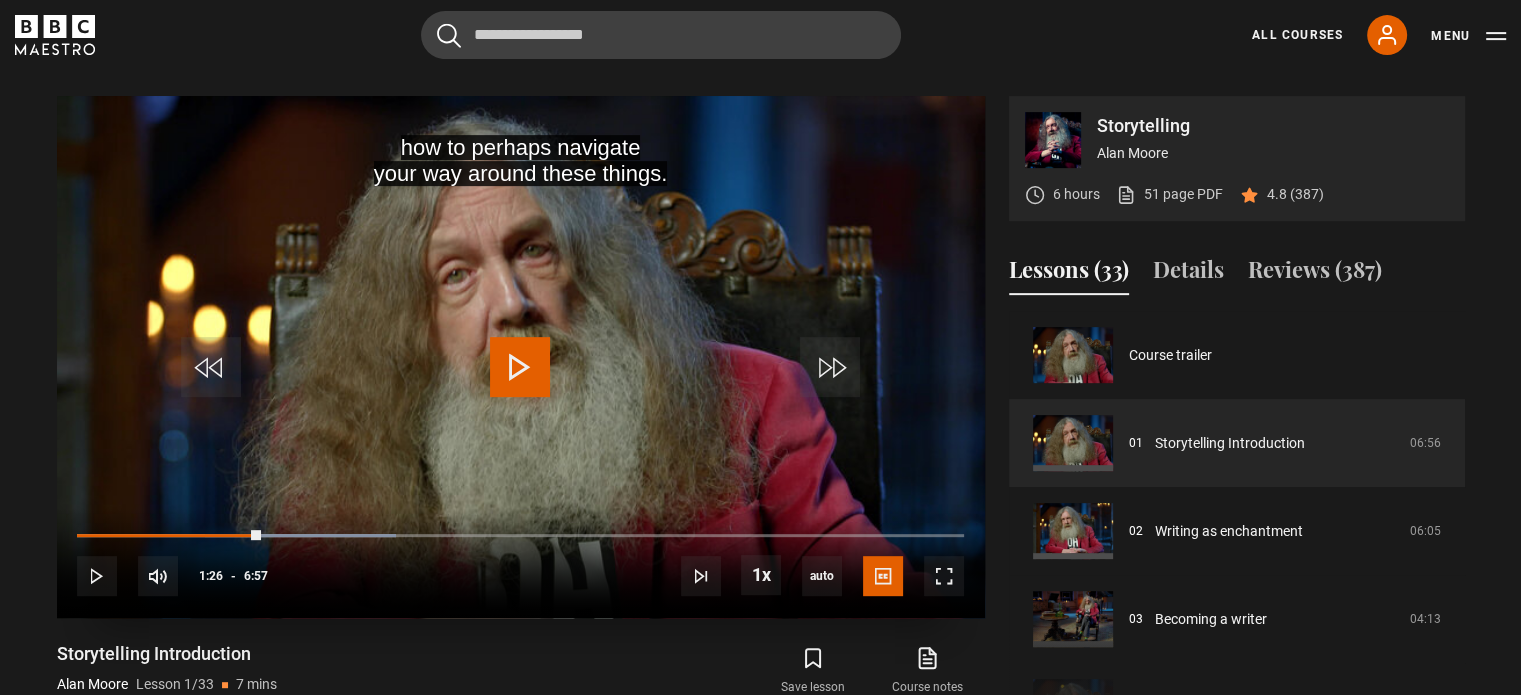 click at bounding box center (521, 357) 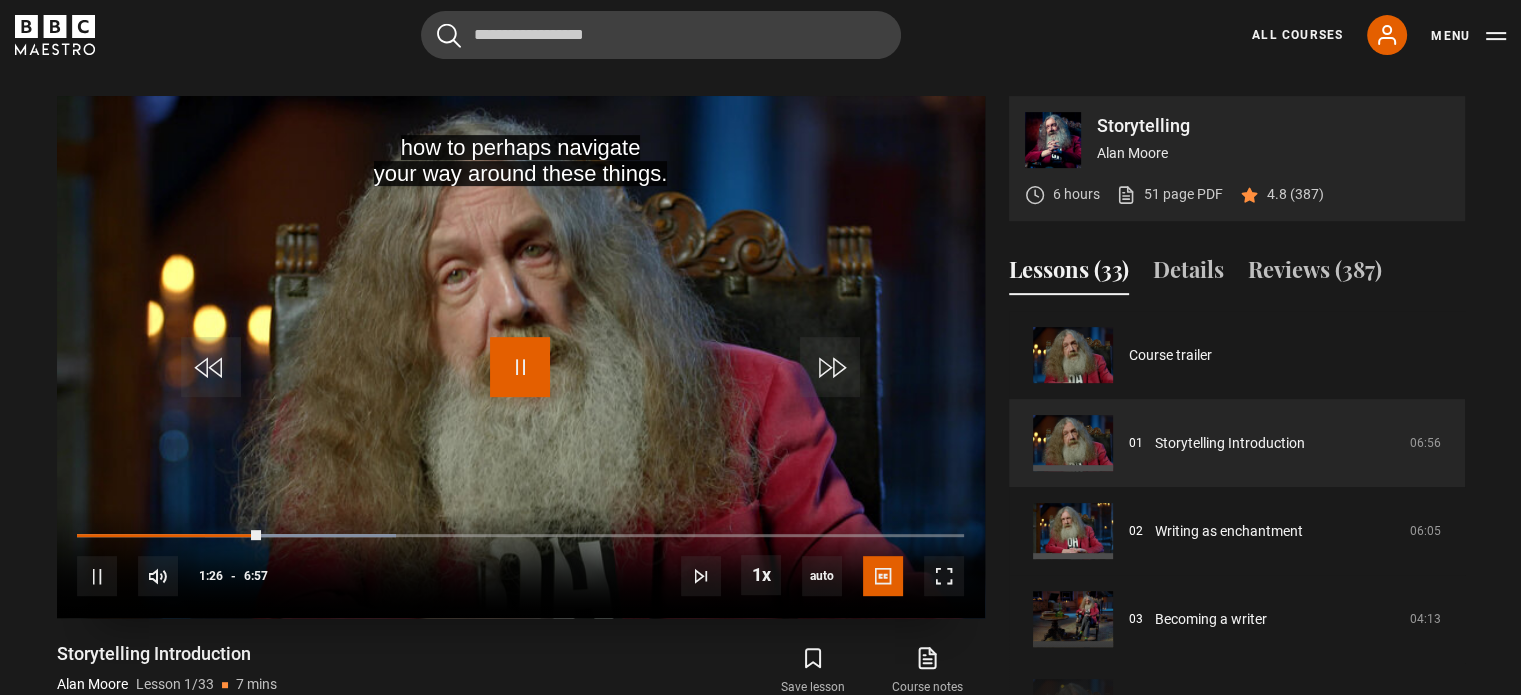 click at bounding box center (520, 367) 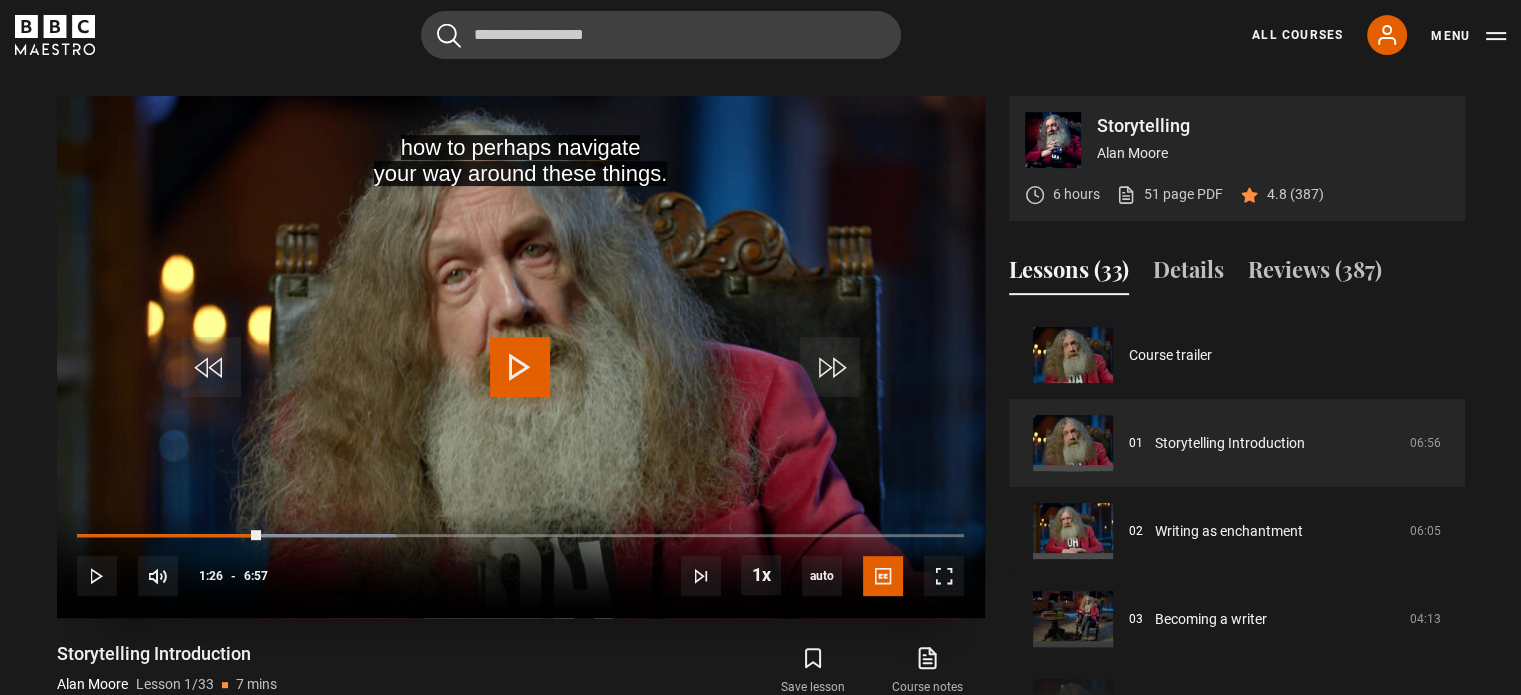 click at bounding box center (520, 367) 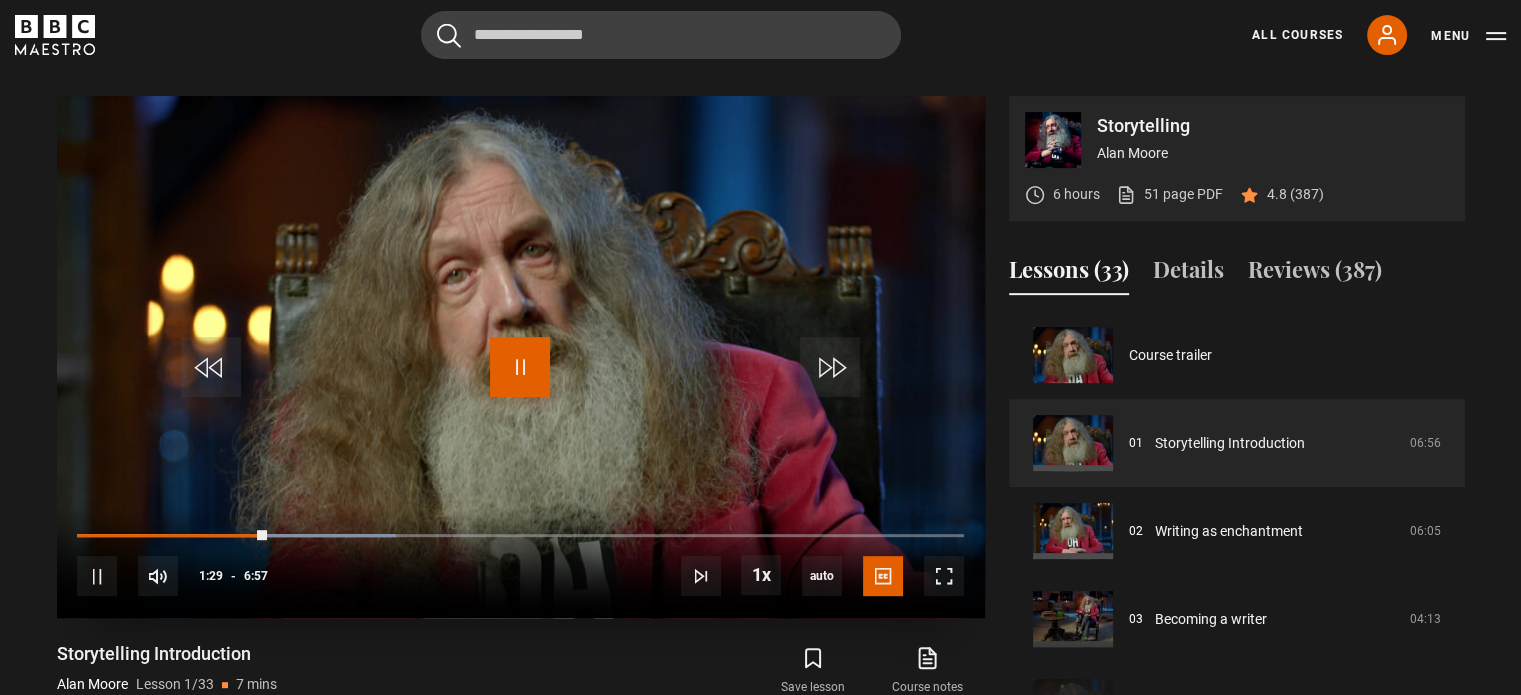 click at bounding box center (520, 367) 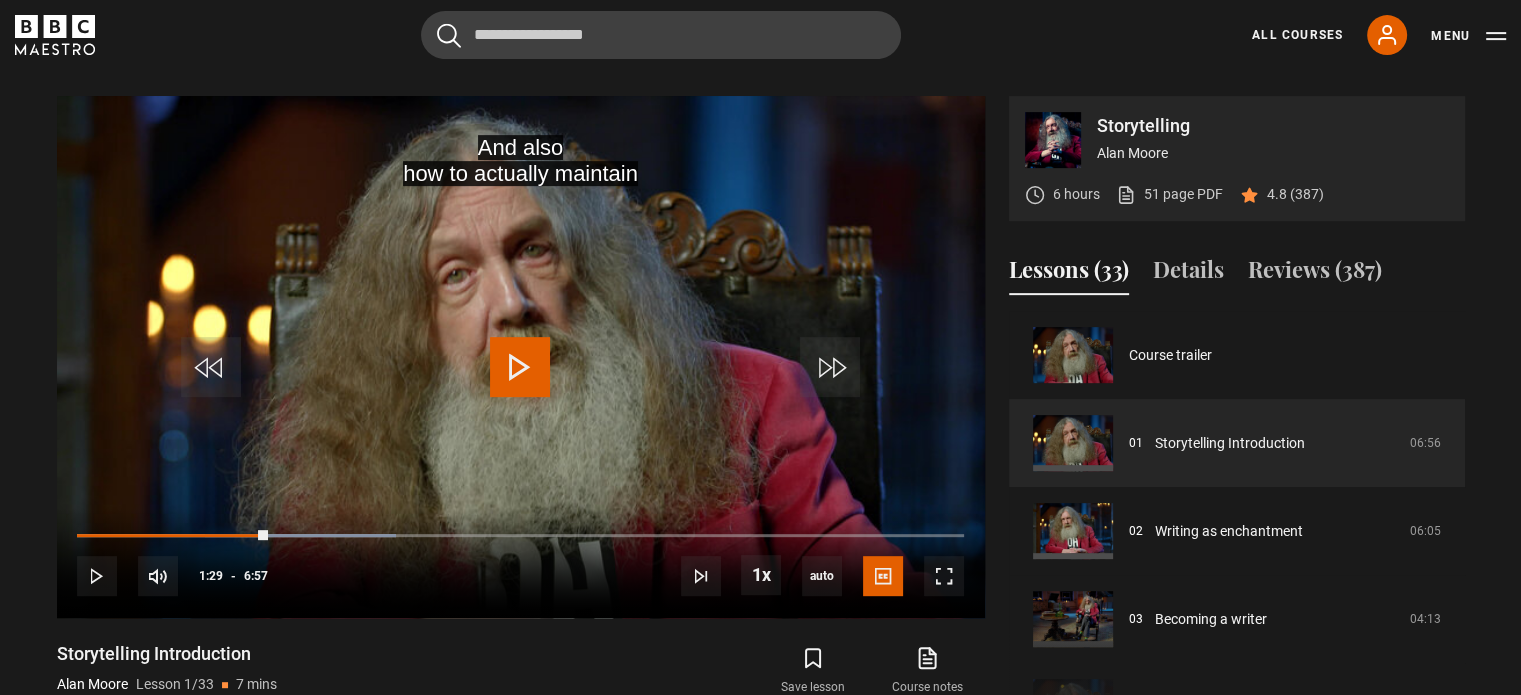 click on "Storytelling
Alan Moore
6 hours
51 page PDF
(opens in new tab)
4.8 (387)
And also
how to actually maintain Video Player is loading. Play Lesson Storytelling Introduction 10s Skip Back 10 seconds Play 10s Skip Forward 10 seconds Loaded :  35.97% 5:49 1:29 Play Mute 60% Current Time  1:29 - Duration  6:57
Alan Moore
Lesson 1
Storytelling Introduction
1x Playback Rate 2x 1.5x 1x , selected 0.5x auto Quality" at bounding box center (760, 400) 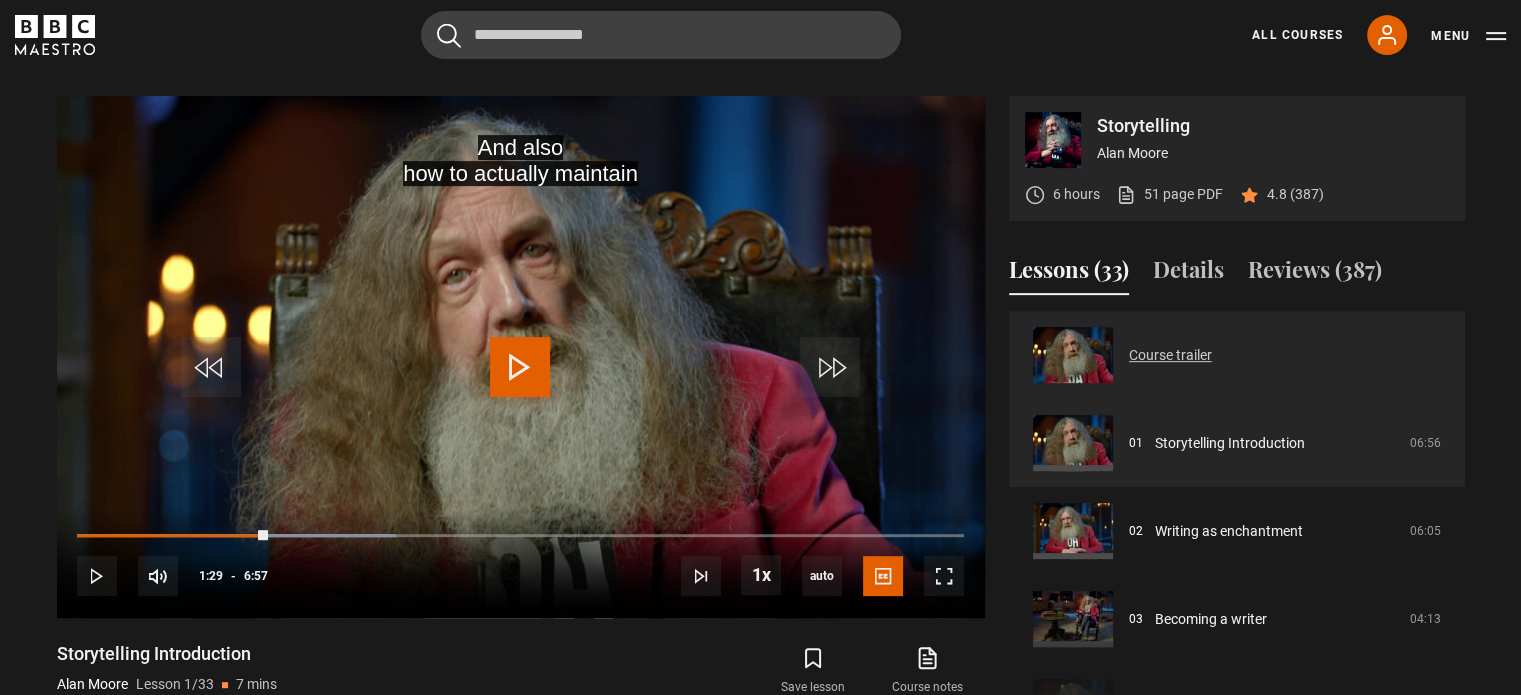click on "Course trailer" at bounding box center (1170, 355) 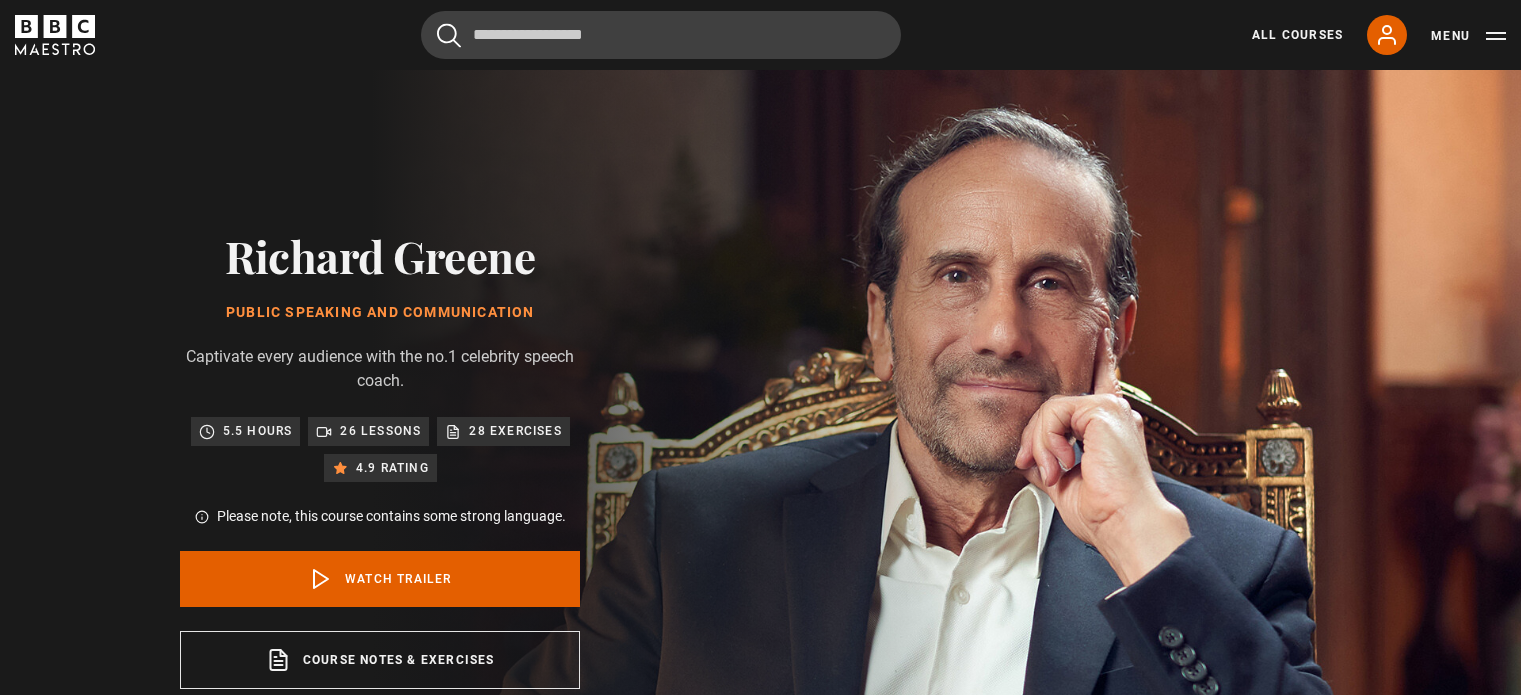 scroll, scrollTop: 0, scrollLeft: 0, axis: both 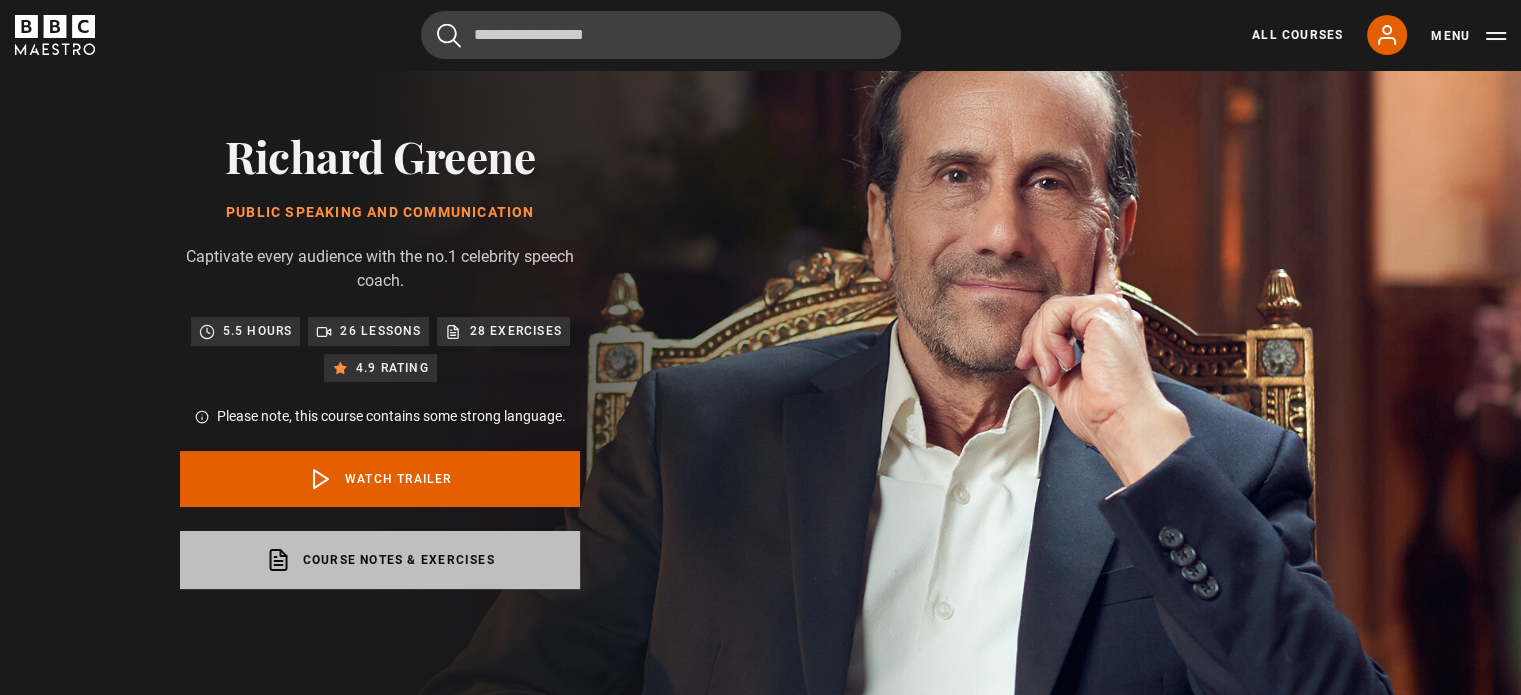click on "Course notes & exercises
opens in a new tab" at bounding box center [380, 560] 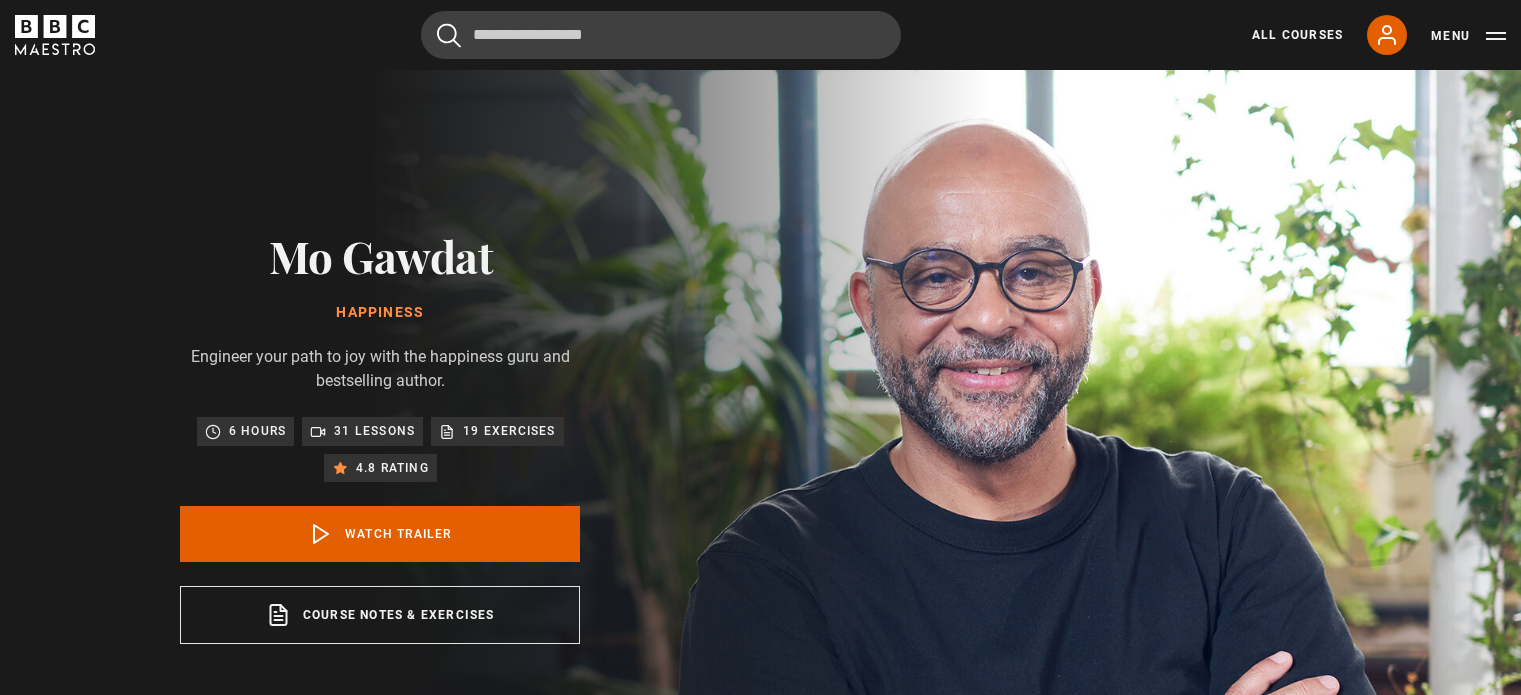 scroll, scrollTop: 0, scrollLeft: 0, axis: both 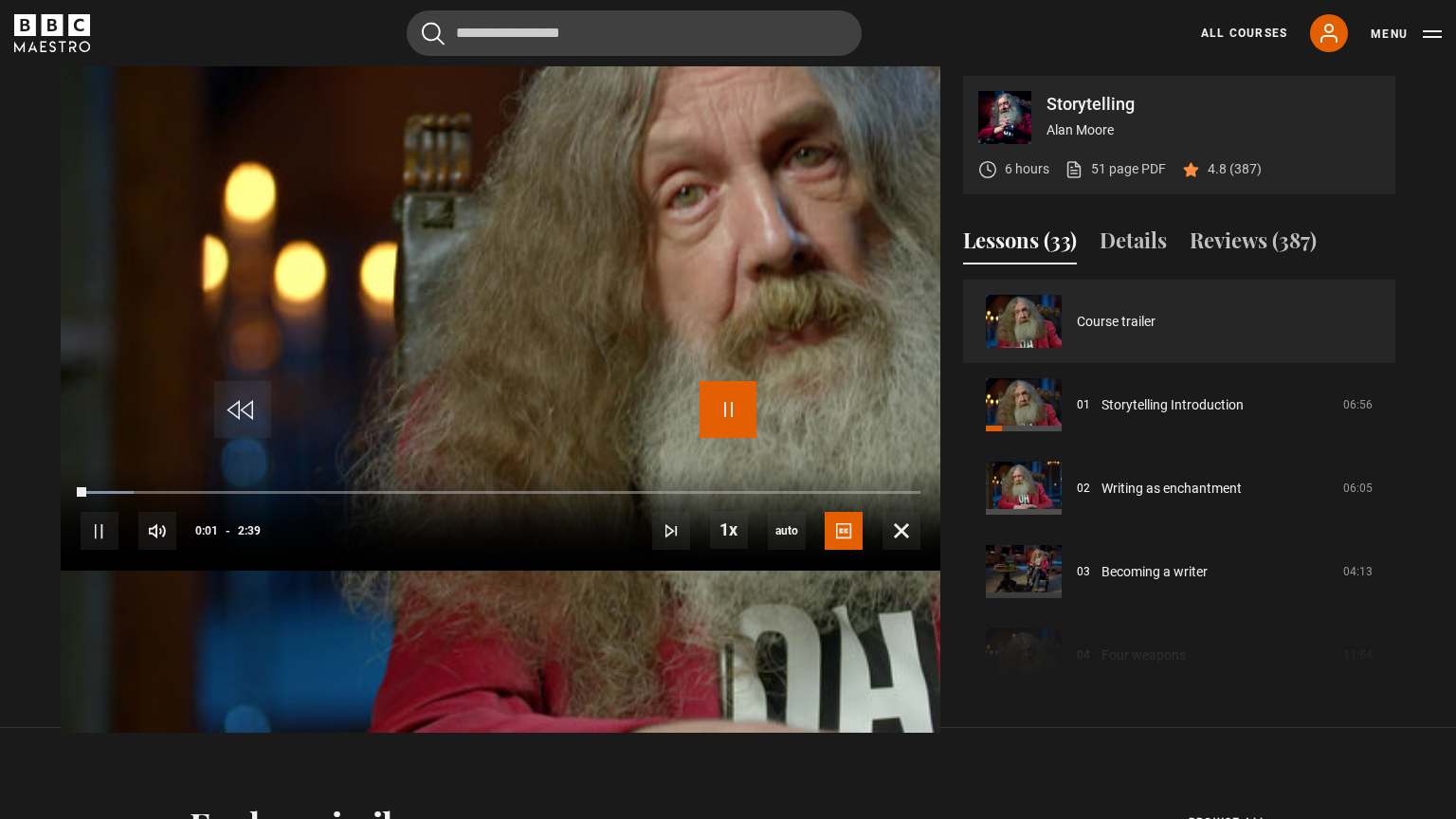 click at bounding box center [728, 410] 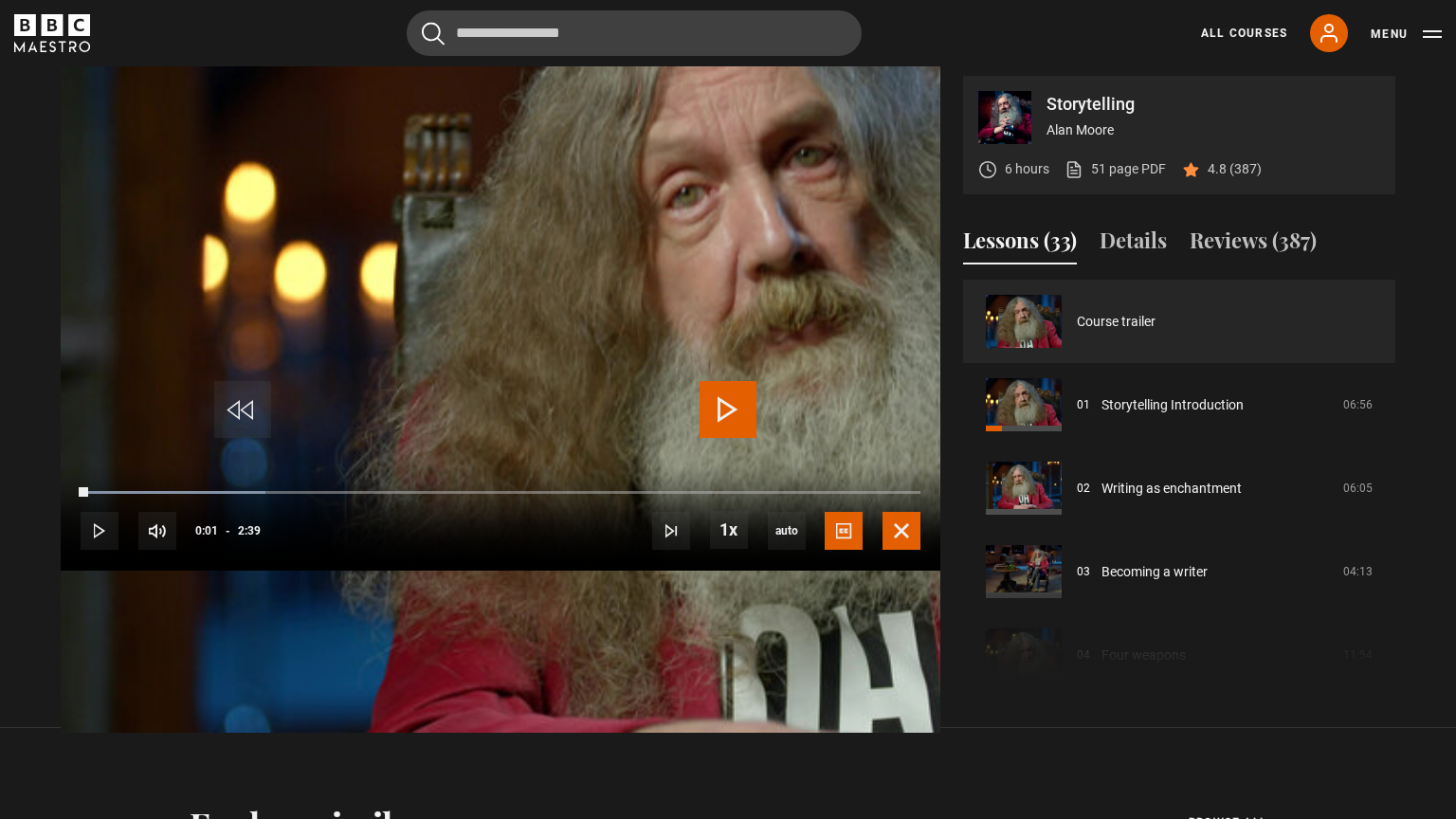 click at bounding box center (901, 531) 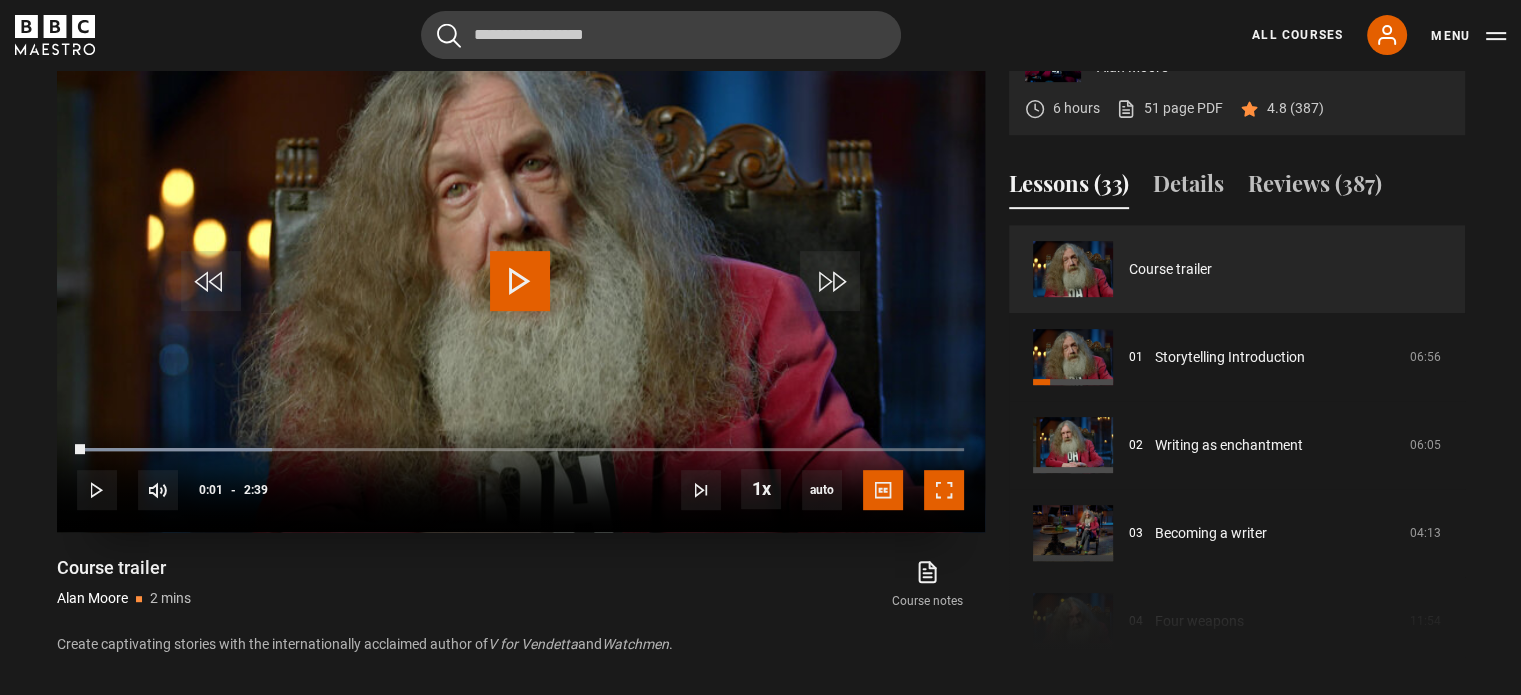 drag, startPoint x: 946, startPoint y: 499, endPoint x: 946, endPoint y: 620, distance: 121 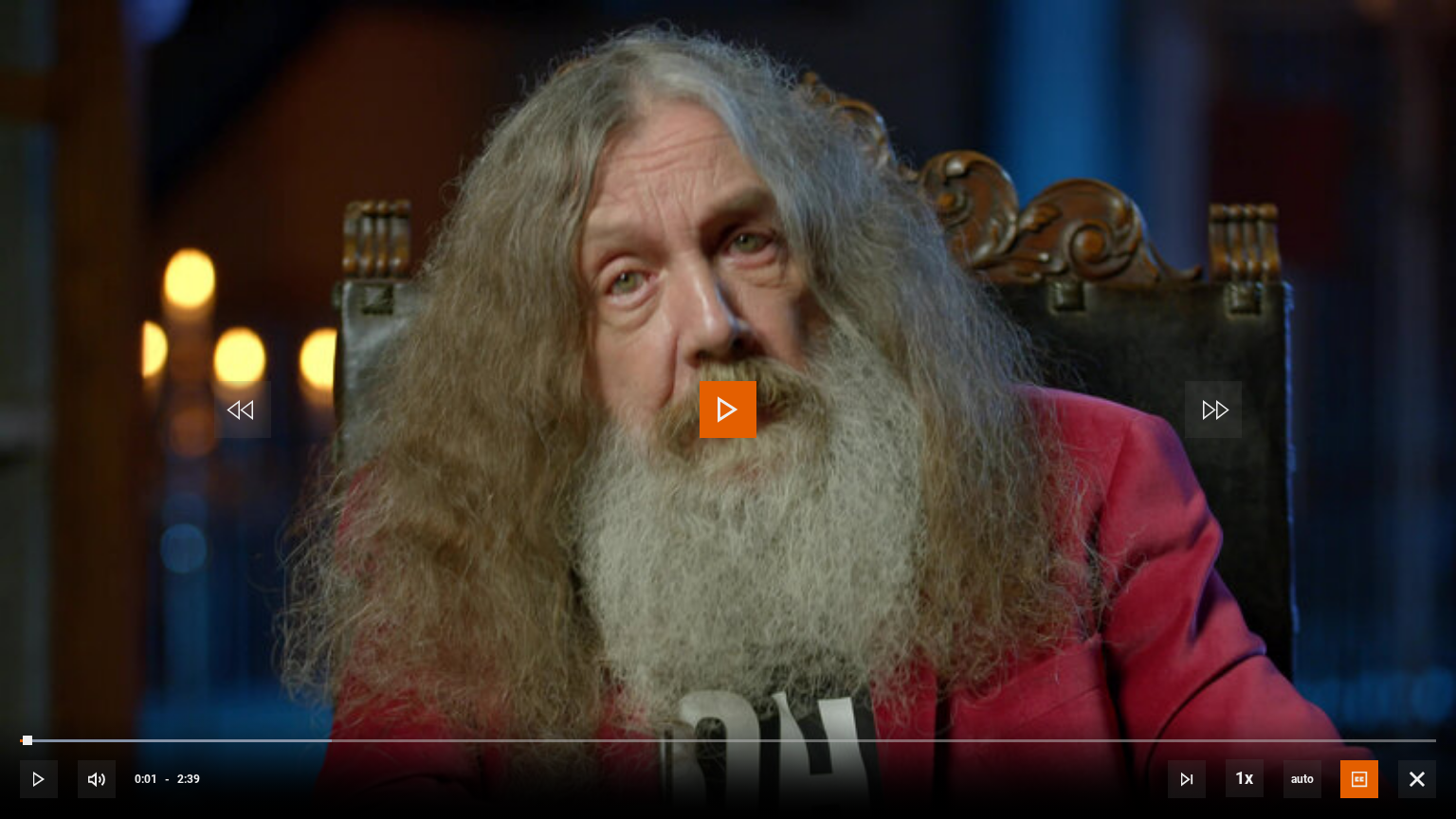 click at bounding box center (728, 410) 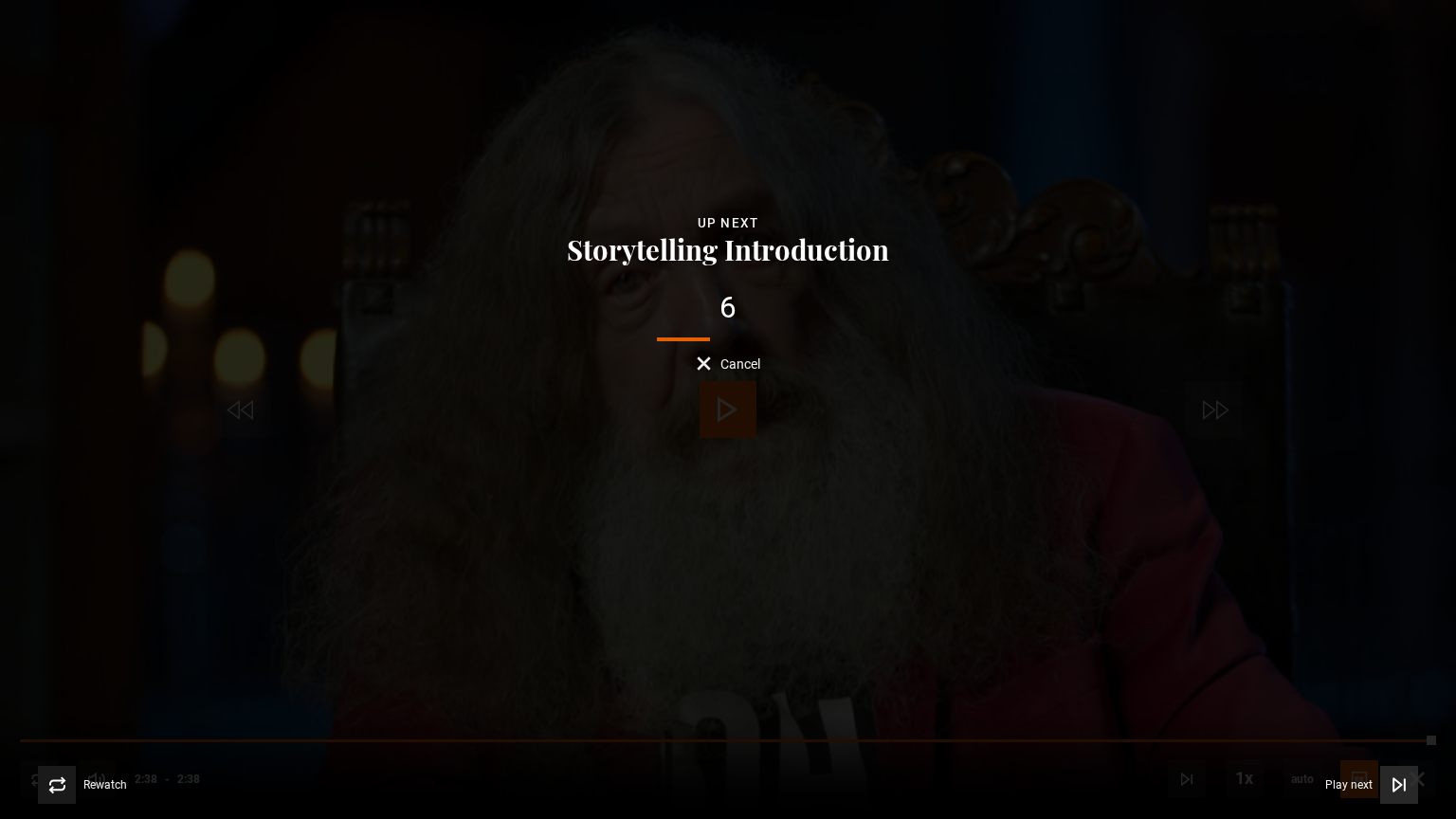 click at bounding box center (1399, 785) 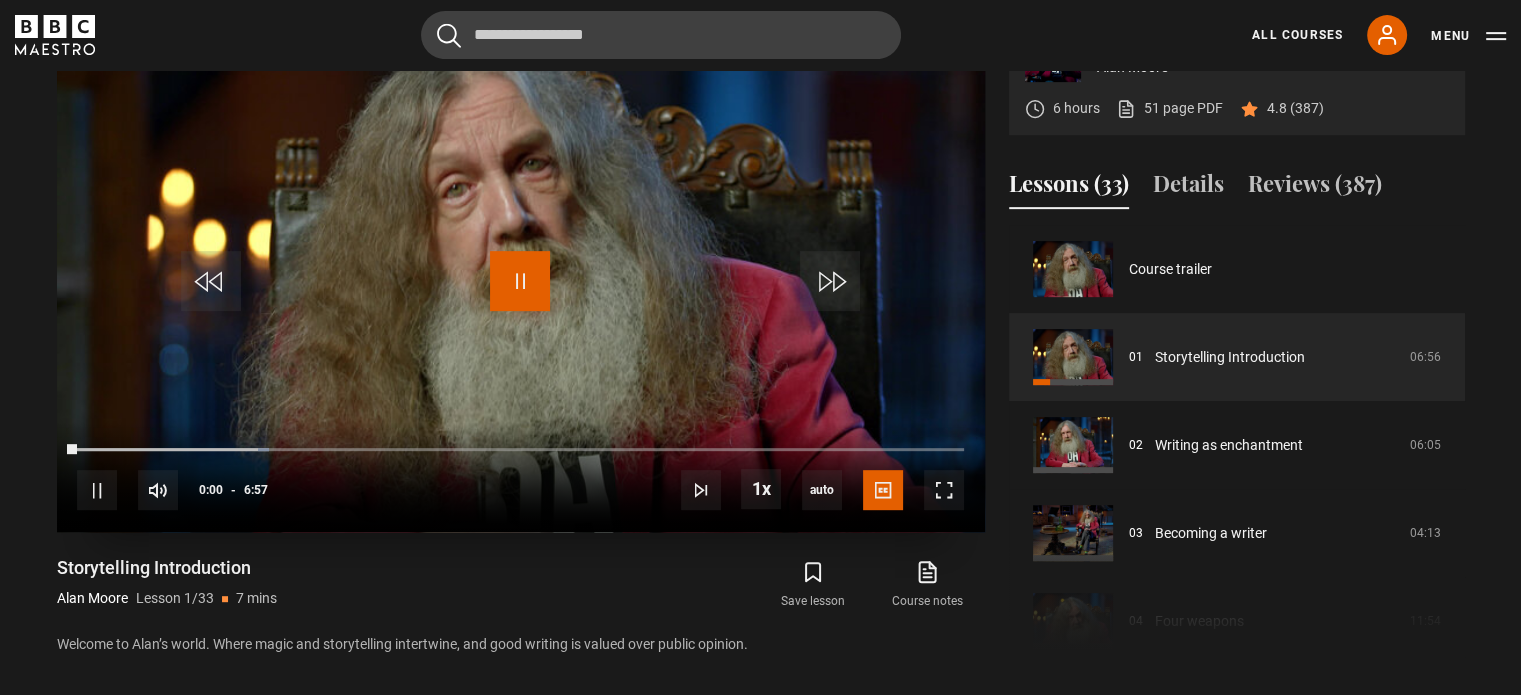 click at bounding box center (520, 281) 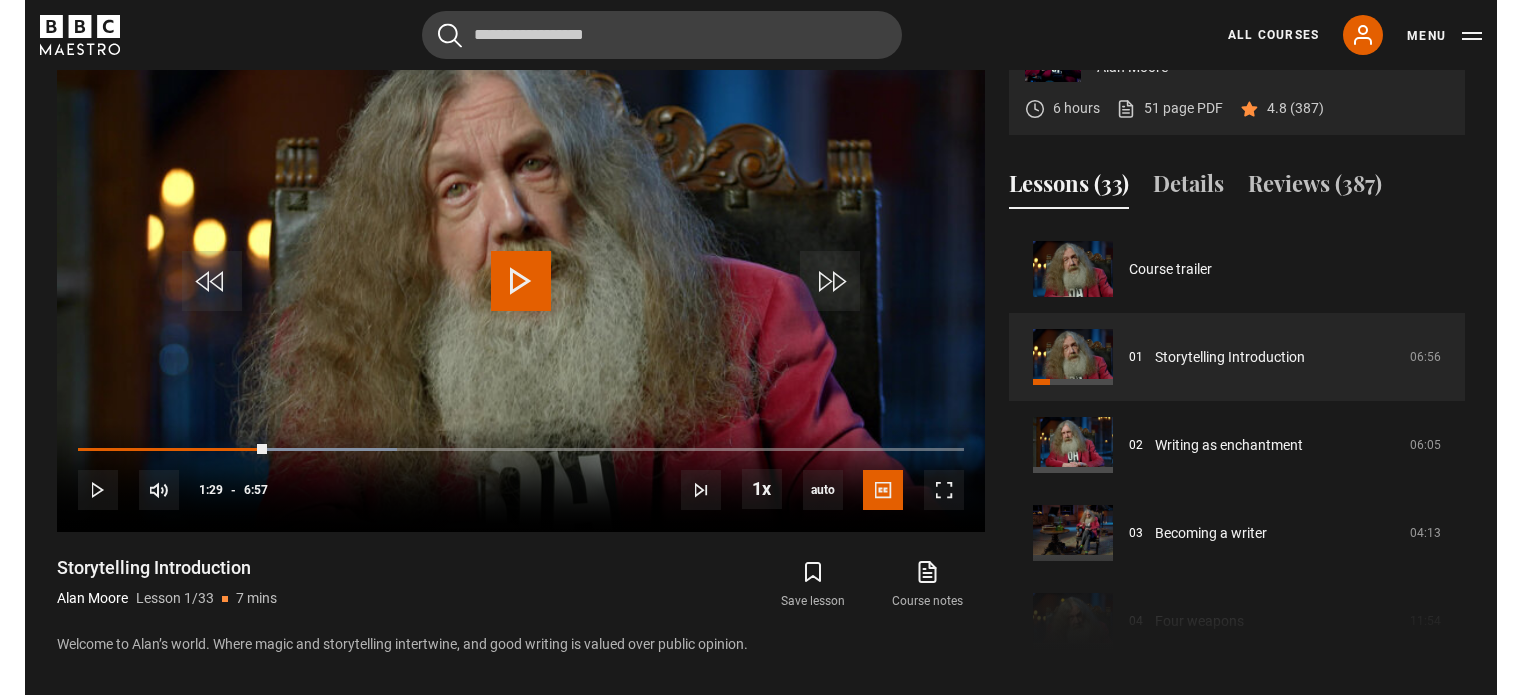 scroll, scrollTop: 898, scrollLeft: 0, axis: vertical 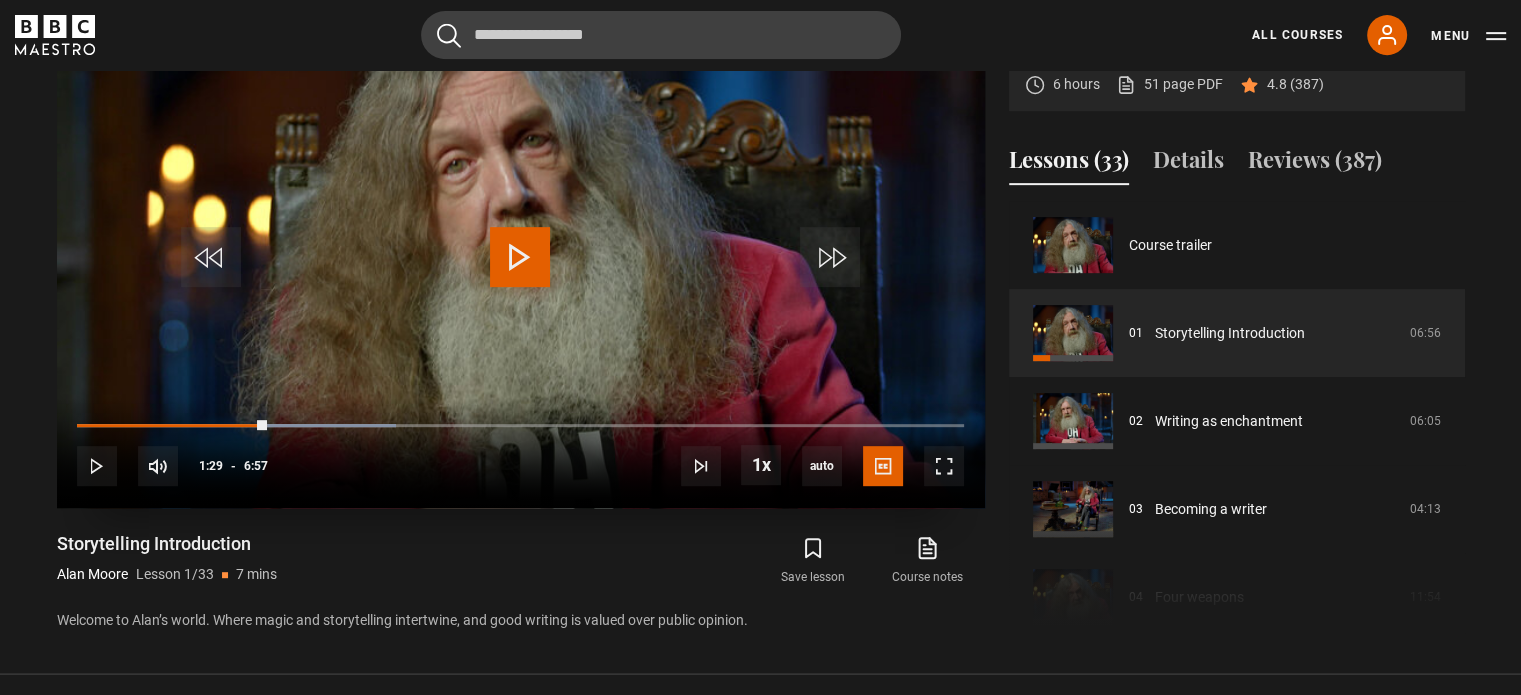 click at bounding box center (520, 257) 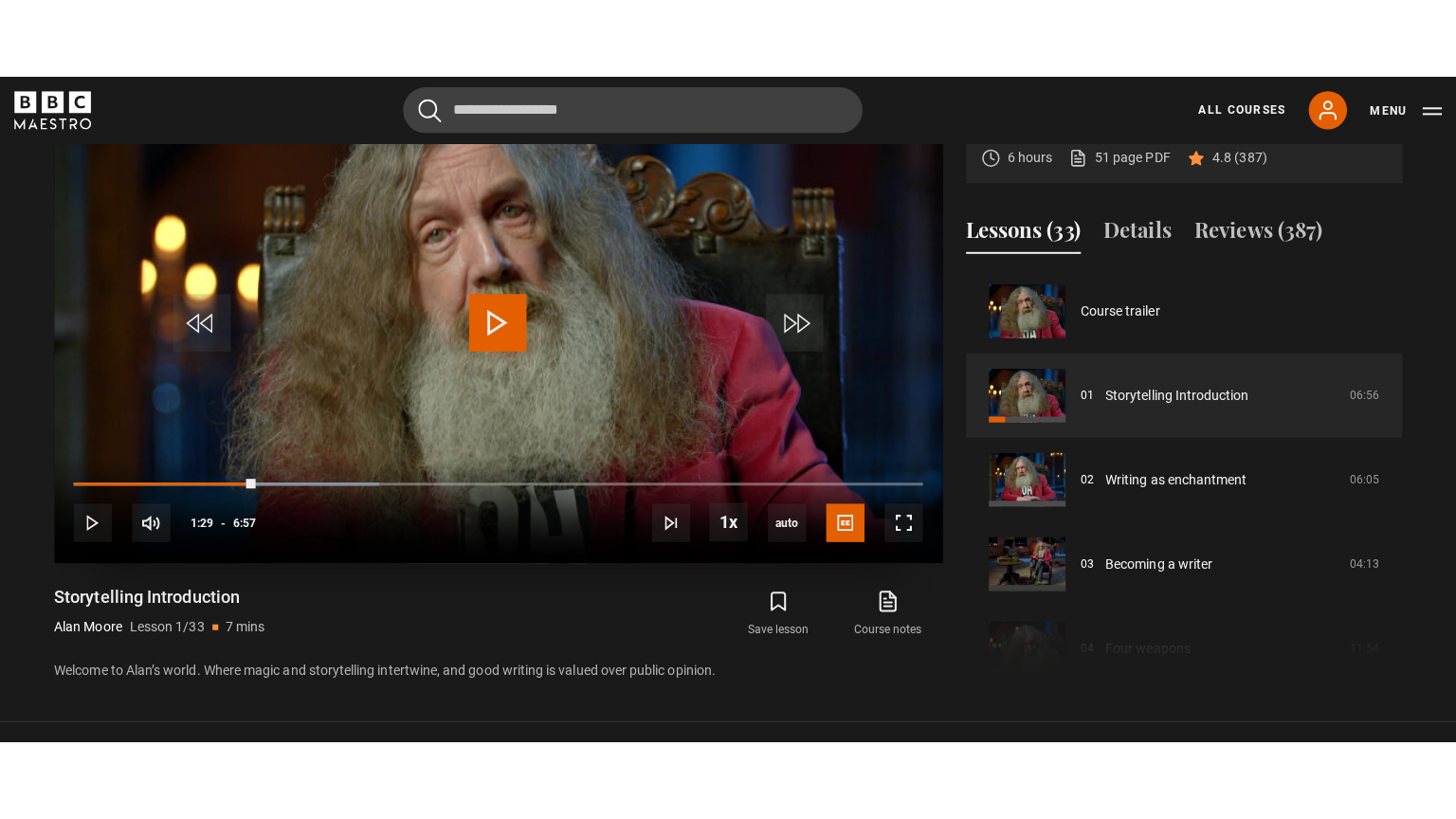 scroll, scrollTop: 838, scrollLeft: 0, axis: vertical 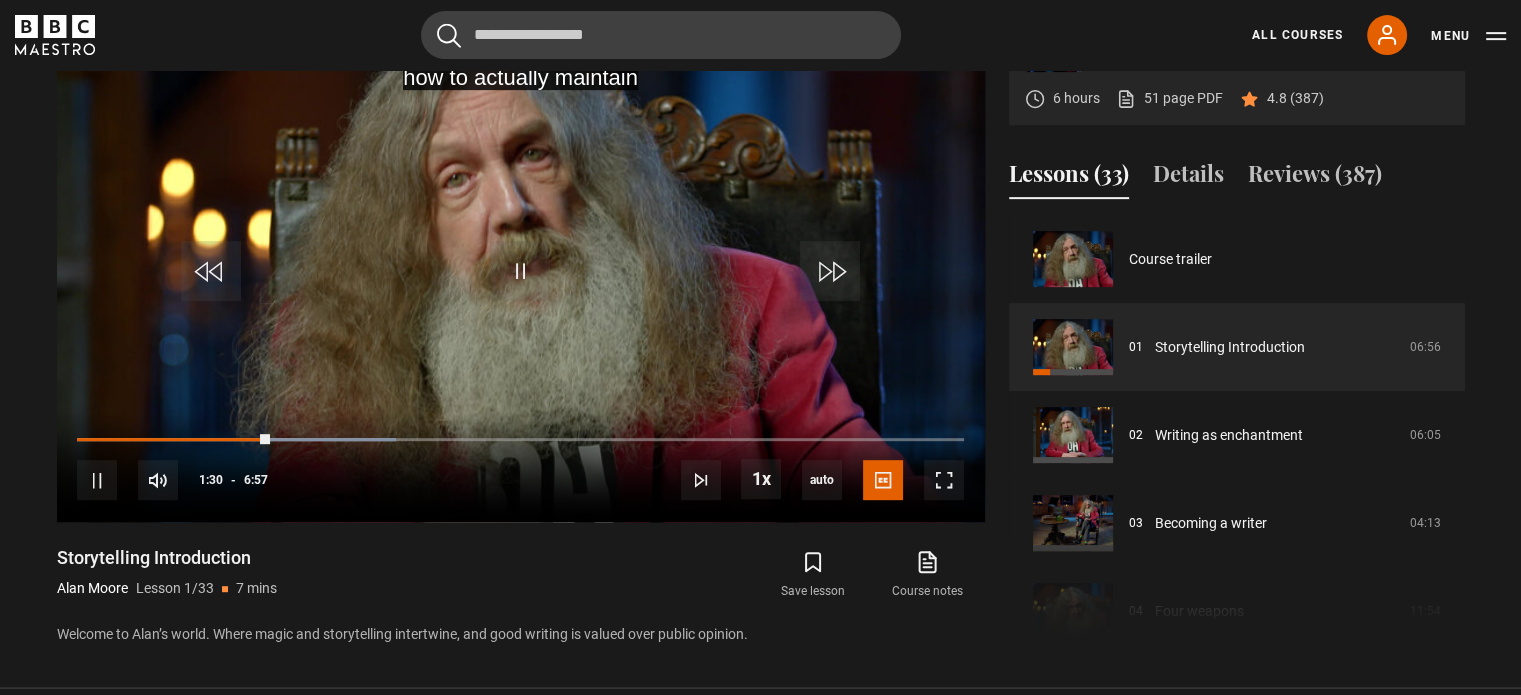drag, startPoint x: 257, startPoint y: 444, endPoint x: 22, endPoint y: 426, distance: 235.68835 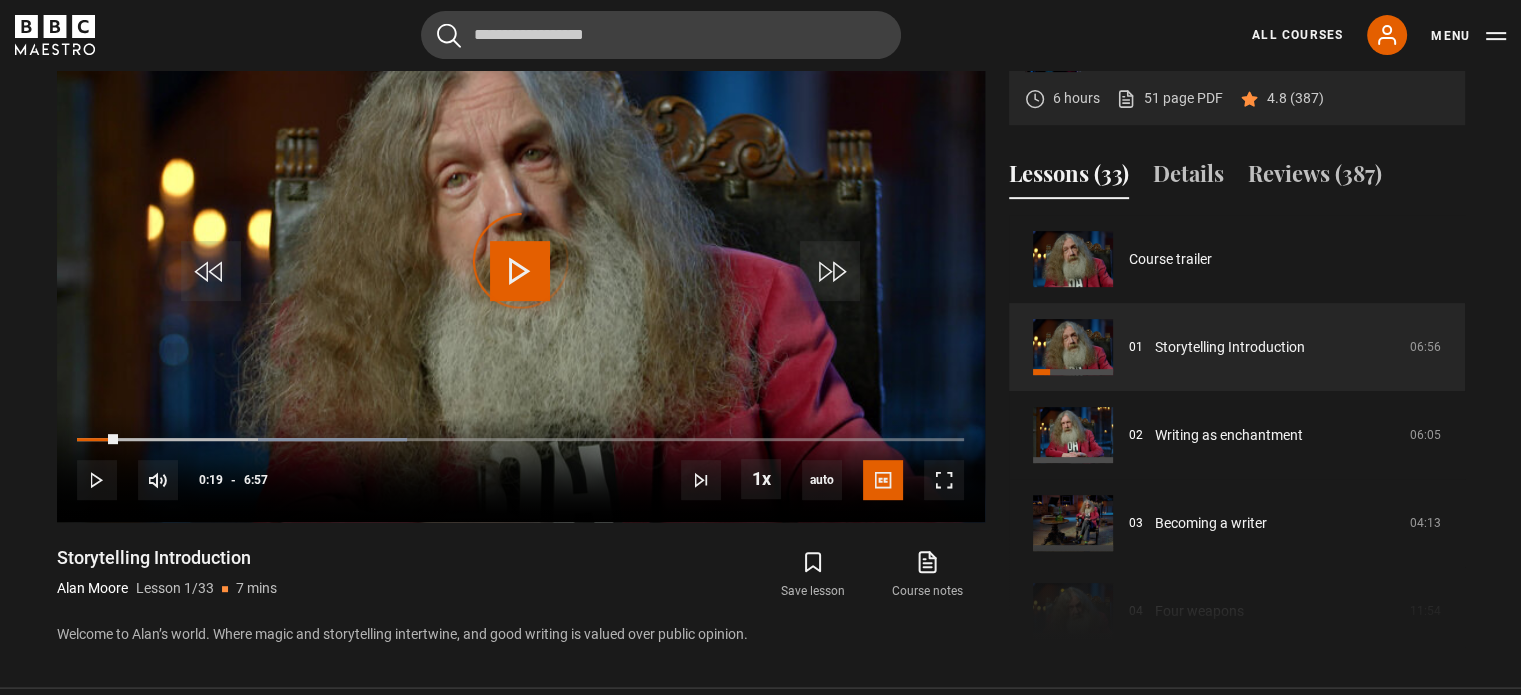 drag, startPoint x: 108, startPoint y: 440, endPoint x: 44, endPoint y: 440, distance: 64 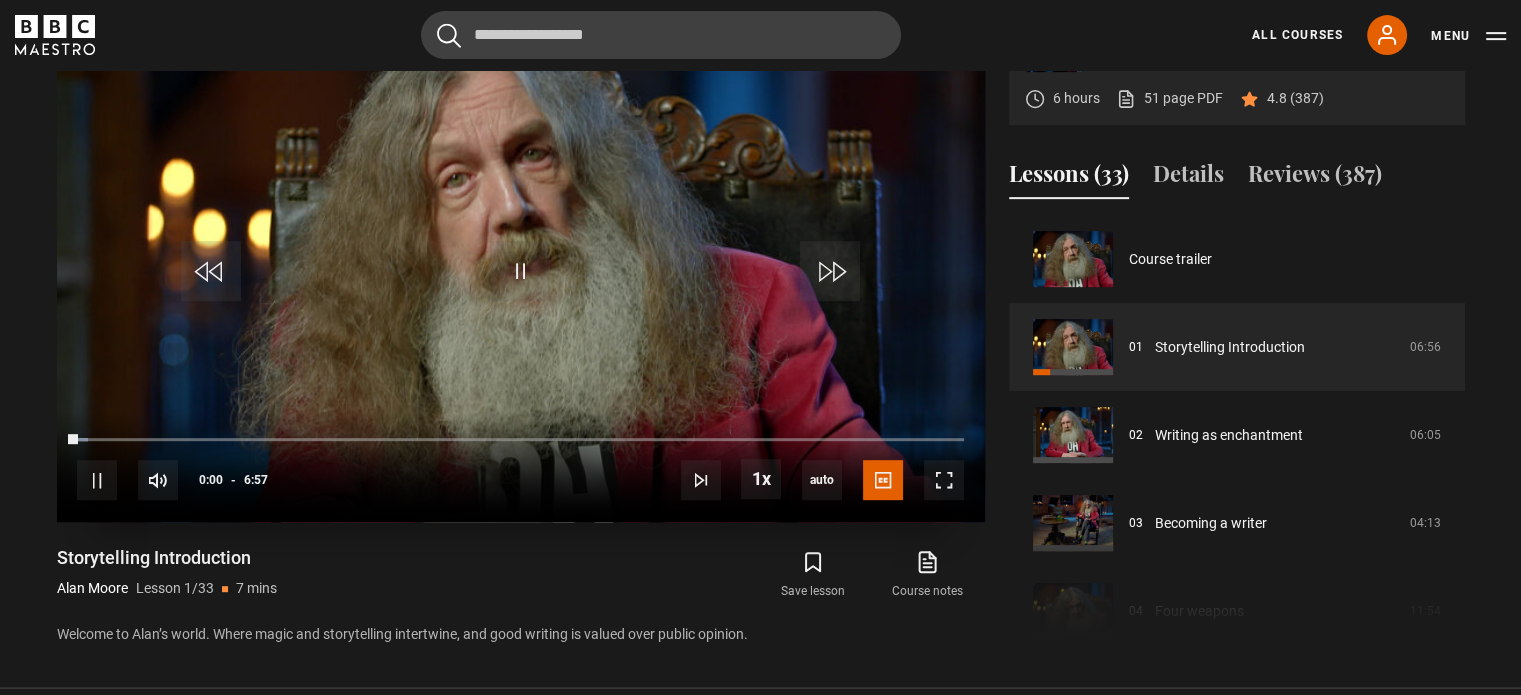 click on "10s Skip Back 10 seconds Pause 10s Skip Forward 10 seconds Loaded :  1.20% 0:00 0:00 Pause Mute Current Time  0:00 - Duration  6:57
Alan Moore
Lesson 1
Storytelling Introduction
1x Playback Rate 2x 1.5x 1x , selected 0.5x auto Quality 360p 720p 1080p 2160p Auto , selected Captions captions off English  Captions , selected" at bounding box center [521, 467] 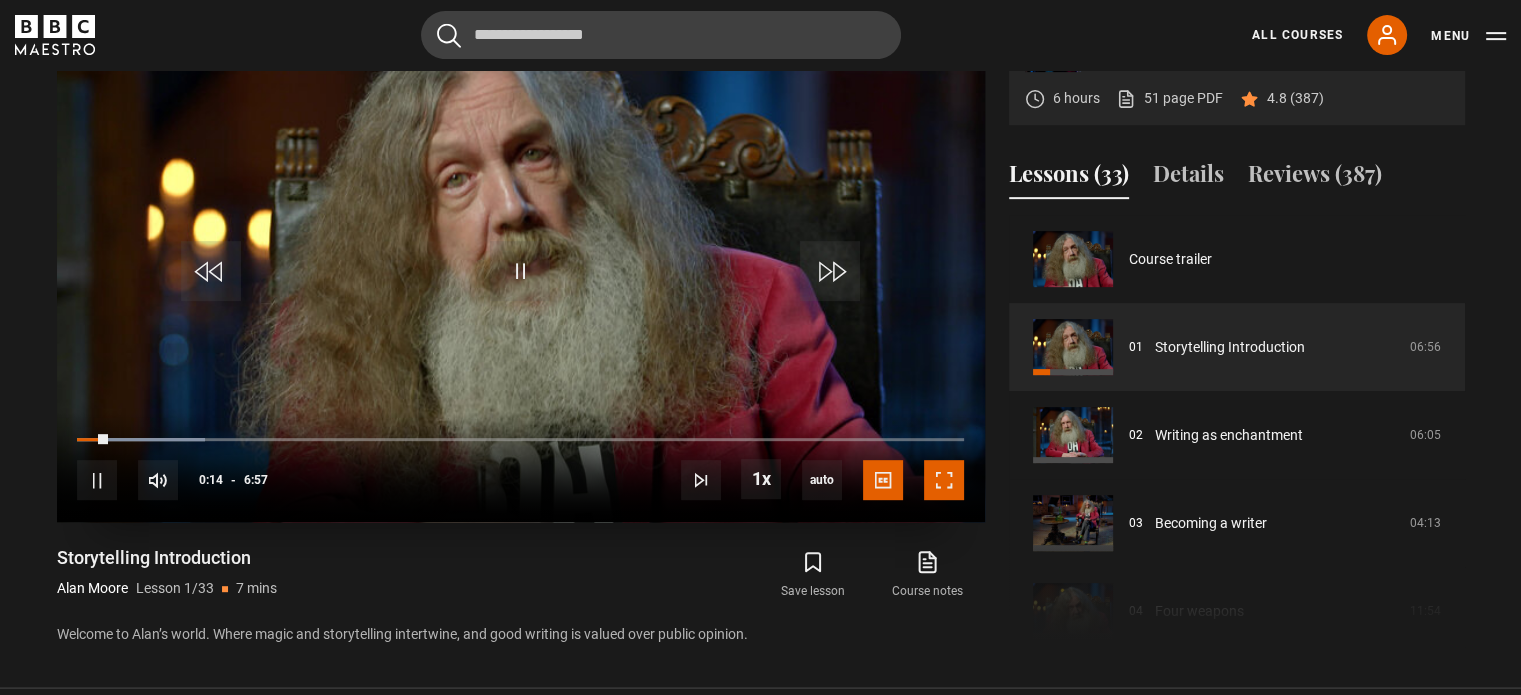 click at bounding box center (944, 480) 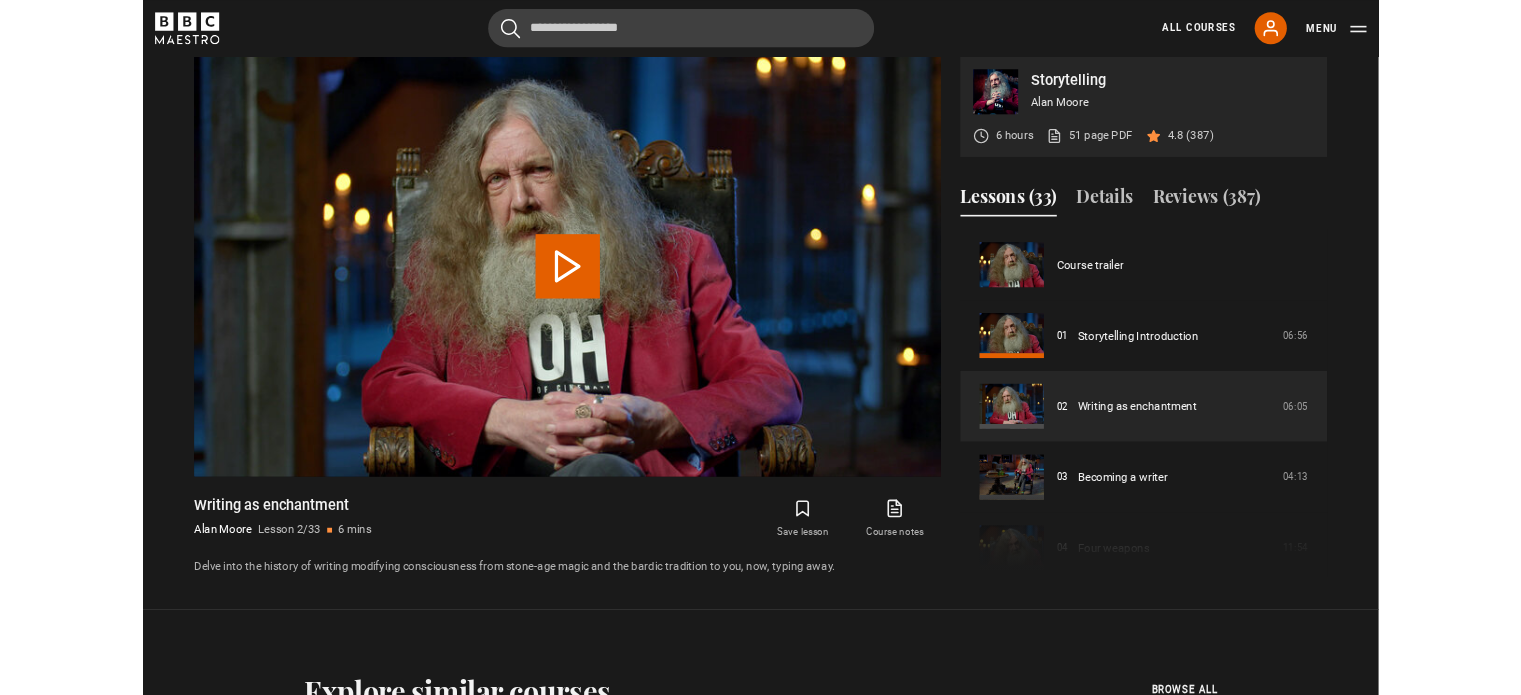 scroll, scrollTop: 874, scrollLeft: 0, axis: vertical 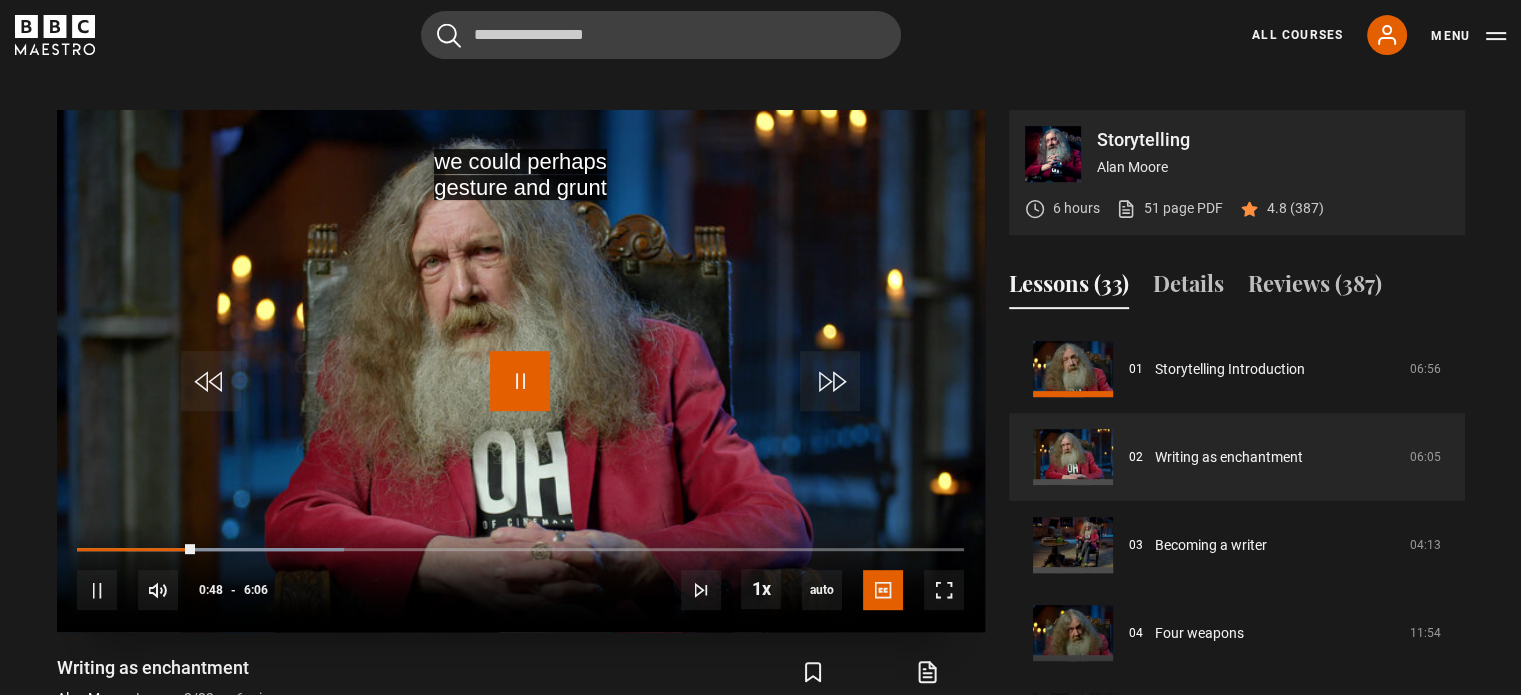 click at bounding box center (520, 381) 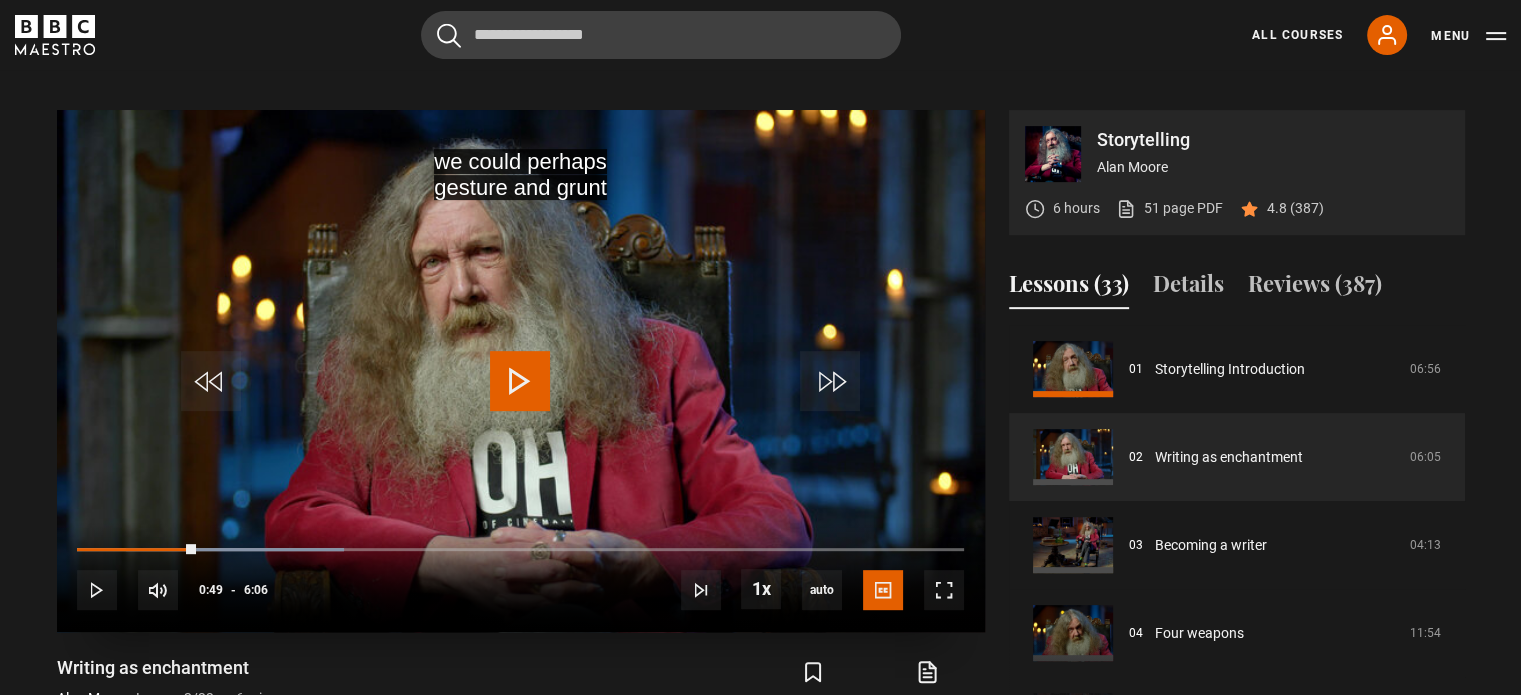 drag, startPoint x: 176, startPoint y: 554, endPoint x: 73, endPoint y: 554, distance: 103 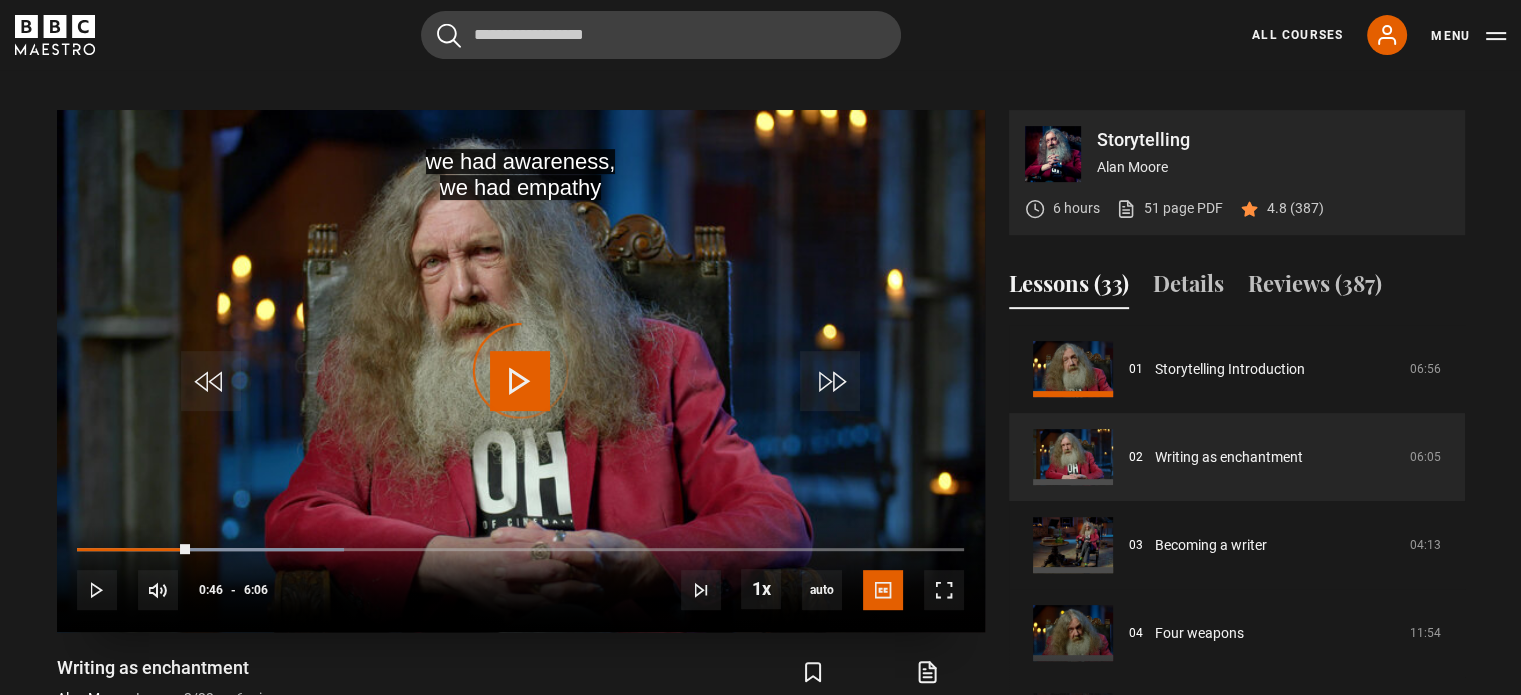 drag, startPoint x: 190, startPoint y: 548, endPoint x: 67, endPoint y: 558, distance: 123.40584 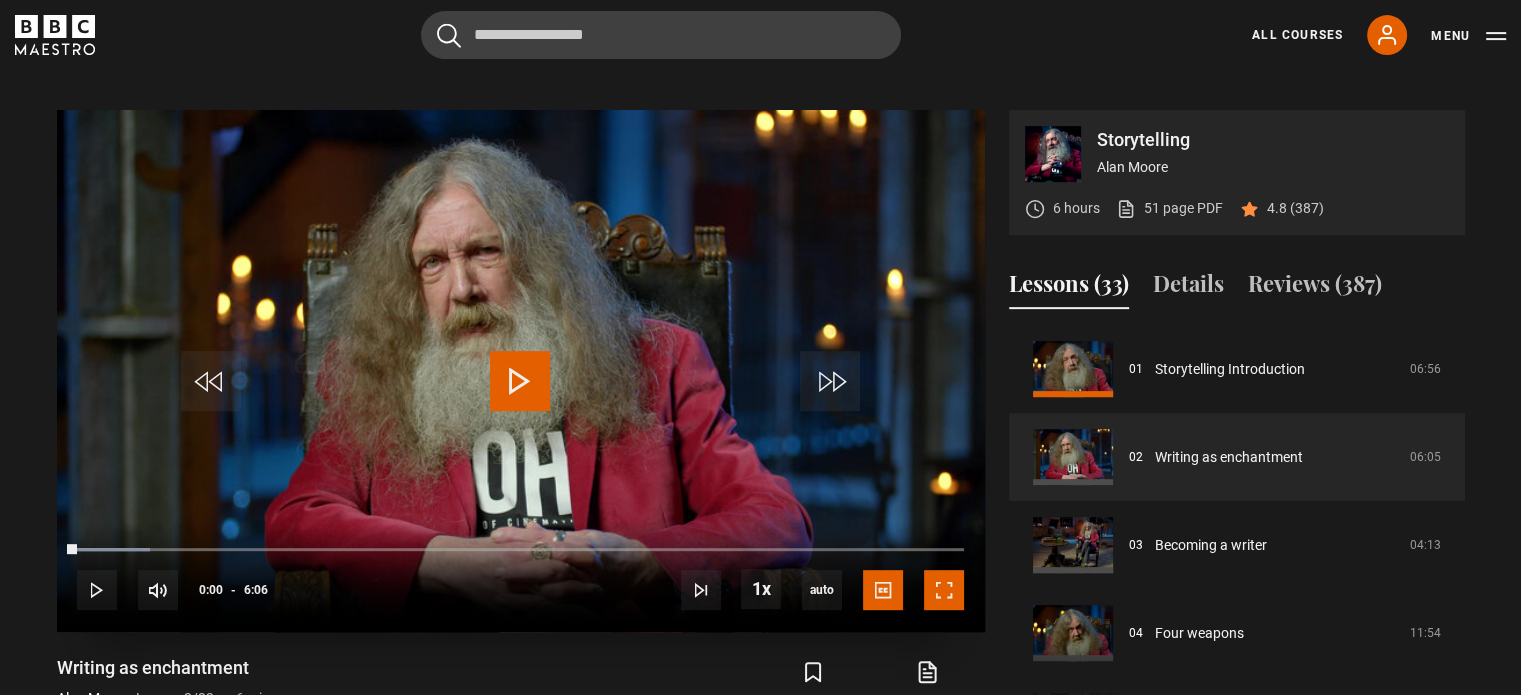 click at bounding box center [944, 590] 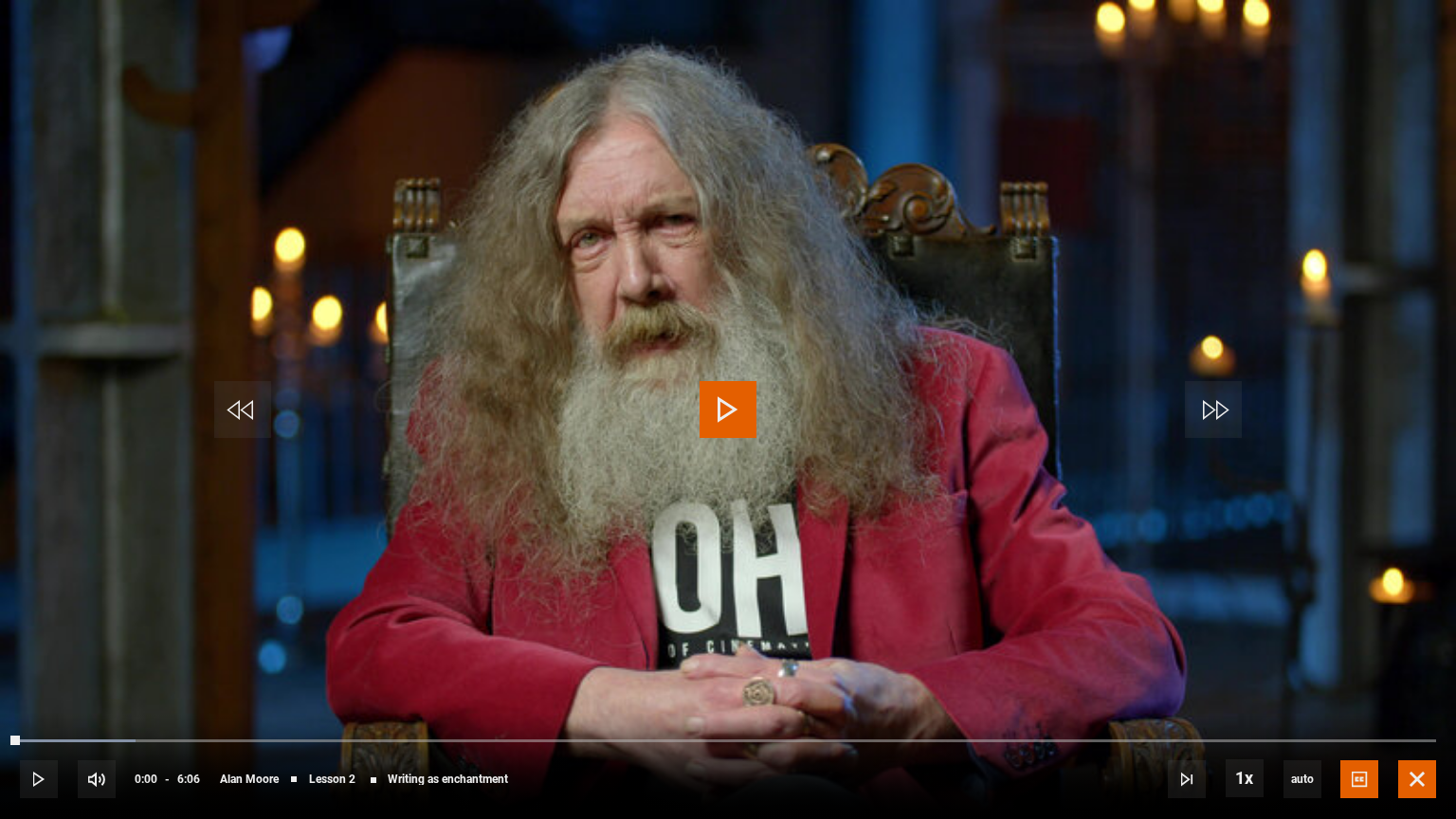 click at bounding box center [1417, 779] 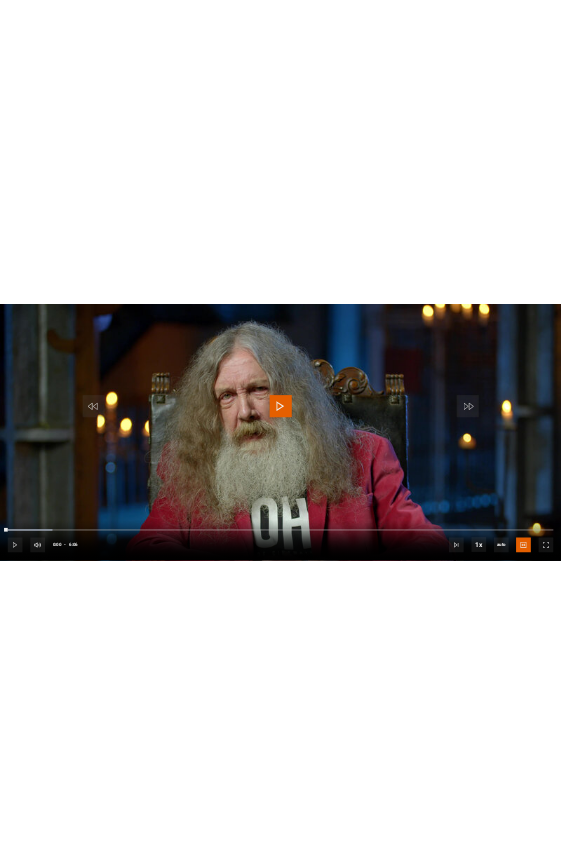 scroll, scrollTop: 980, scrollLeft: 0, axis: vertical 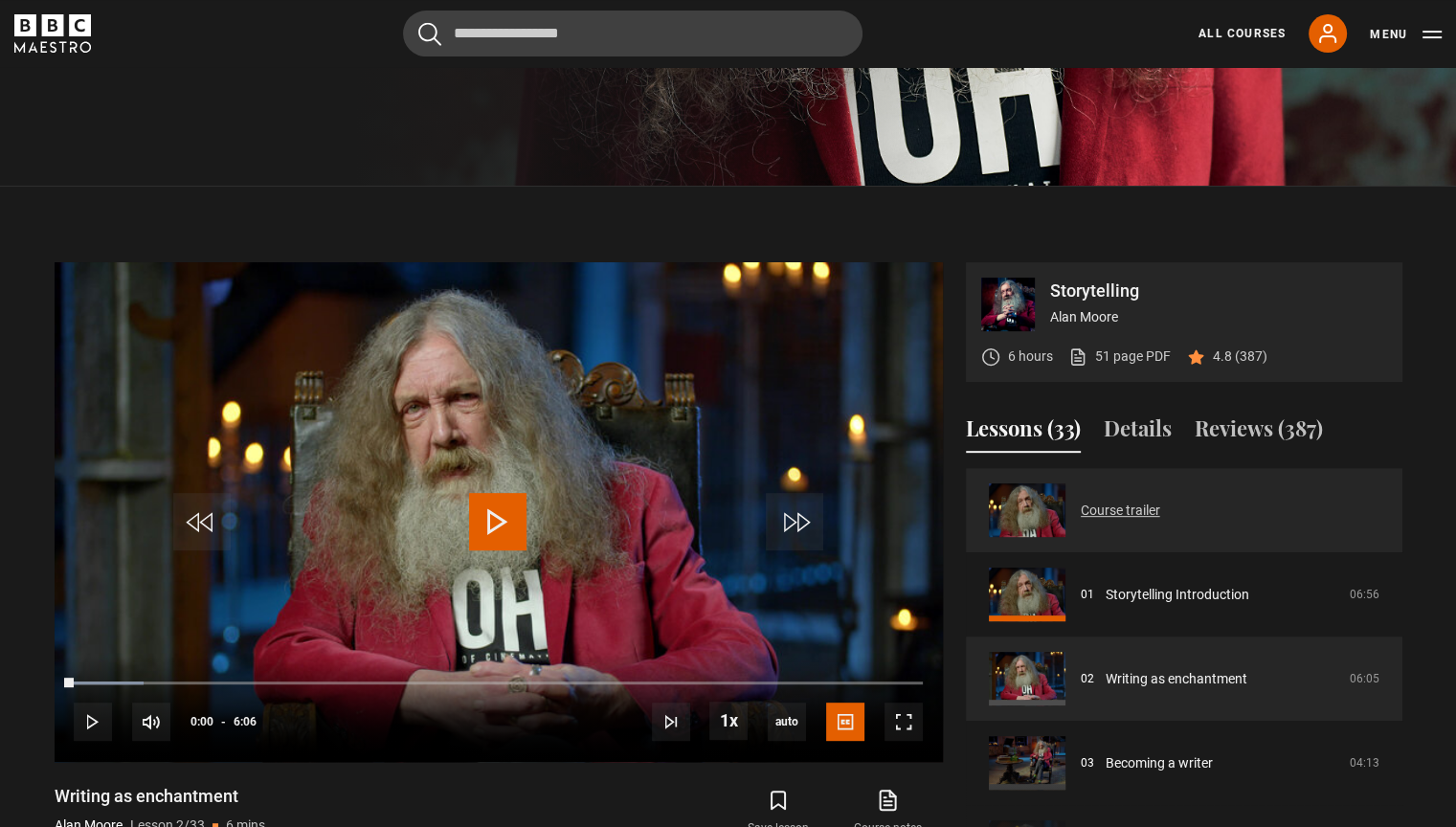 click on "Course trailer" at bounding box center (1120, 510) 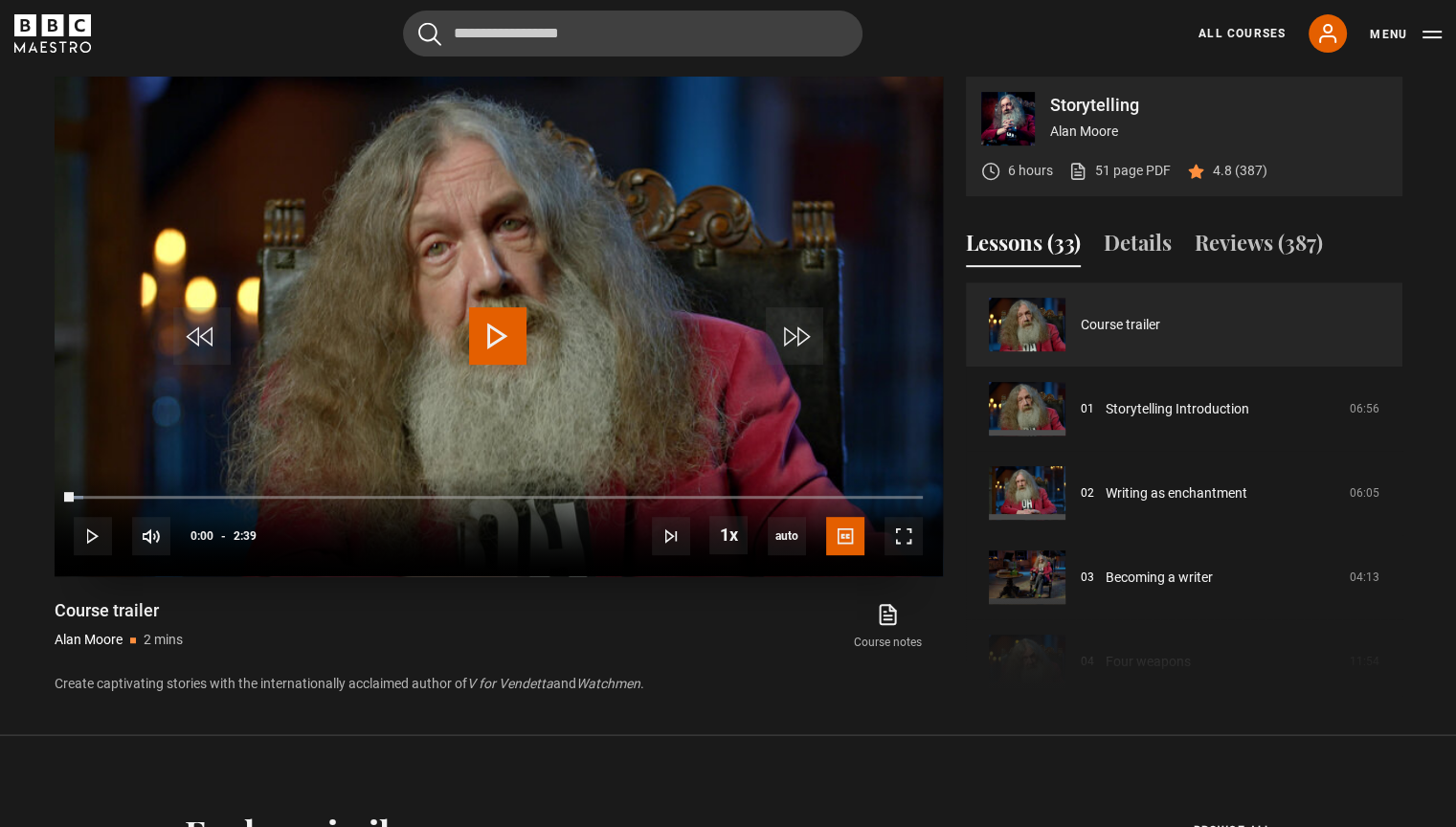 scroll, scrollTop: 645, scrollLeft: 0, axis: vertical 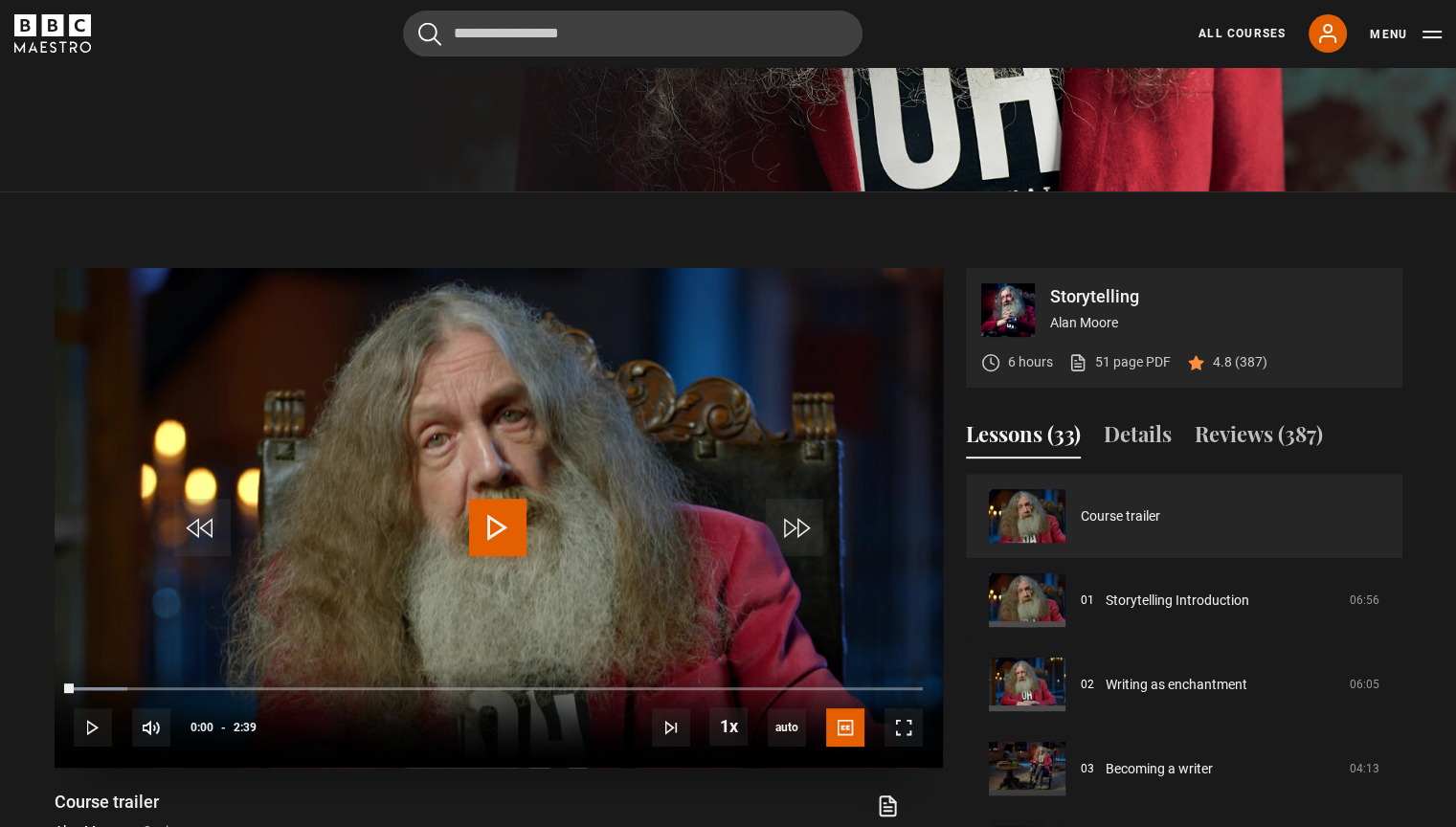 click at bounding box center [498, 527] 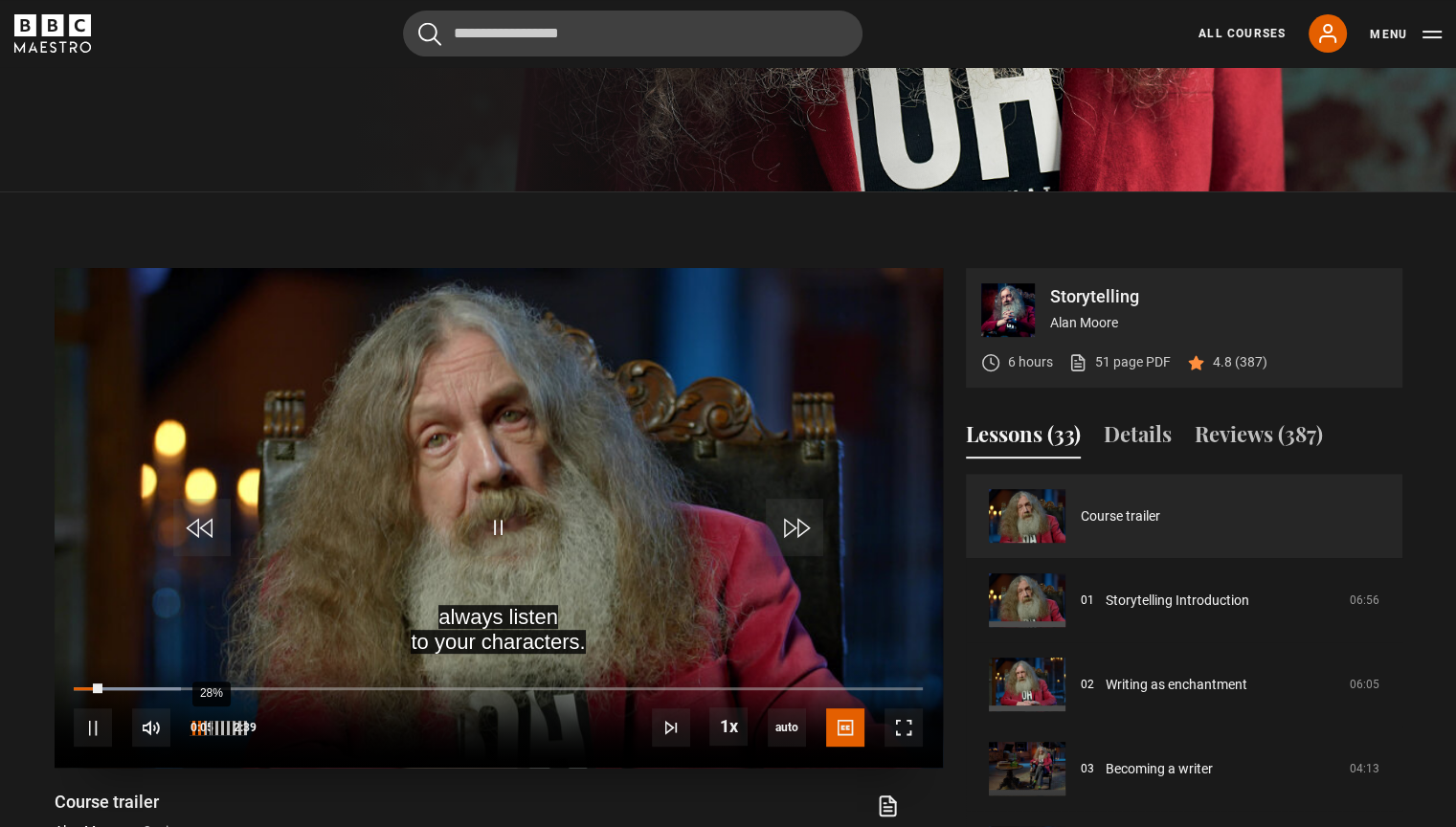 click on "28%" at bounding box center [218, 727] 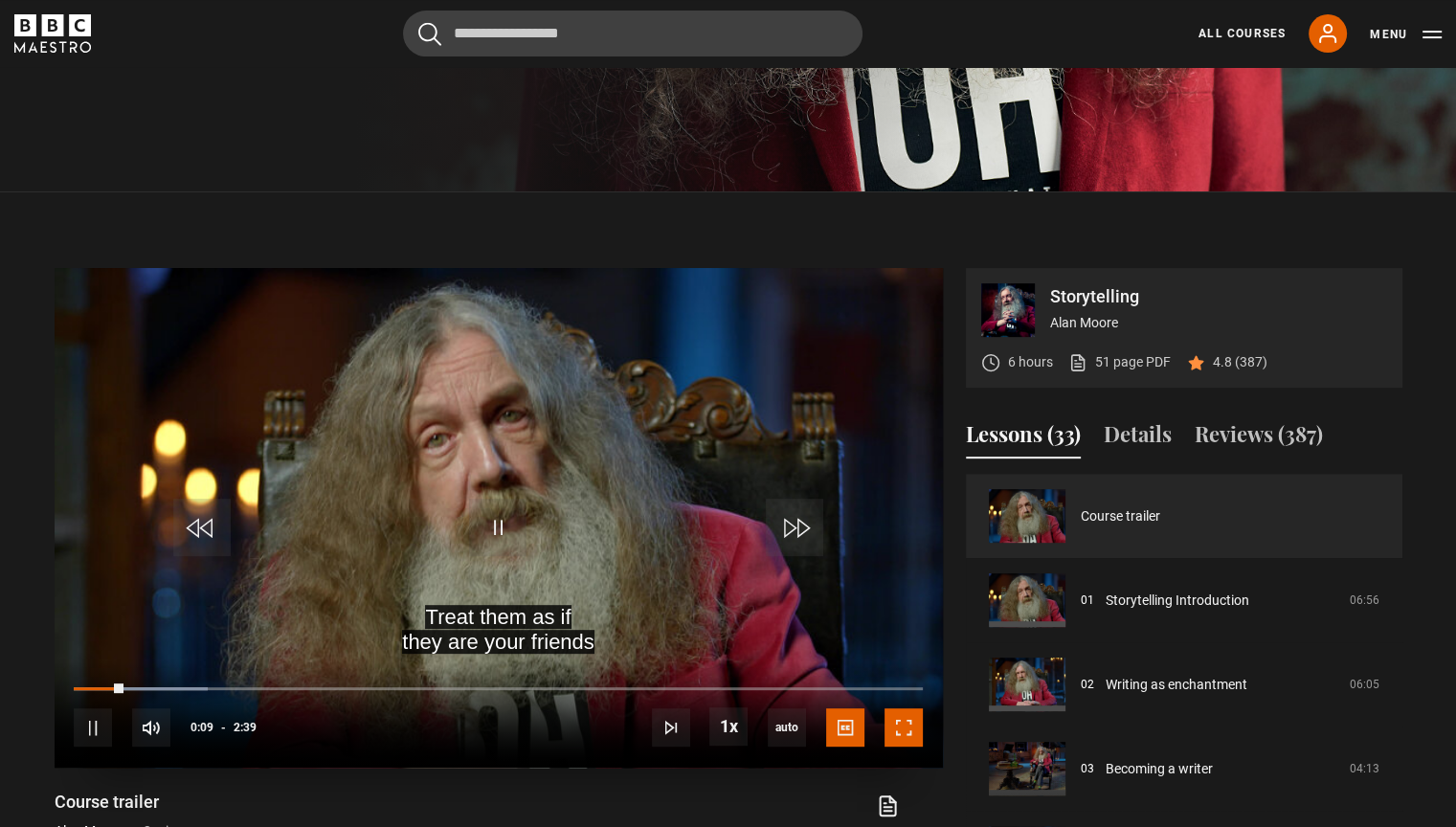 click at bounding box center [904, 727] 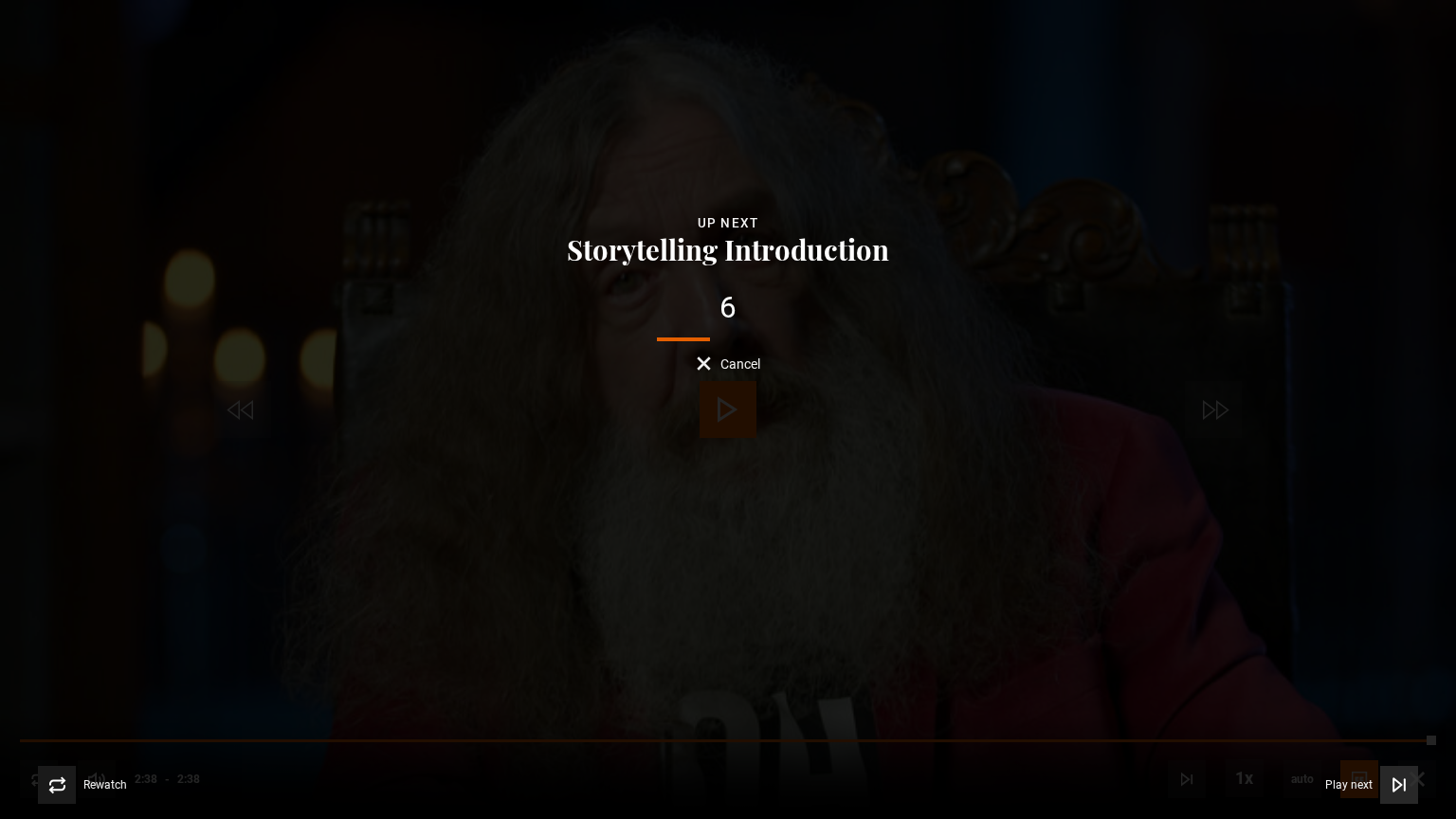 click 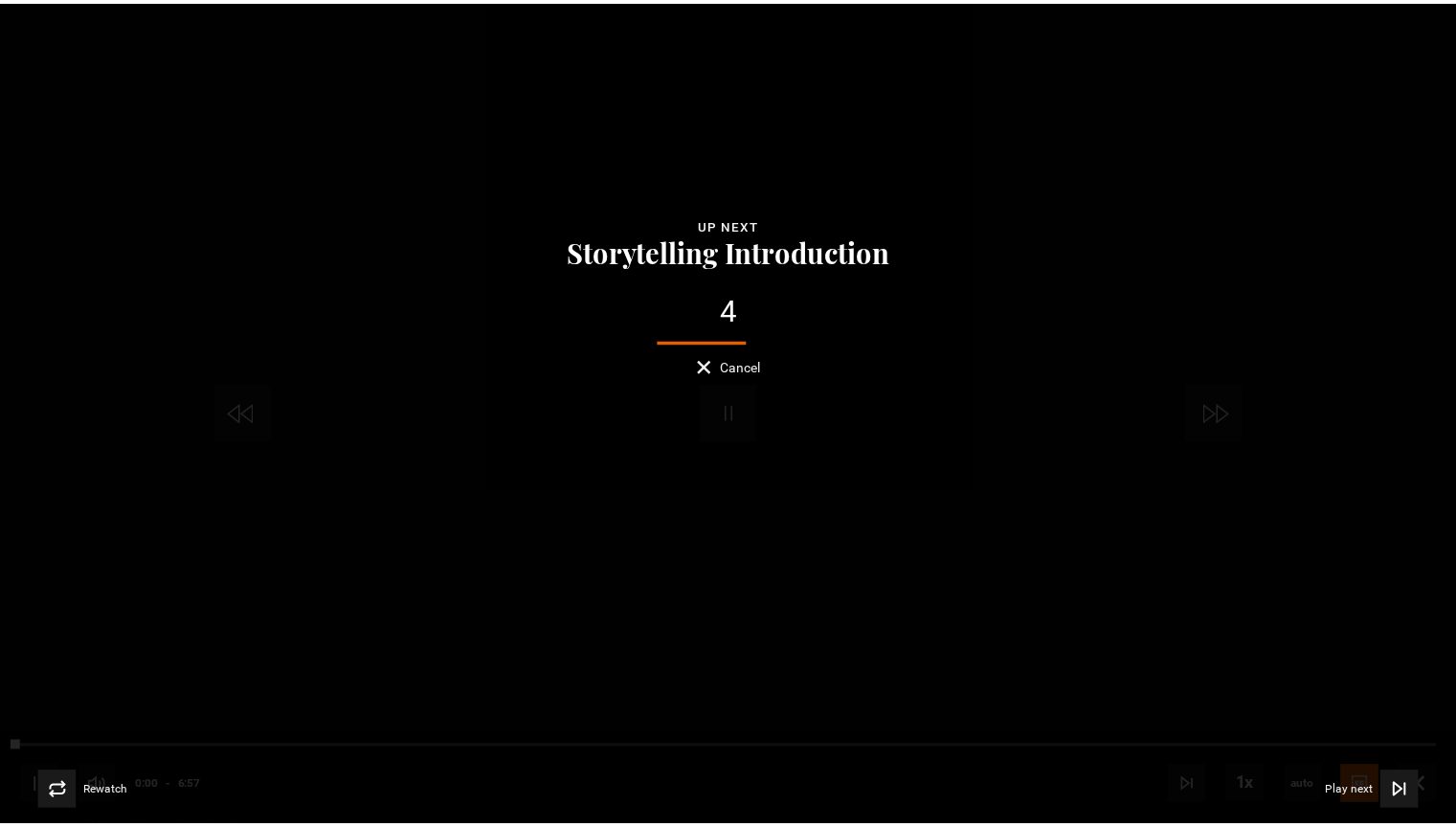 scroll, scrollTop: 837, scrollLeft: 0, axis: vertical 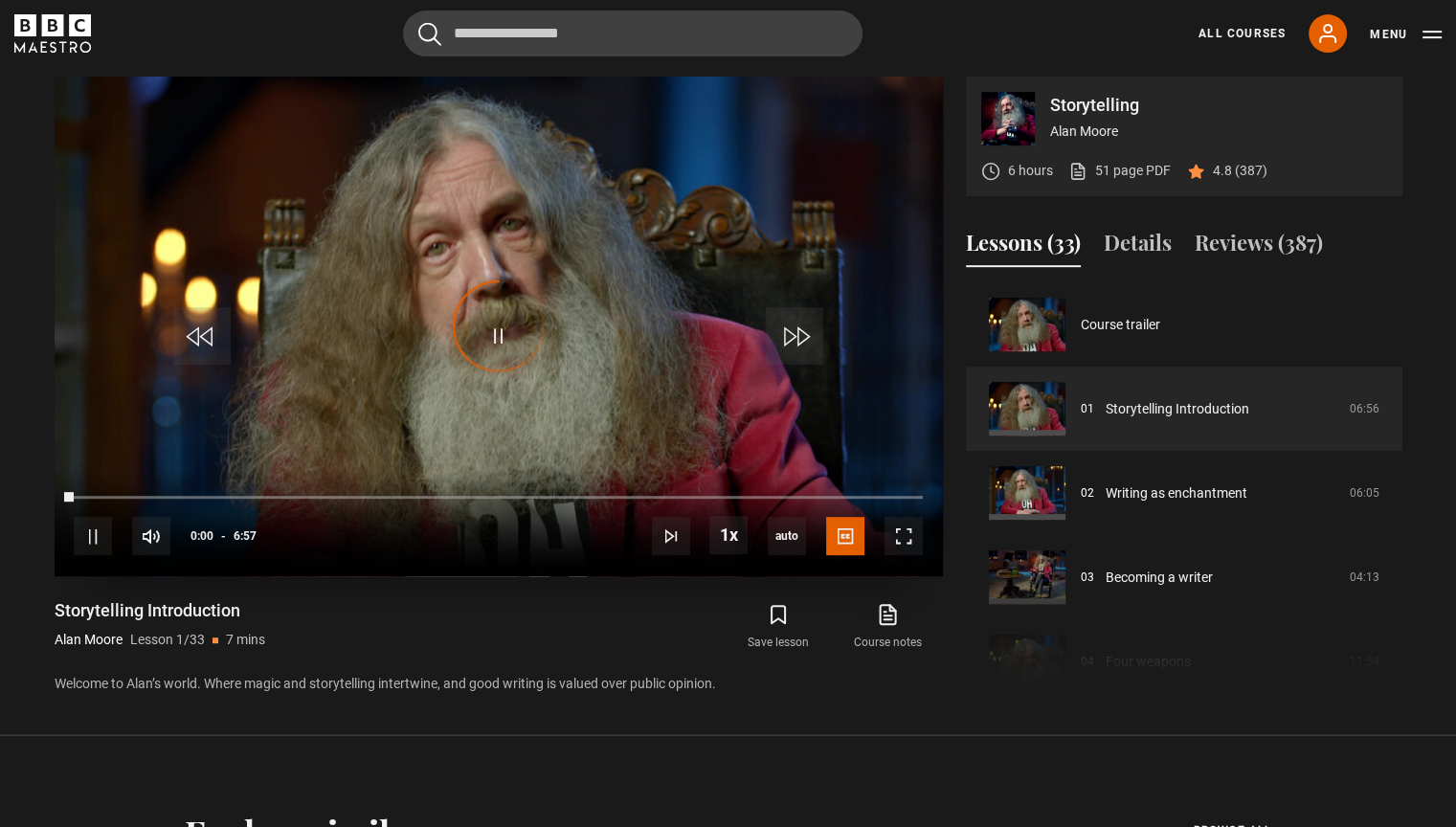 click on "Video Player is loading. Play Lesson Storytelling Introduction 10s Skip Back 10 seconds Pause 10s Skip Forward 10 seconds Loaded :  0% 0:00 Pause Mute Current Time  0:00 - Duration  6:57
Alan Moore
Lesson 1
Storytelling Introduction
1x Playback Rate 2x 1.5x 1x , selected 0.5x auto Quality 360p 720p 1080p 2160p Auto , selected Captions captions off English  Captions , selected This is a modal window.
Lesson Completed
Up next
Writing as enchantment
Cancel
Do you want to save this lesson?
Save lesson" at bounding box center (499, 326) 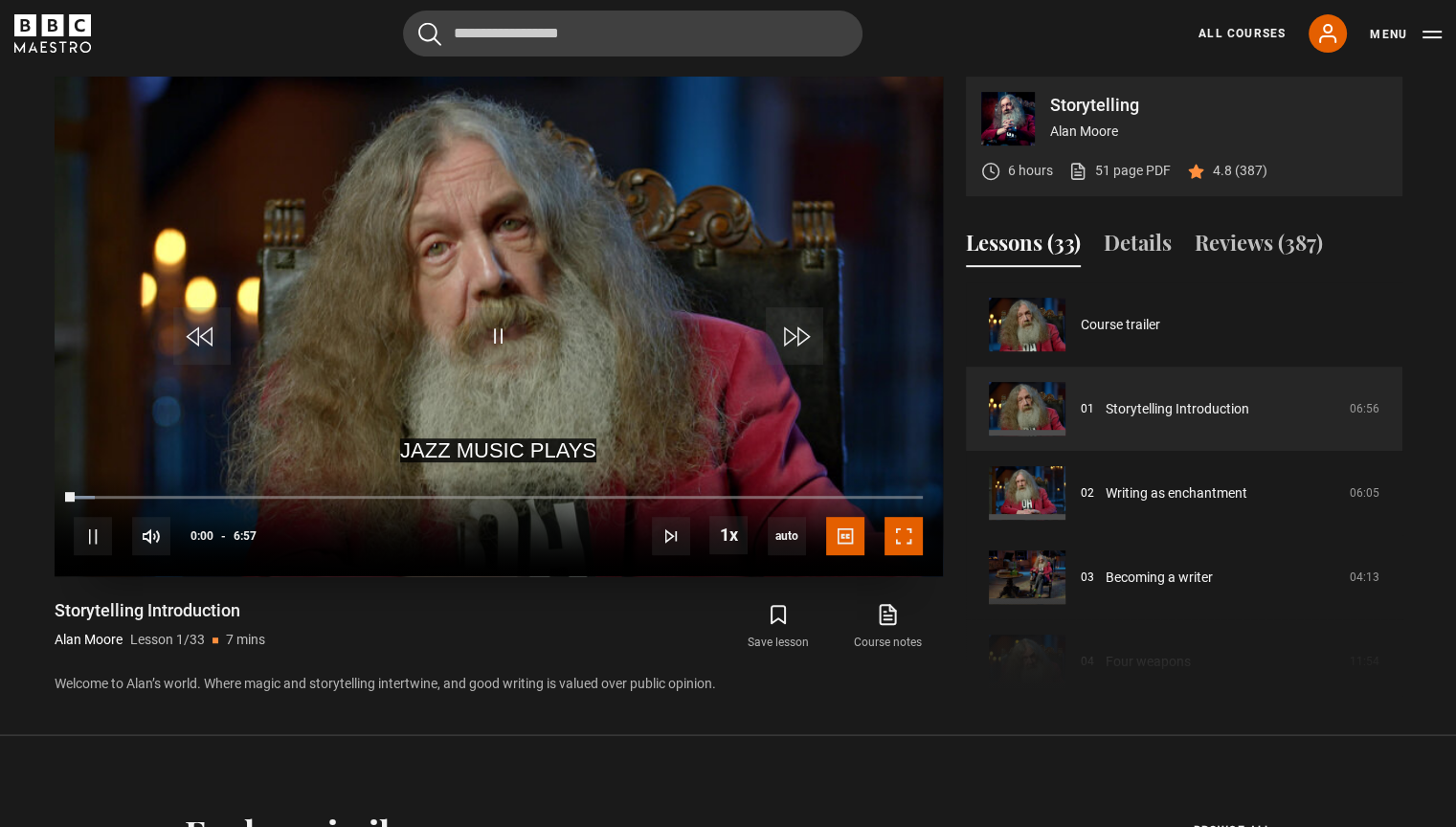 click at bounding box center [904, 536] 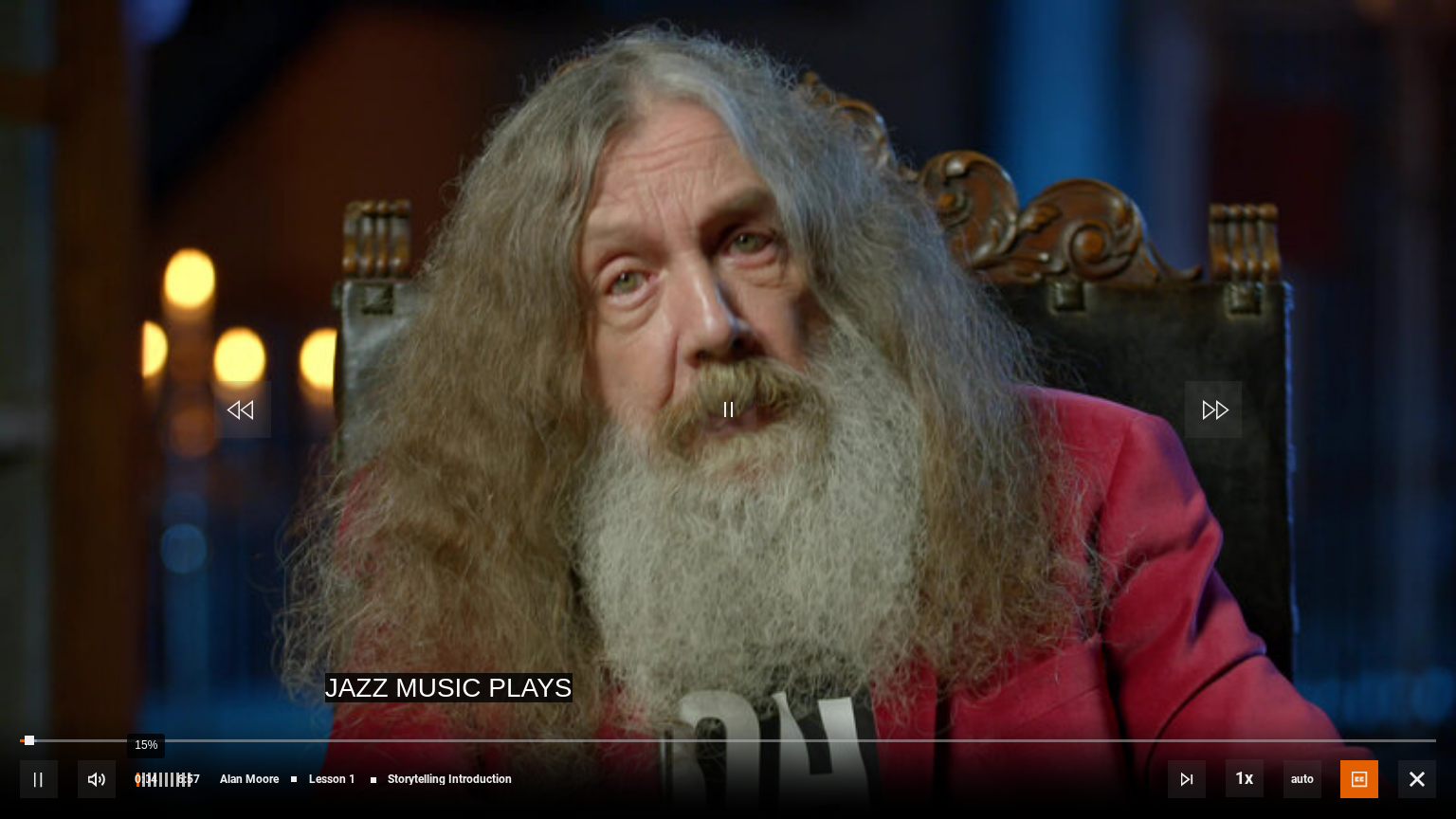 drag, startPoint x: 147, startPoint y: 774, endPoint x: 136, endPoint y: 780, distance: 12.529964 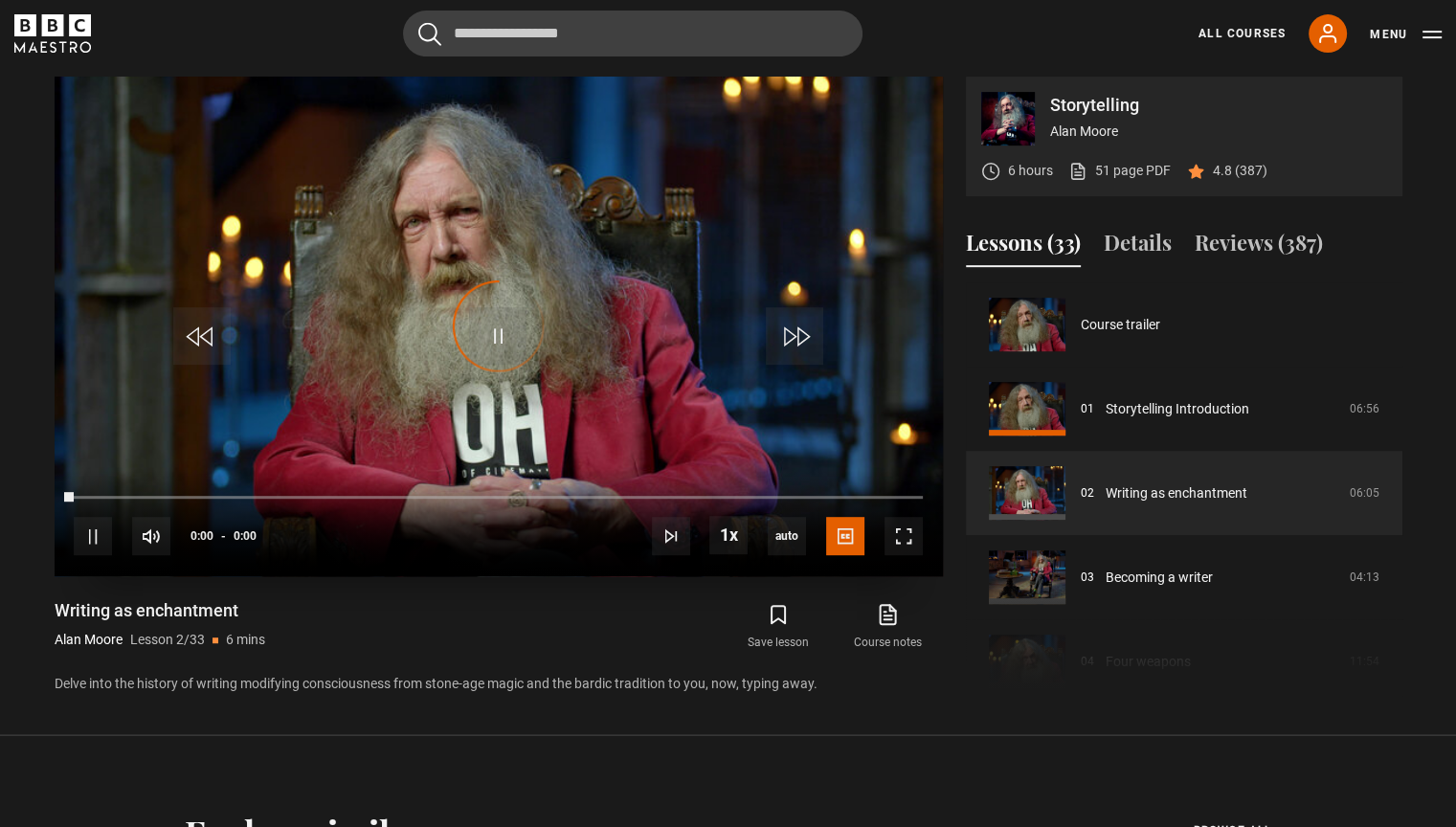 scroll, scrollTop: 84, scrollLeft: 0, axis: vertical 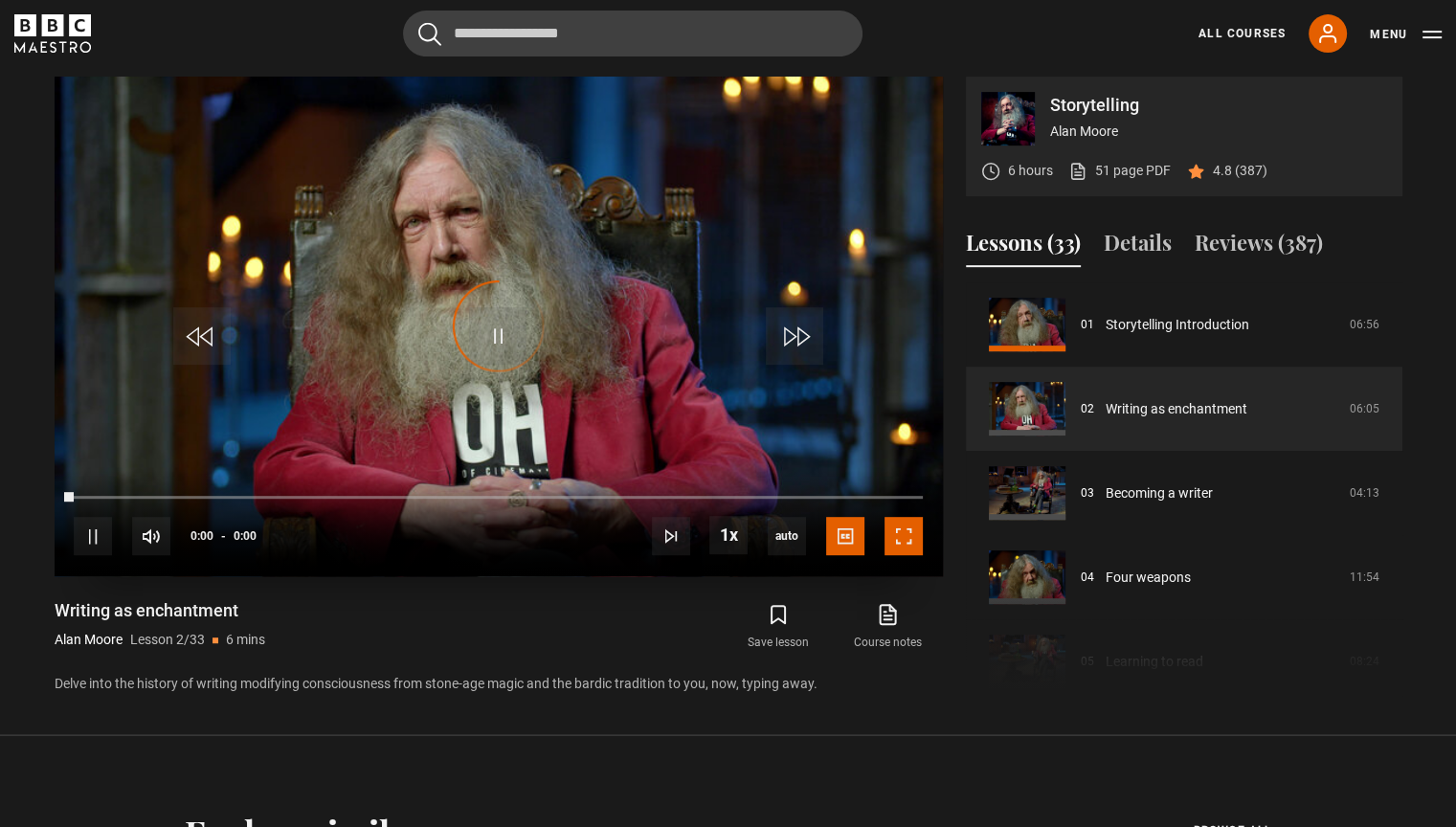 click at bounding box center (904, 536) 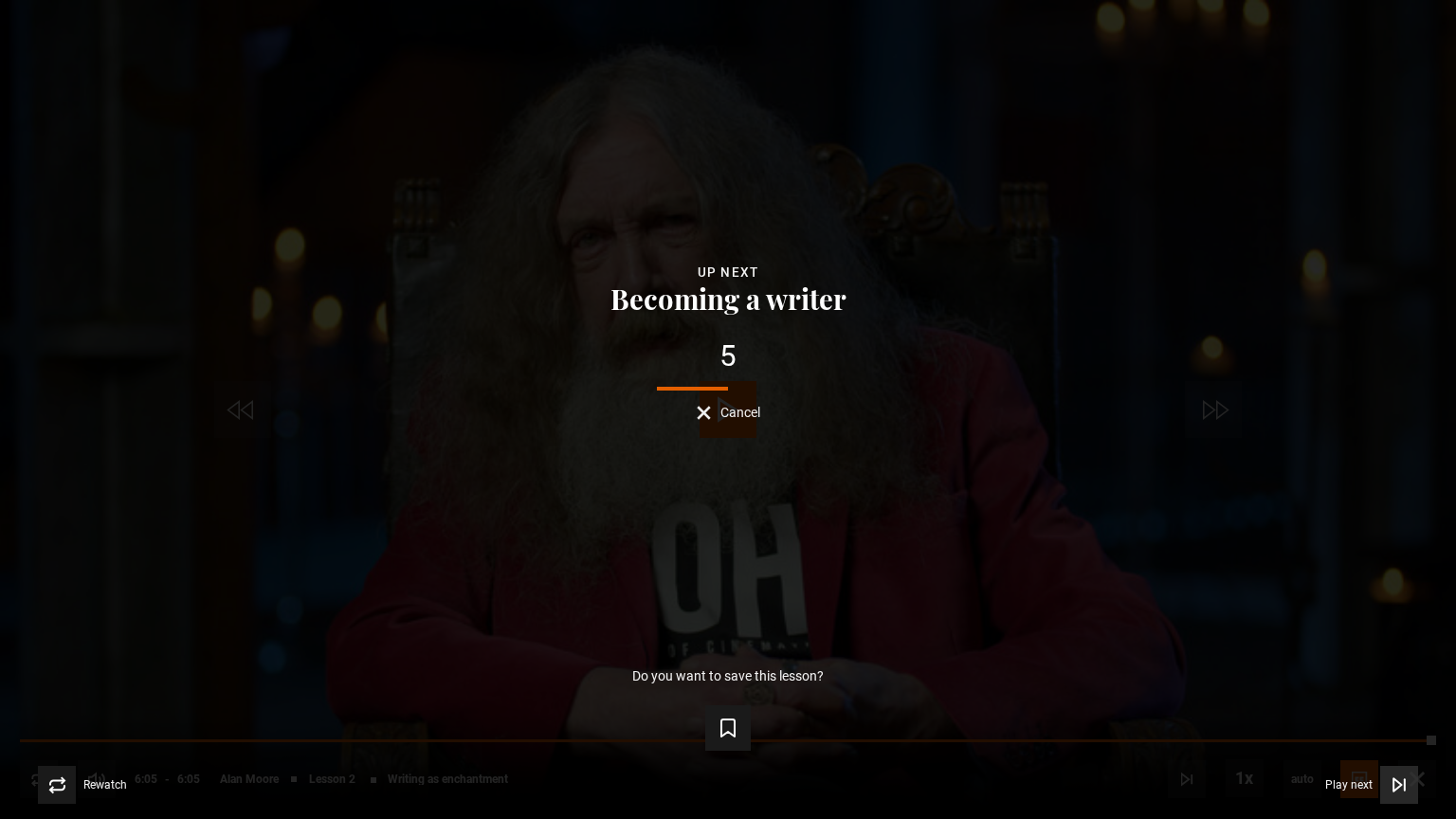 click 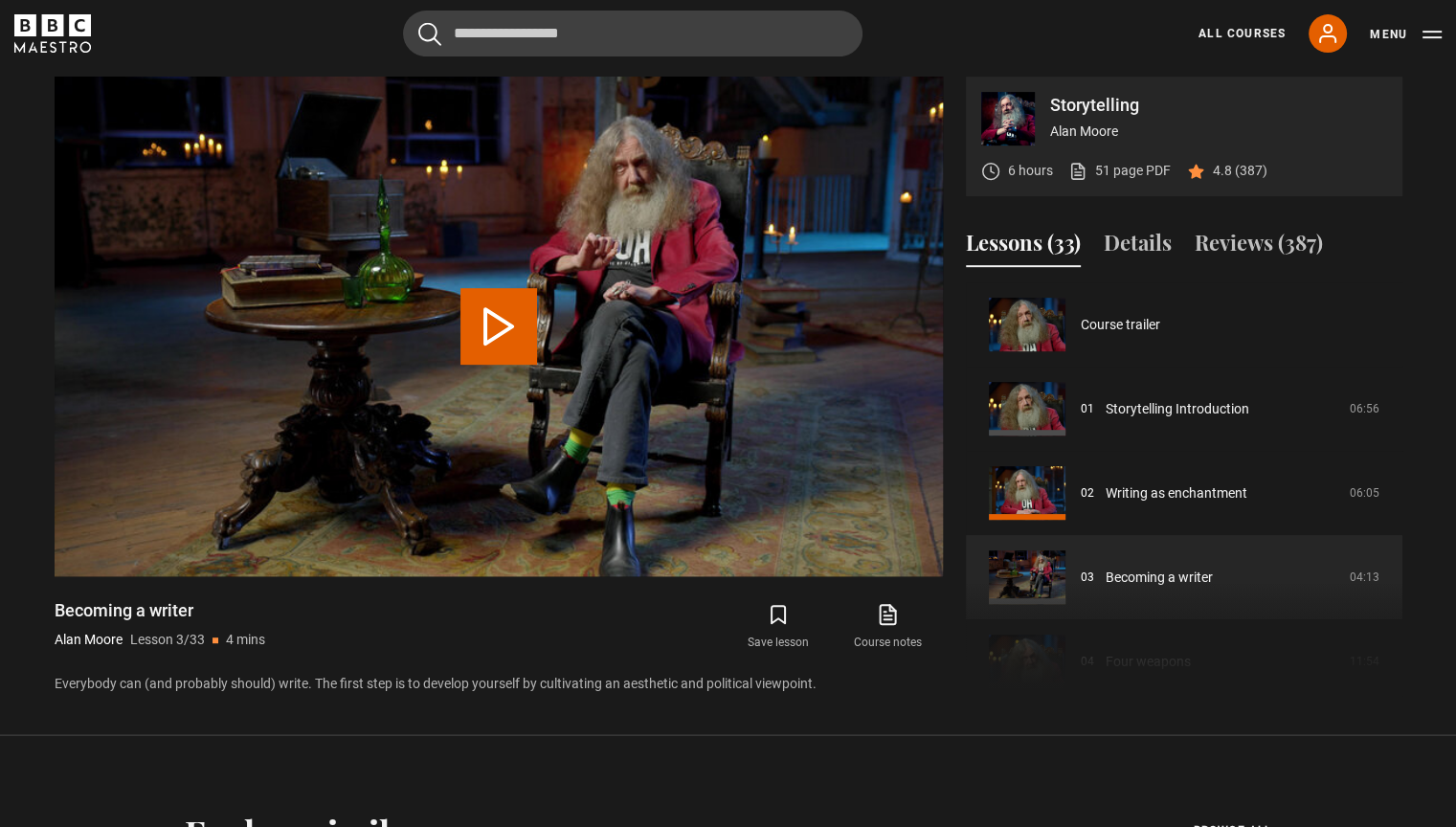 scroll, scrollTop: 168, scrollLeft: 0, axis: vertical 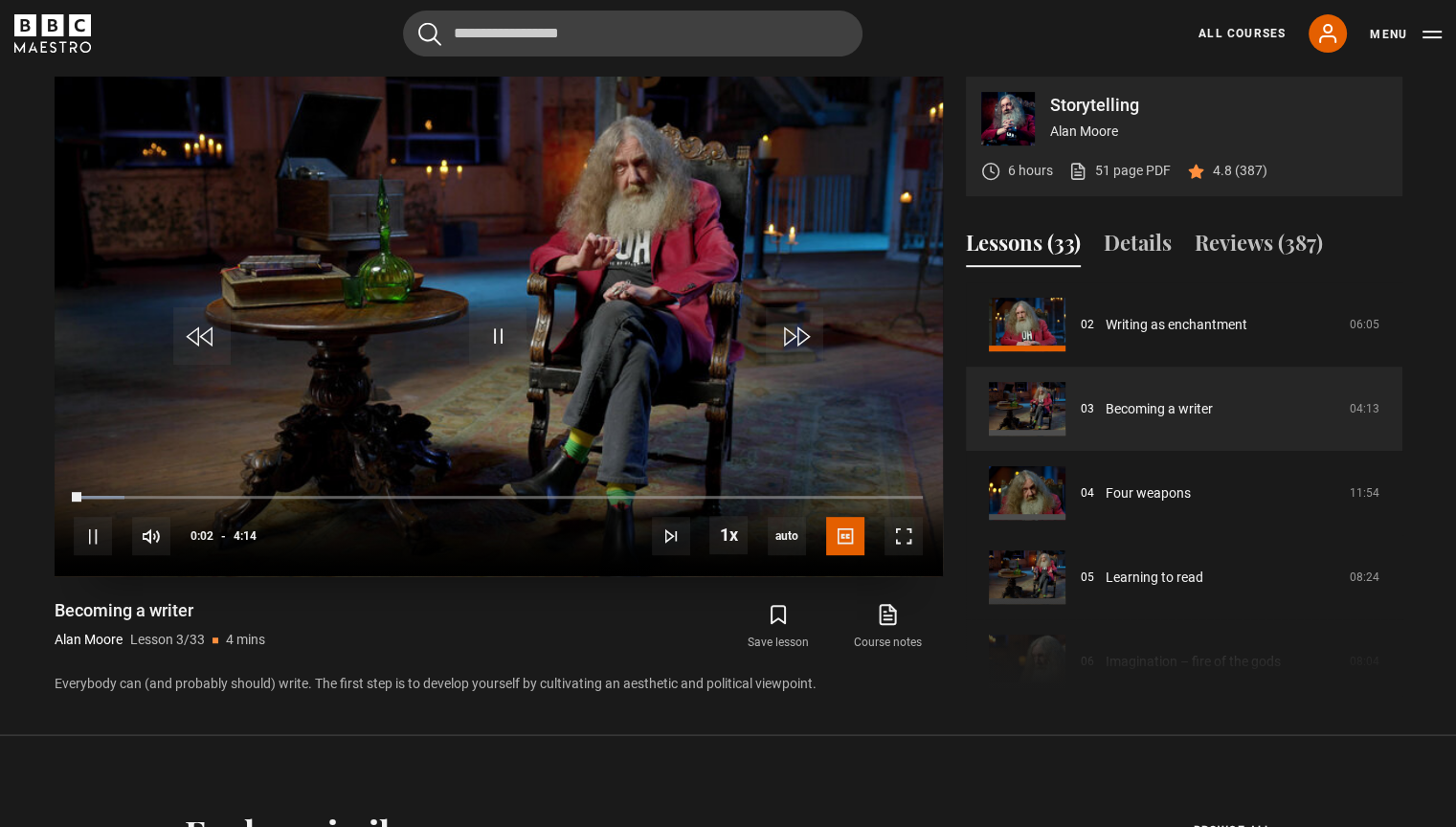 click at bounding box center [499, 326] 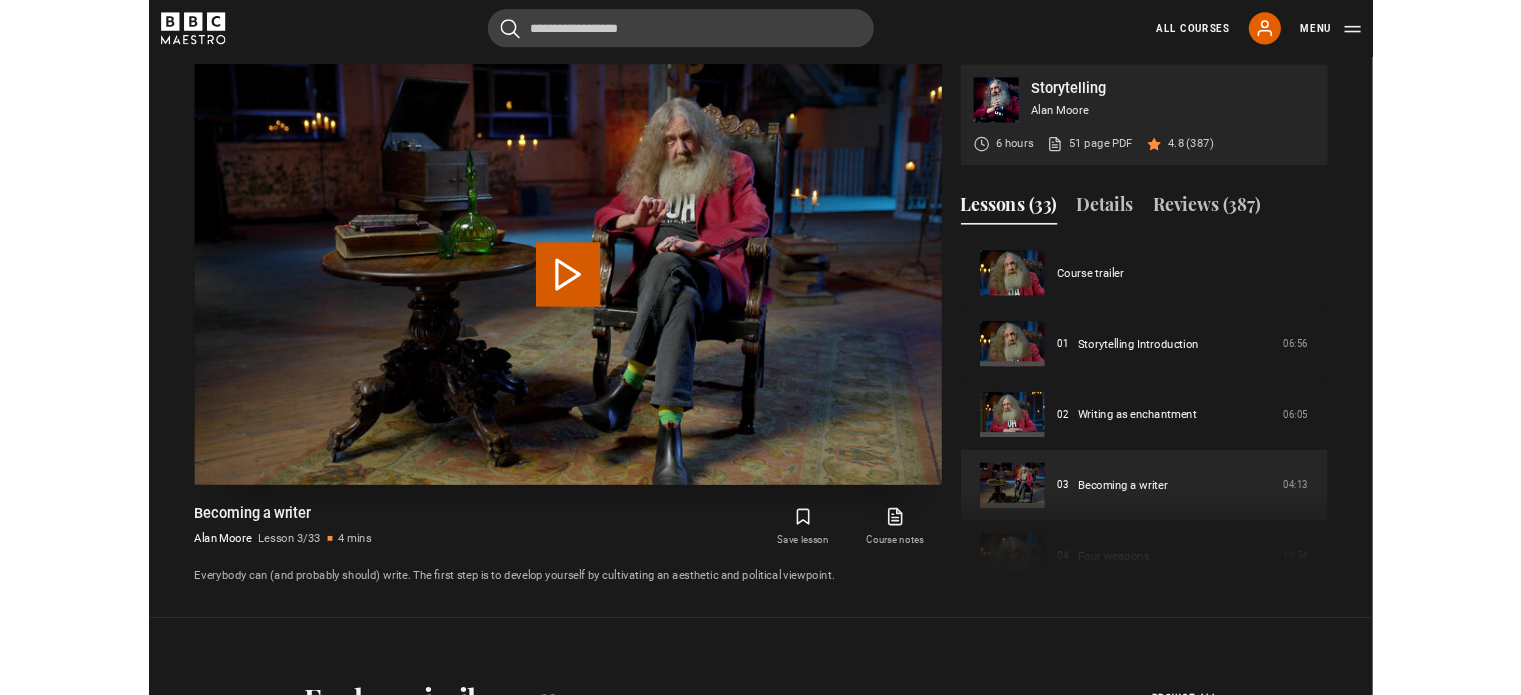 scroll, scrollTop: 176, scrollLeft: 0, axis: vertical 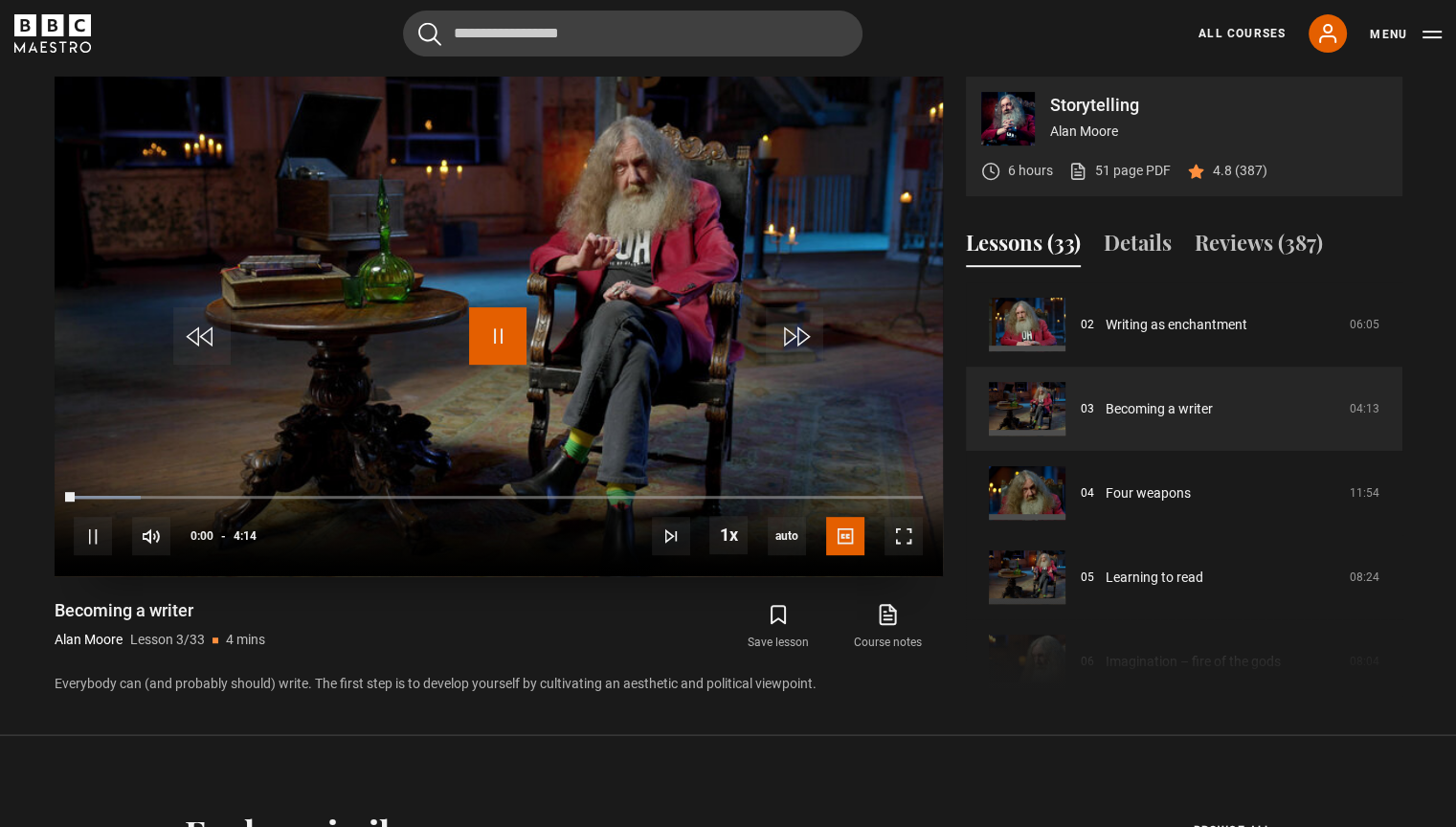 click at bounding box center (498, 336) 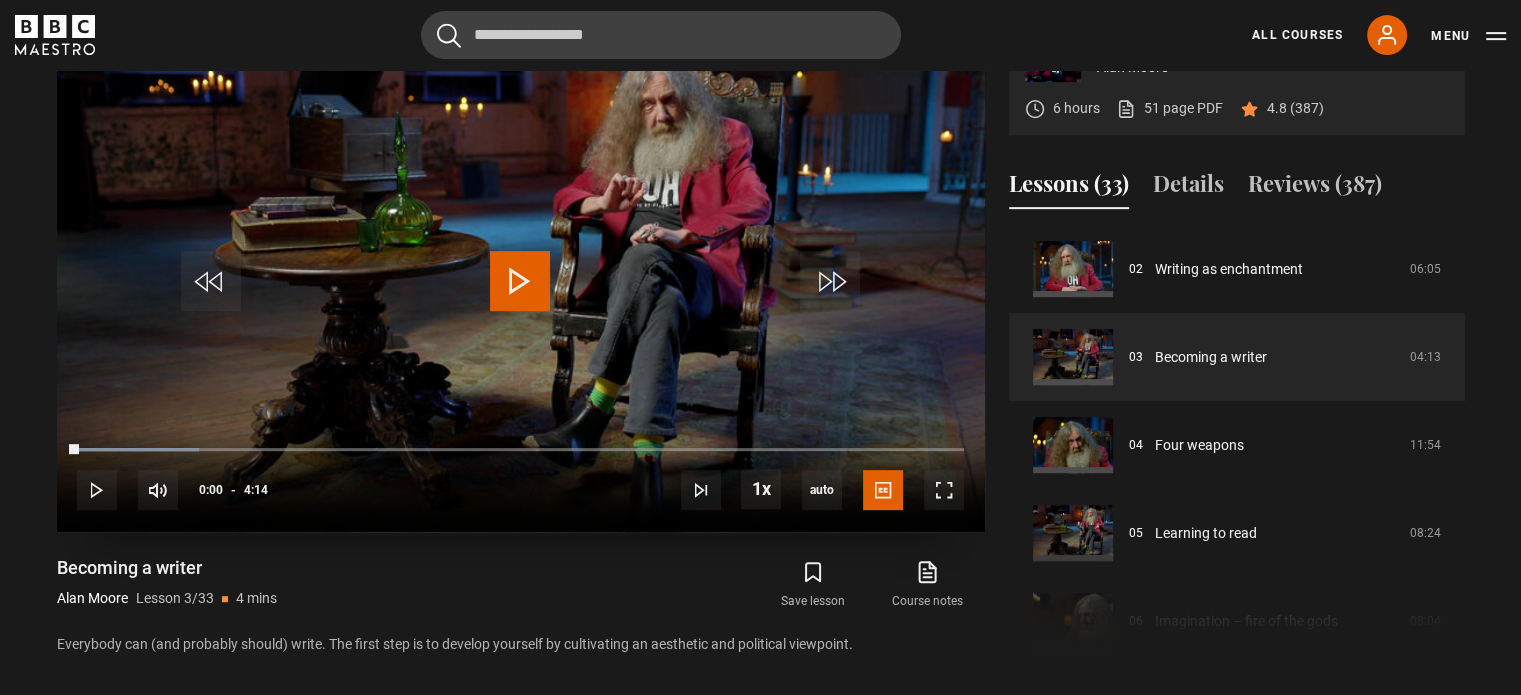 click at bounding box center [520, 281] 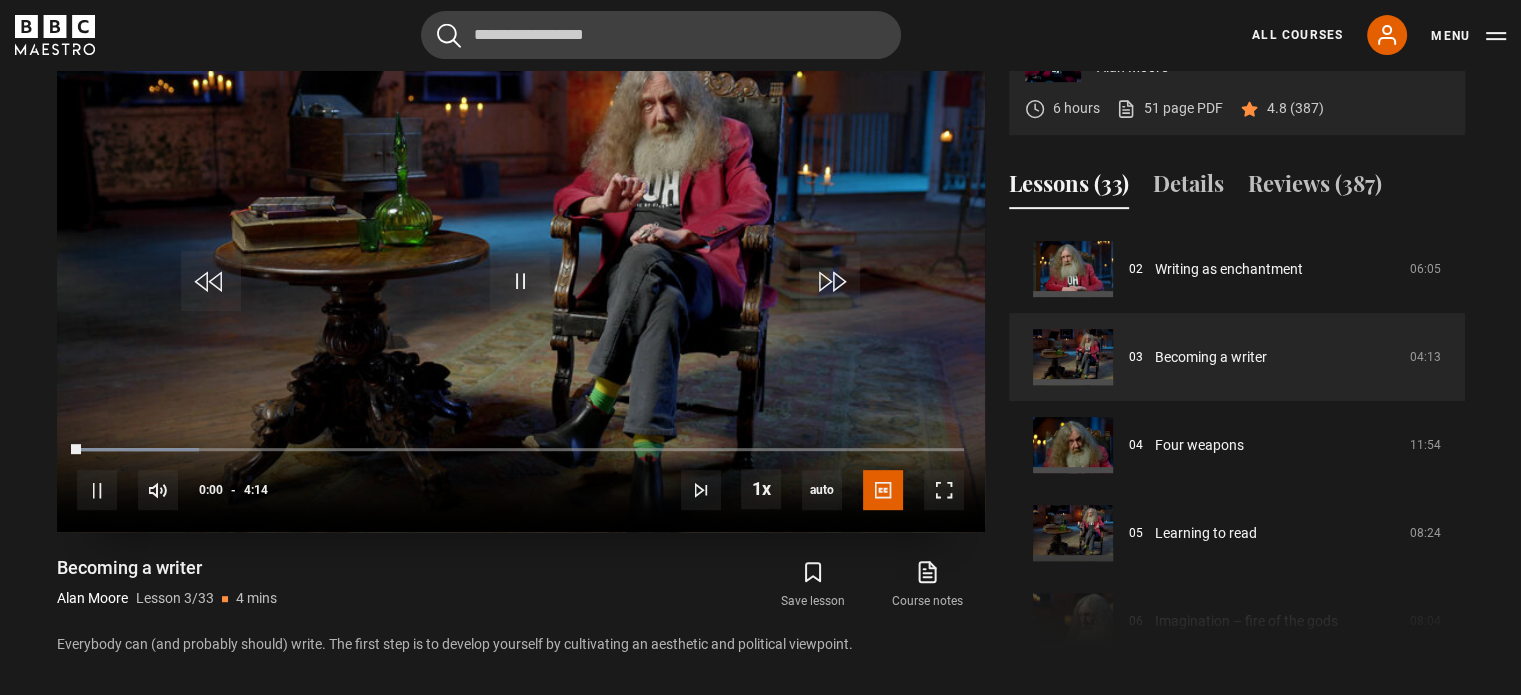 click at bounding box center (521, 271) 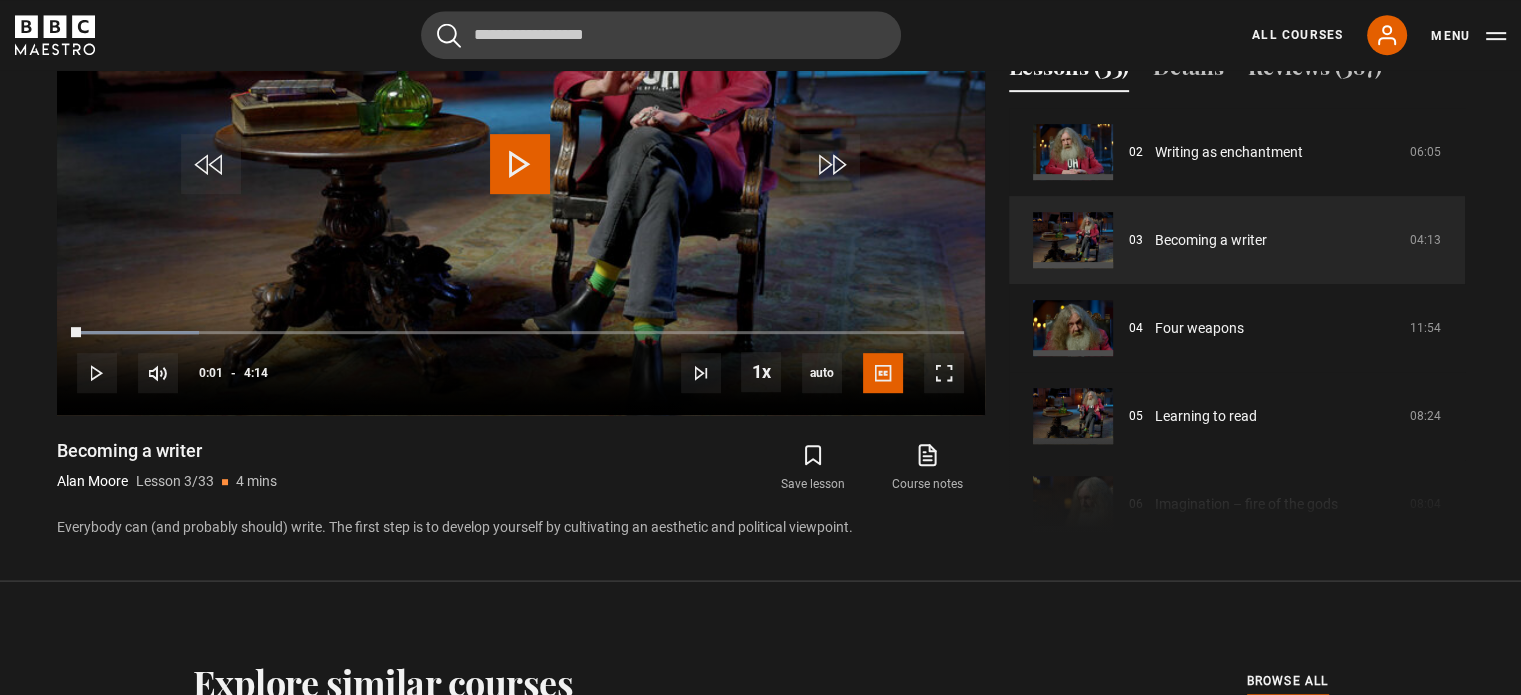 scroll, scrollTop: 874, scrollLeft: 0, axis: vertical 